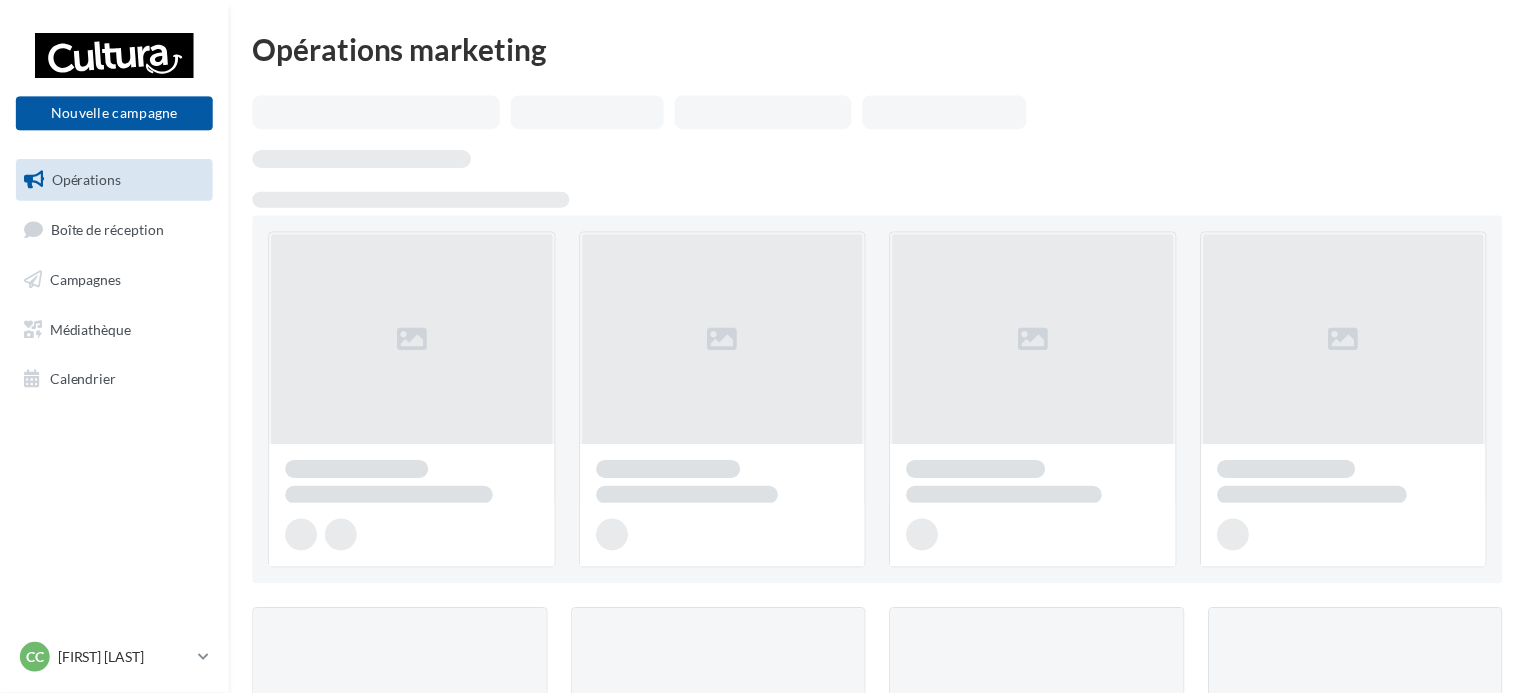 scroll, scrollTop: 0, scrollLeft: 0, axis: both 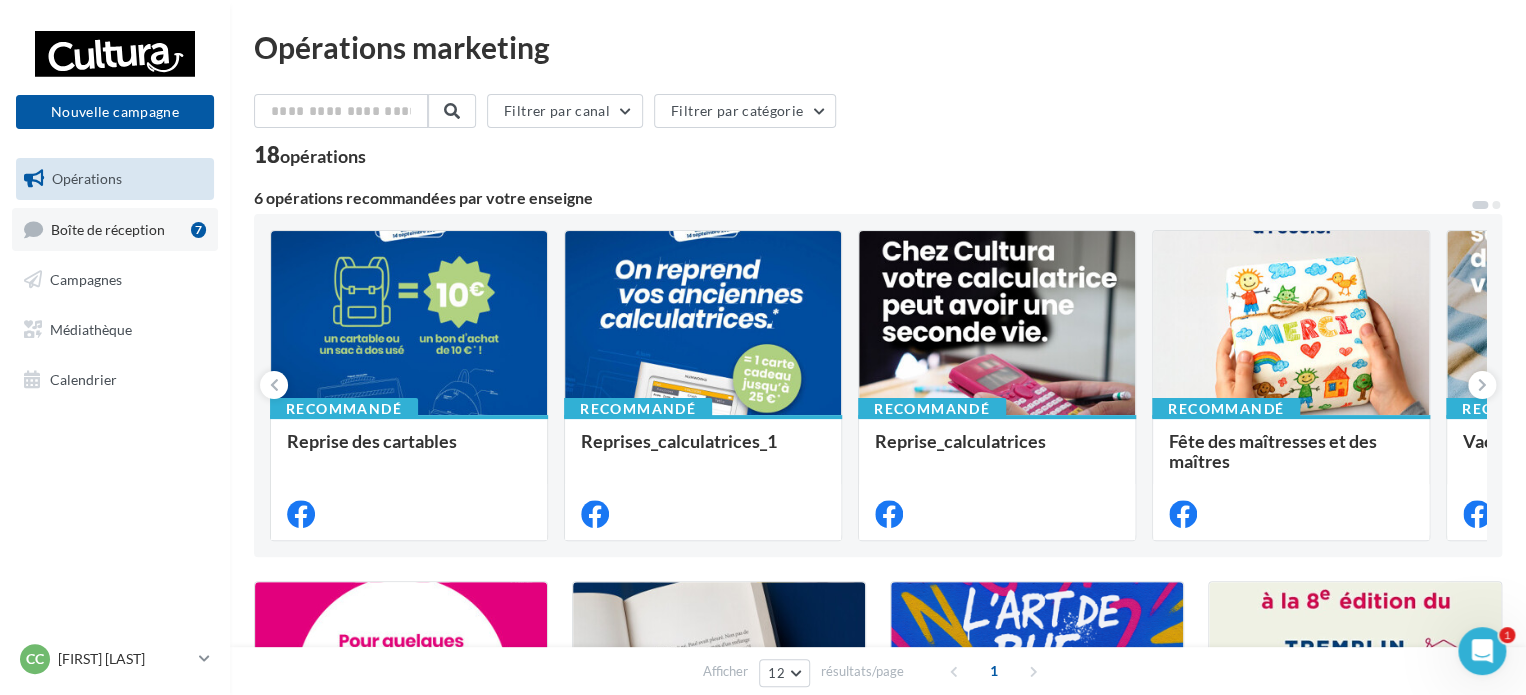 click on "Boîte de réception" at bounding box center (108, 228) 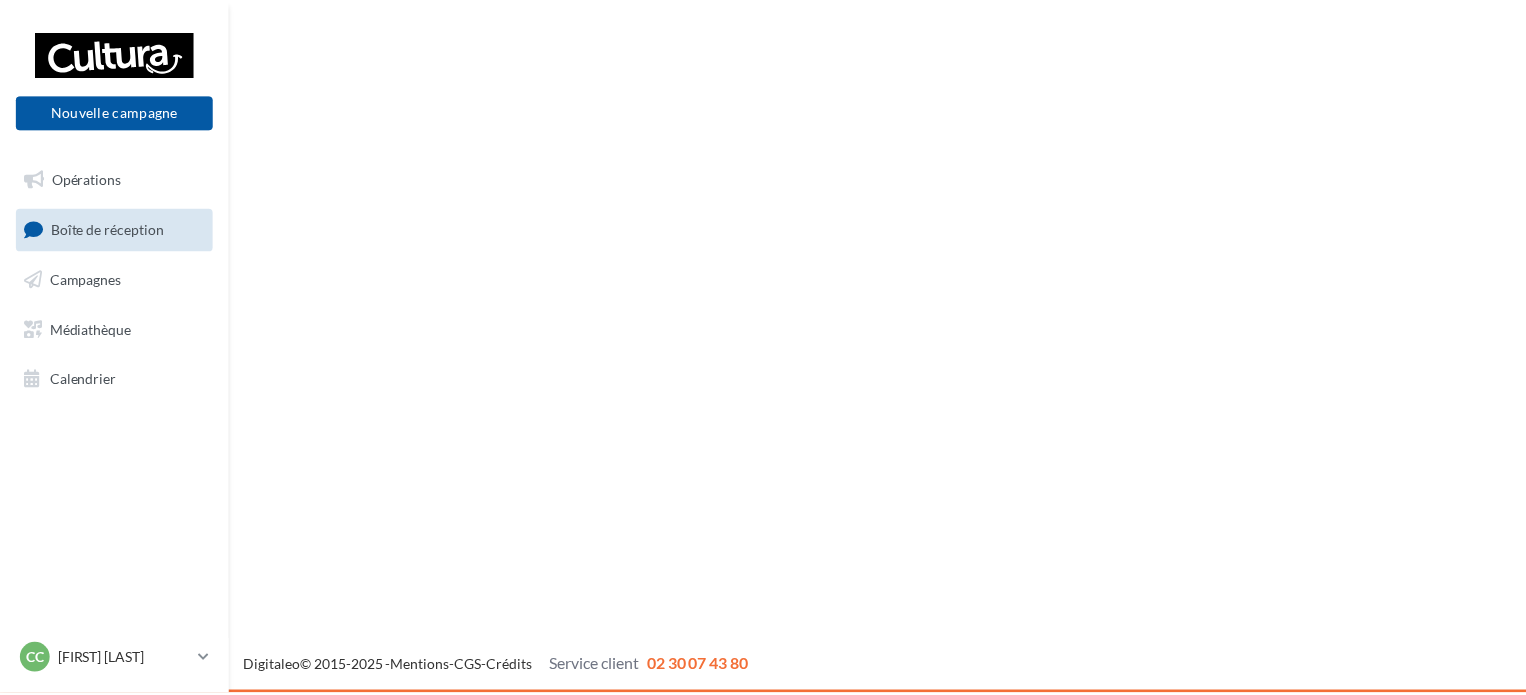 scroll, scrollTop: 0, scrollLeft: 0, axis: both 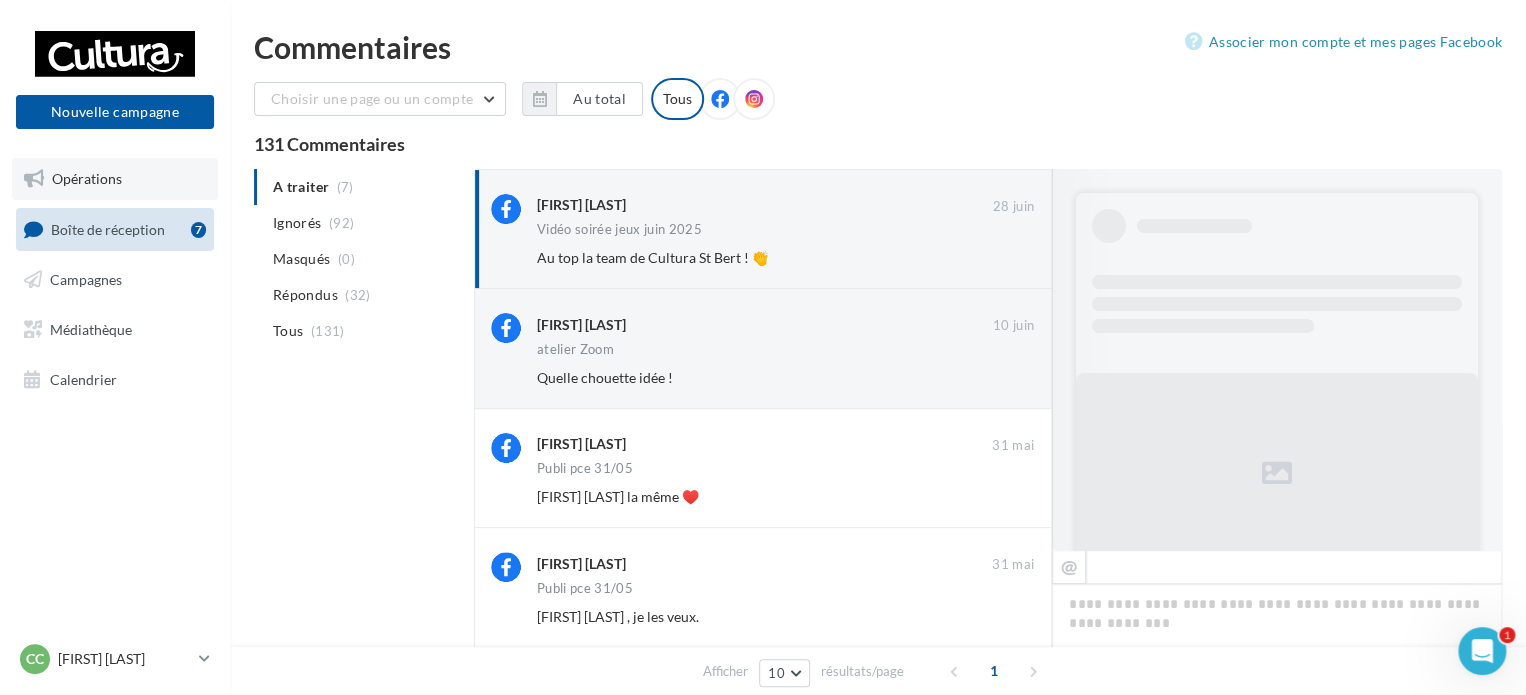 click on "Opérations" at bounding box center (115, 179) 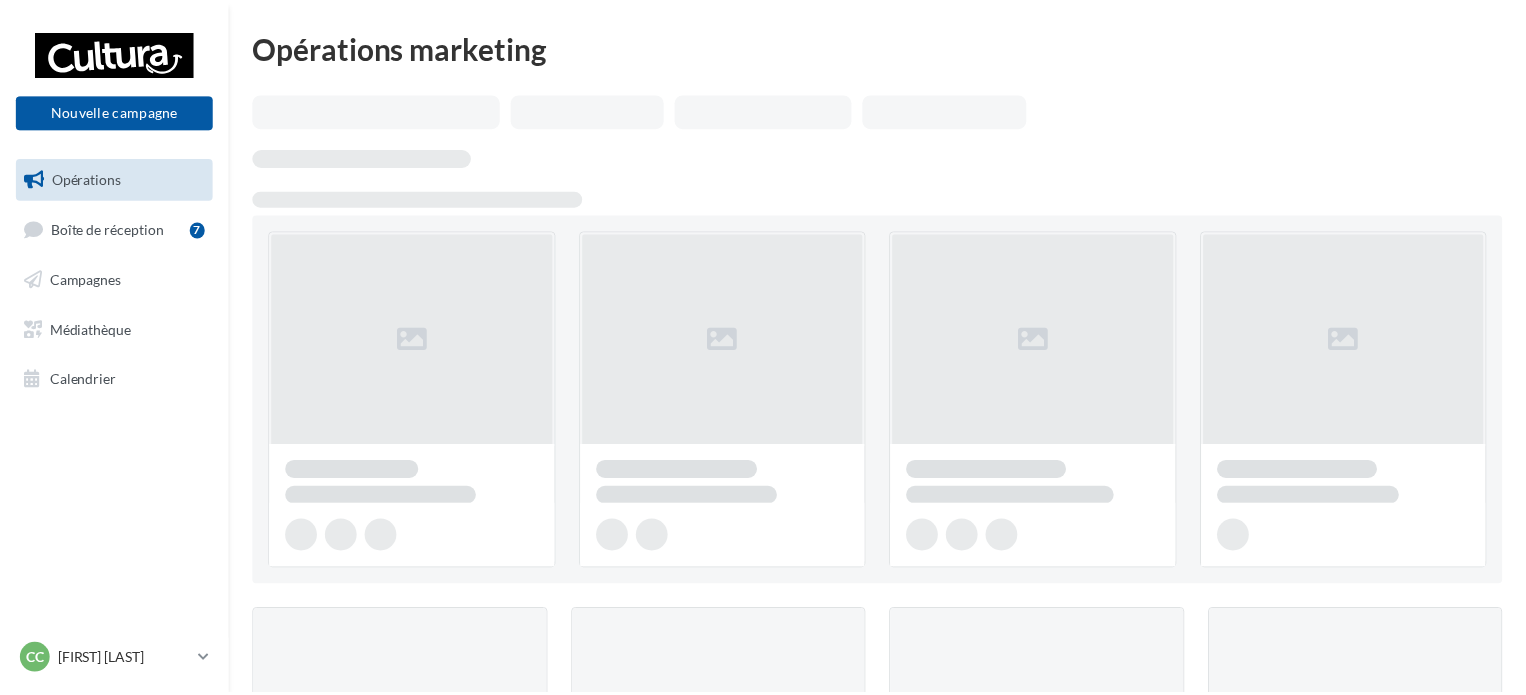scroll, scrollTop: 0, scrollLeft: 0, axis: both 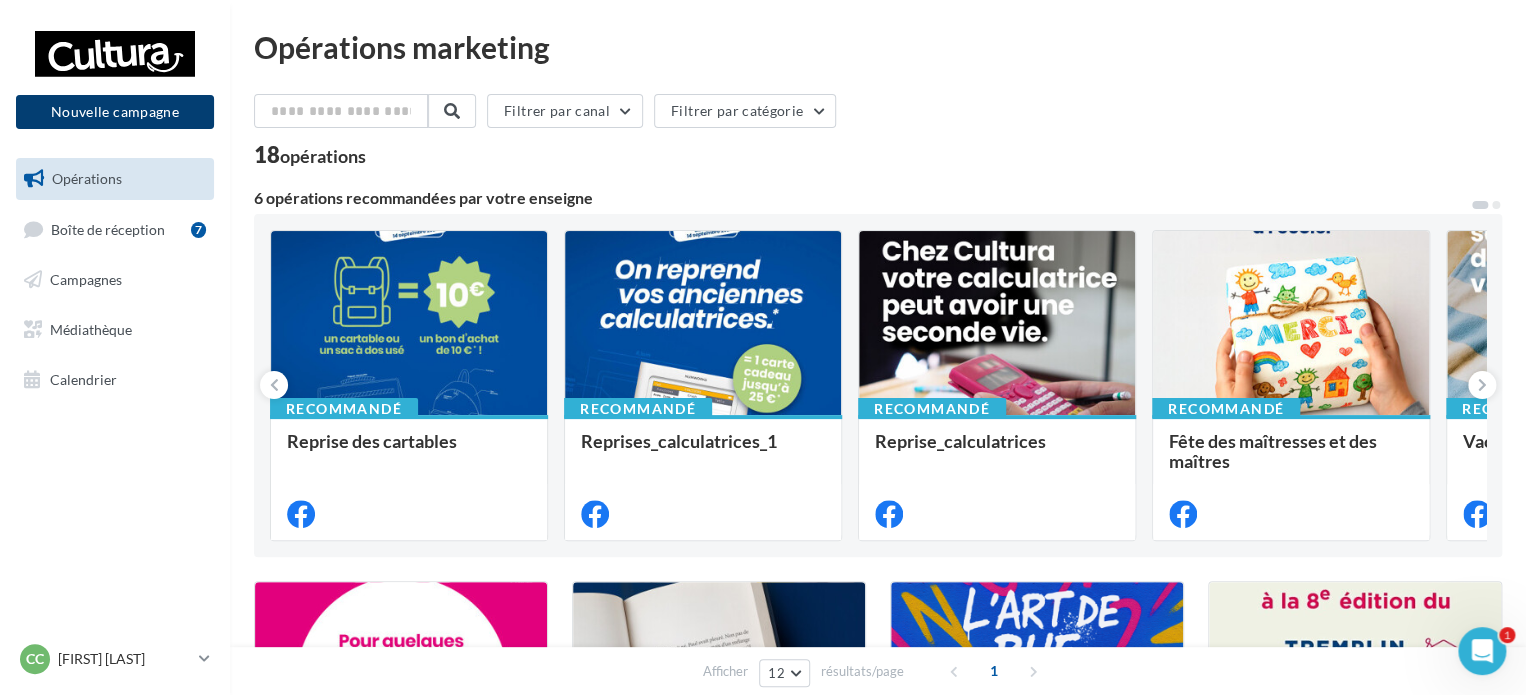 click on "Nouvelle campagne" at bounding box center (115, 112) 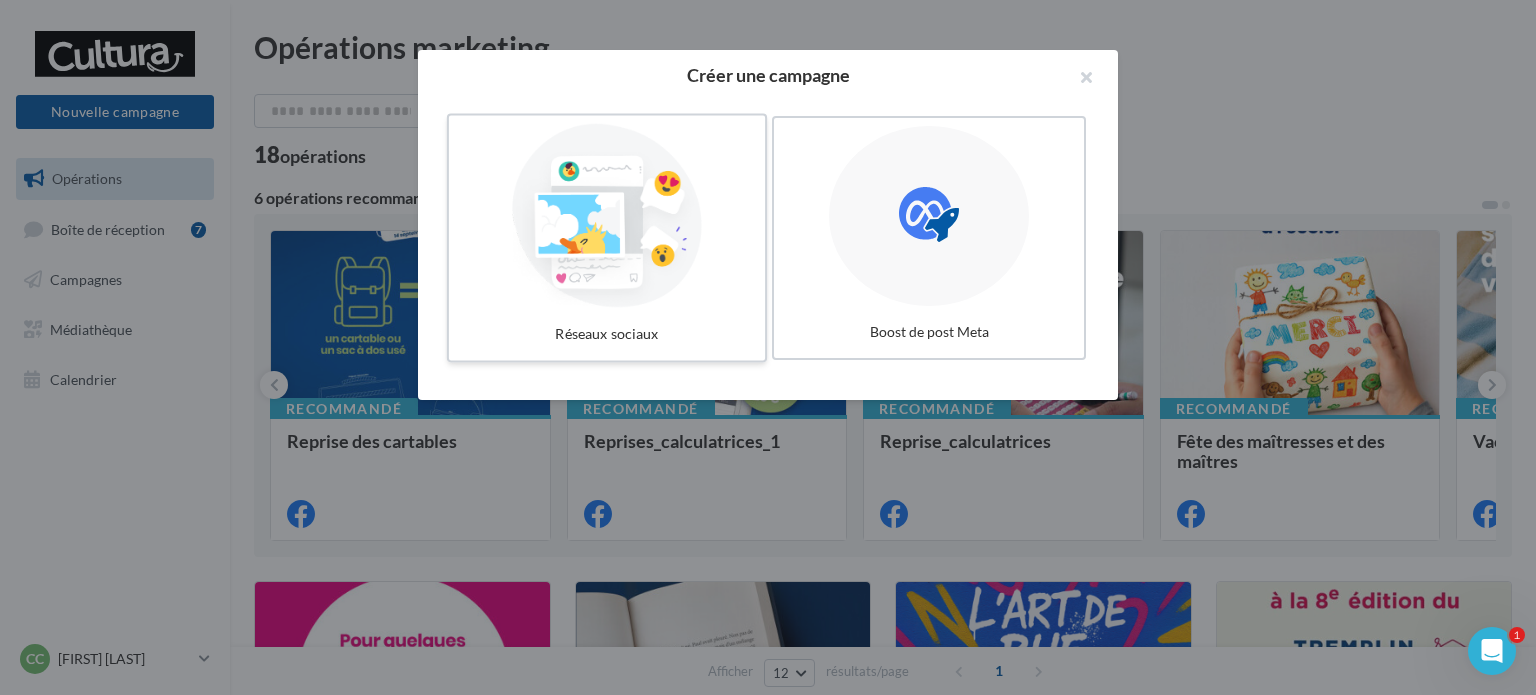 click at bounding box center (607, 216) 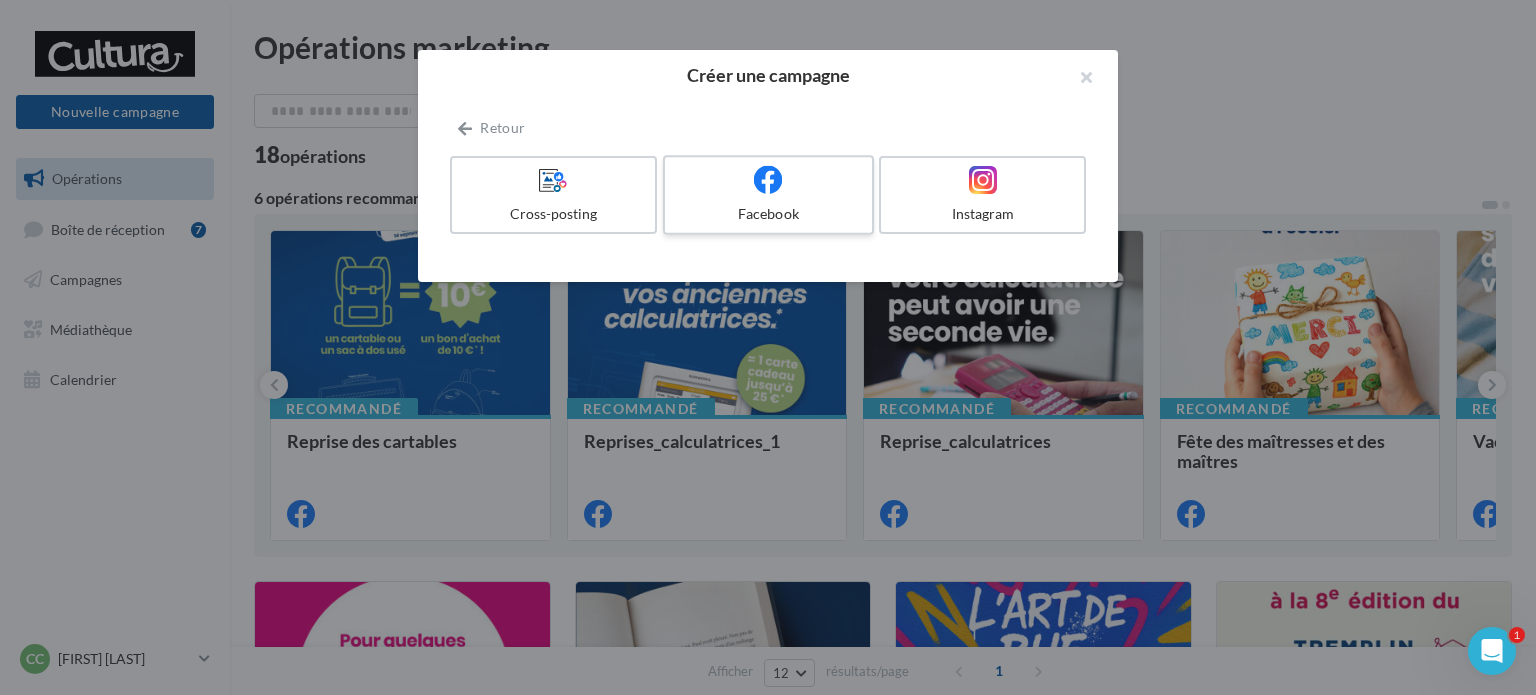 click at bounding box center [768, 180] 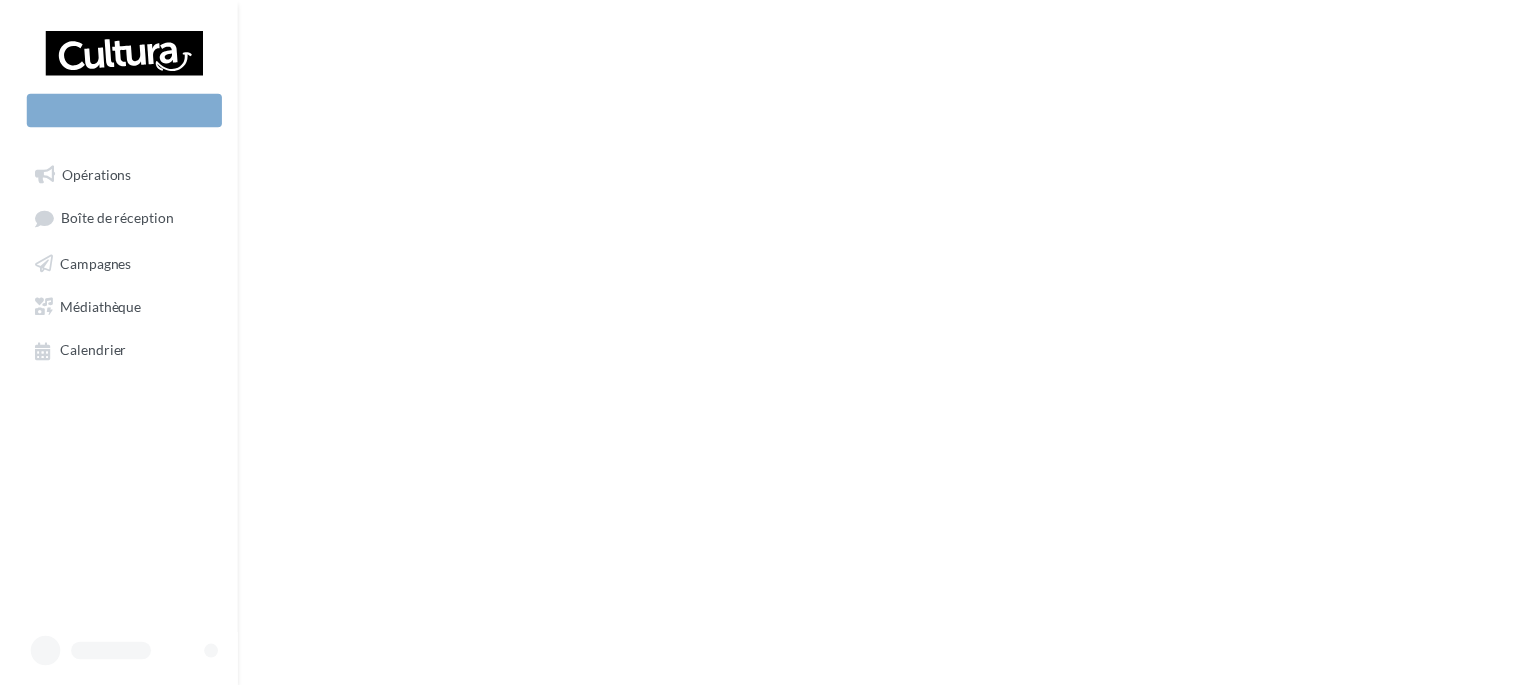 scroll, scrollTop: 0, scrollLeft: 0, axis: both 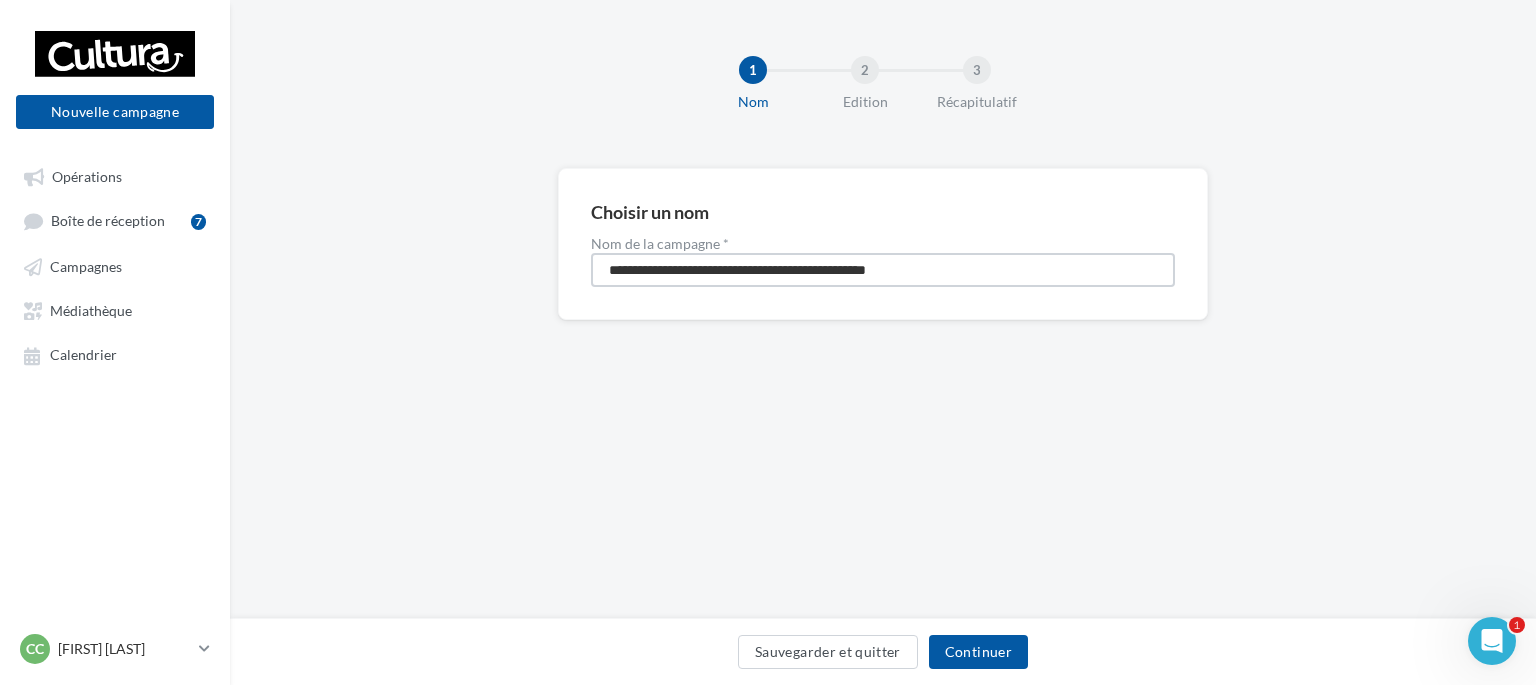 click on "**********" at bounding box center (883, 270) 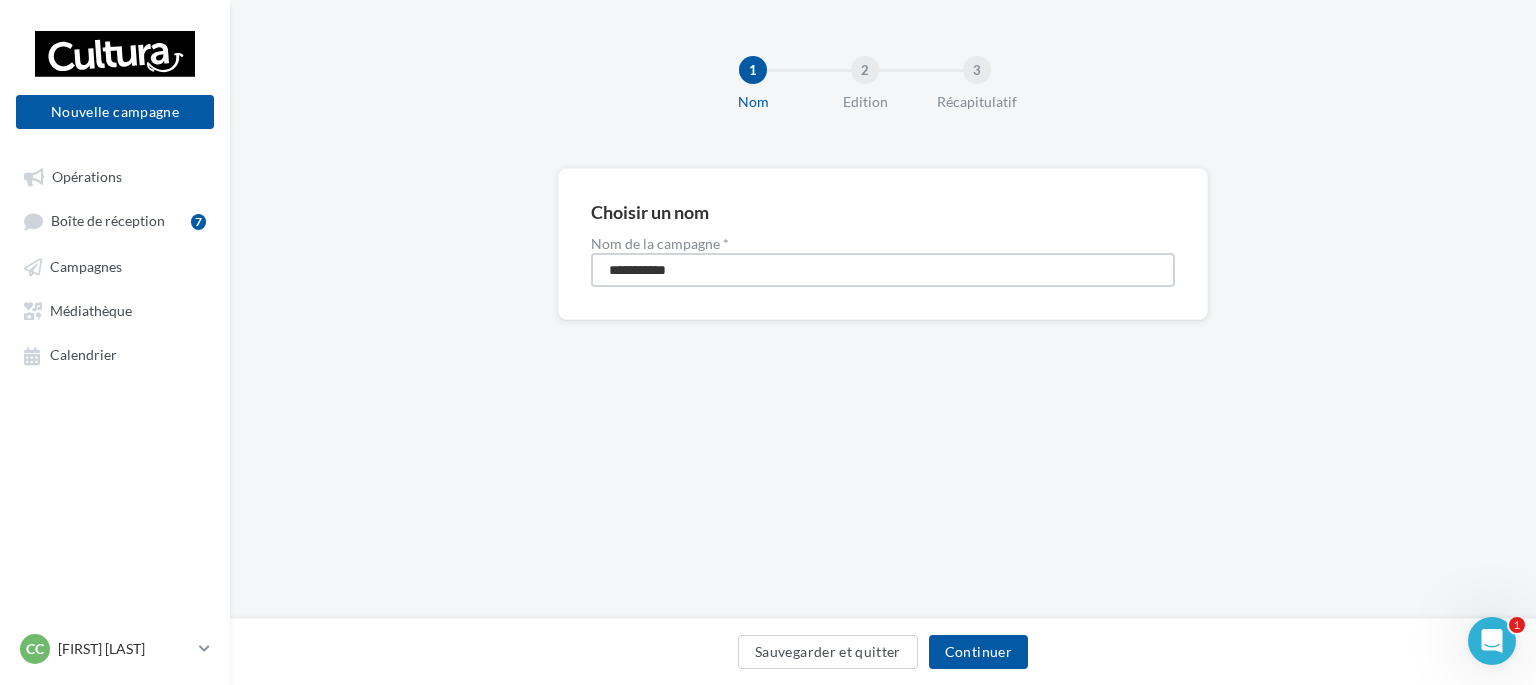 click on "**********" at bounding box center (883, 270) 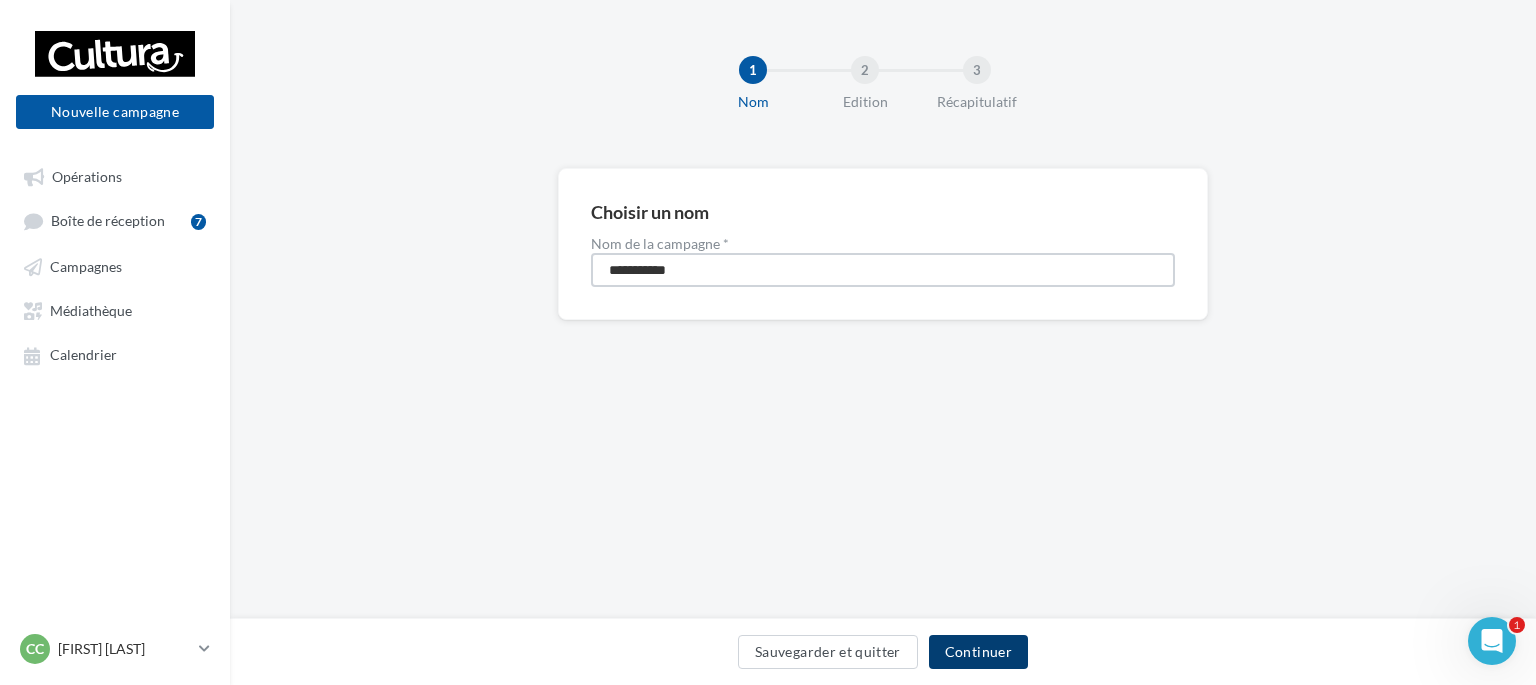 type on "**********" 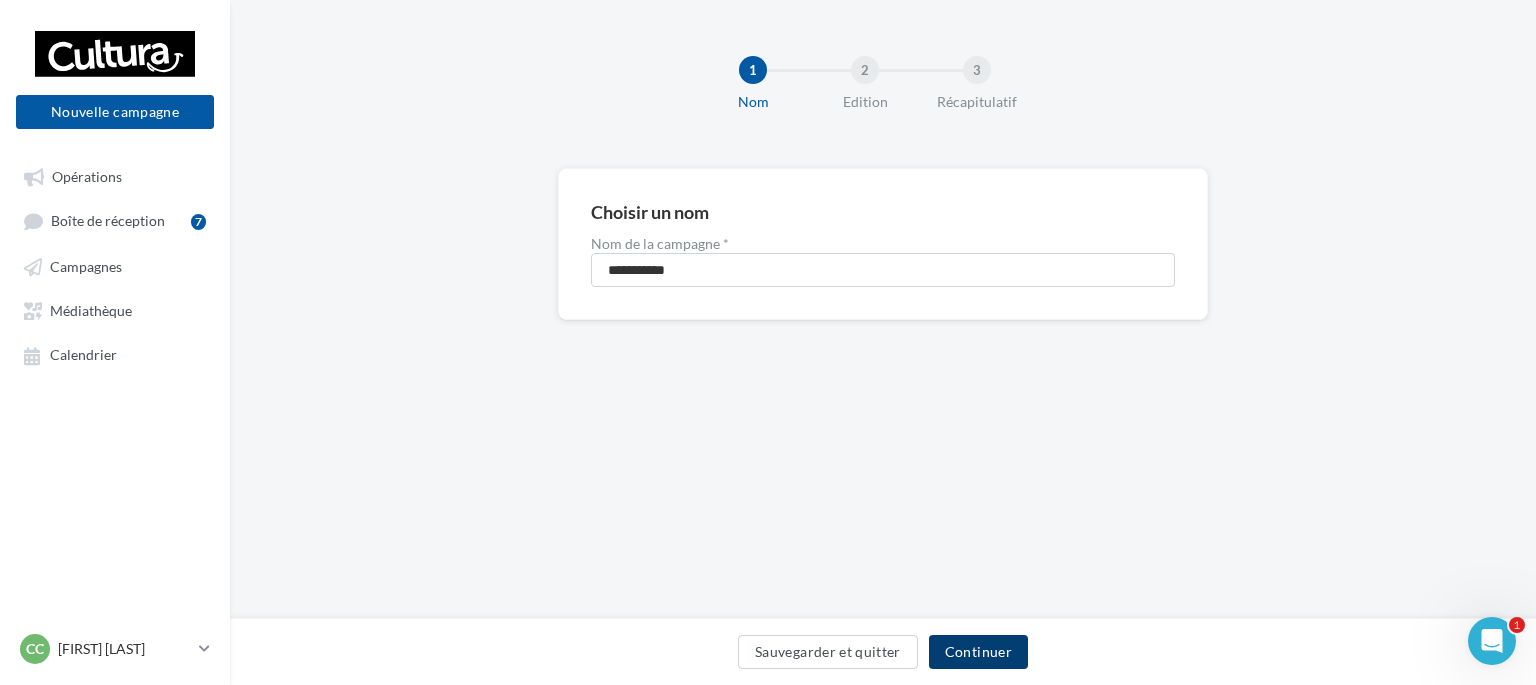 click on "Continuer" at bounding box center [978, 652] 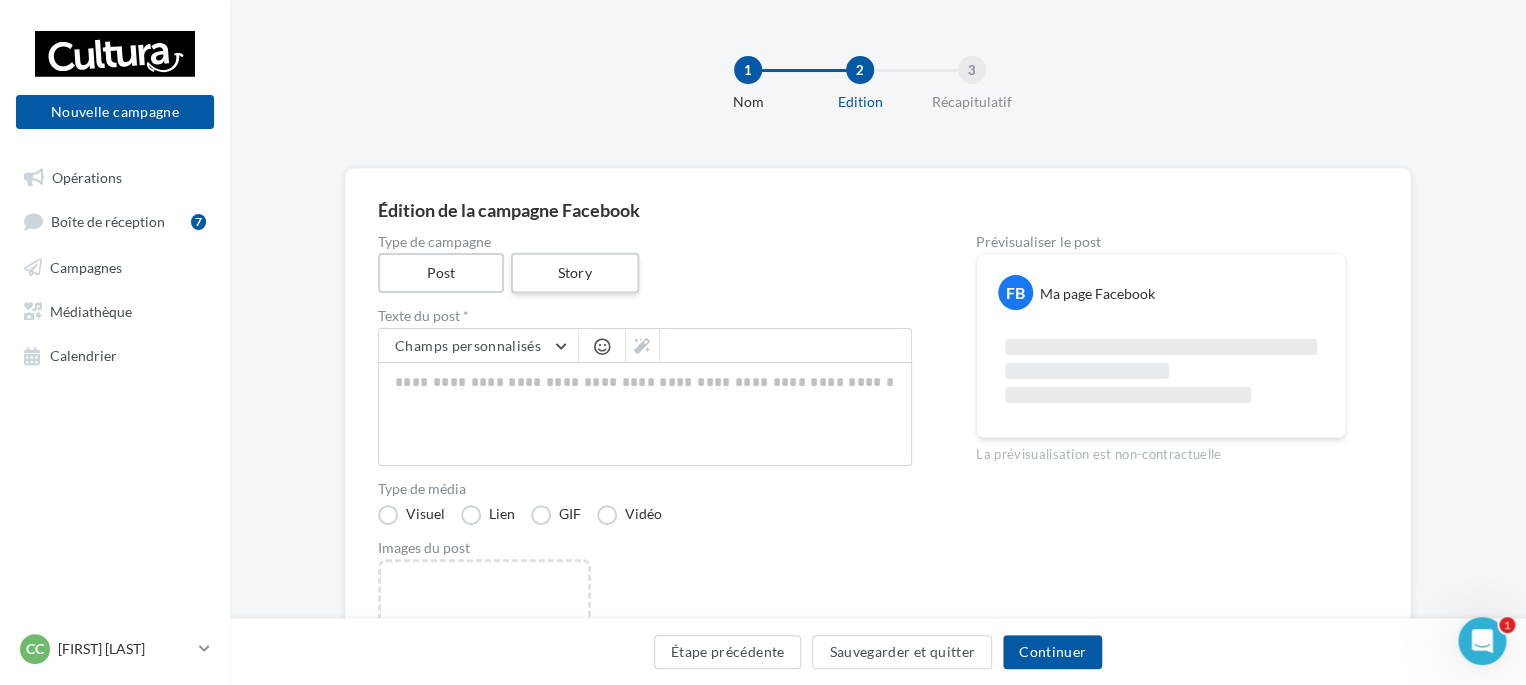 click on "Story" at bounding box center [574, 273] 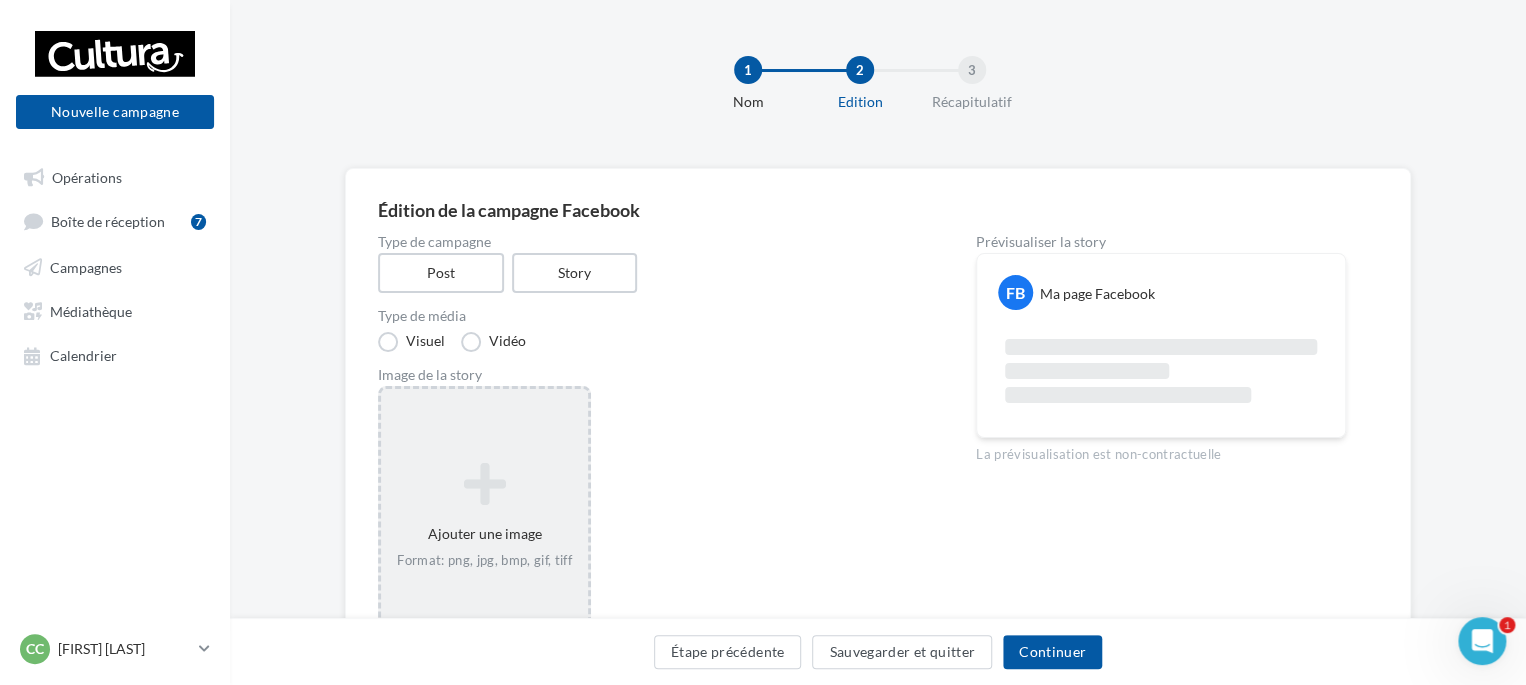 click on "Ajouter une image     Format: png, jpg, bmp, gif, tiff" at bounding box center (484, 516) 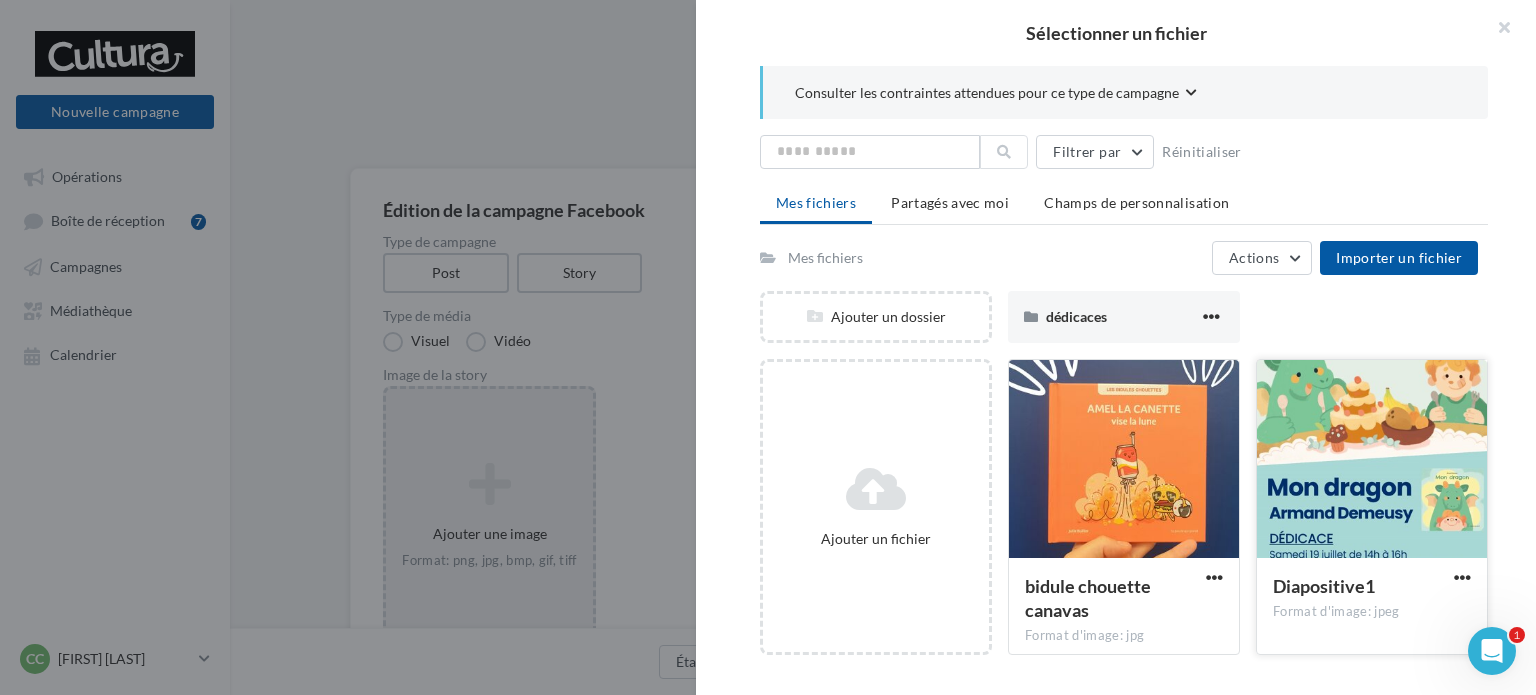 click at bounding box center (1124, 460) 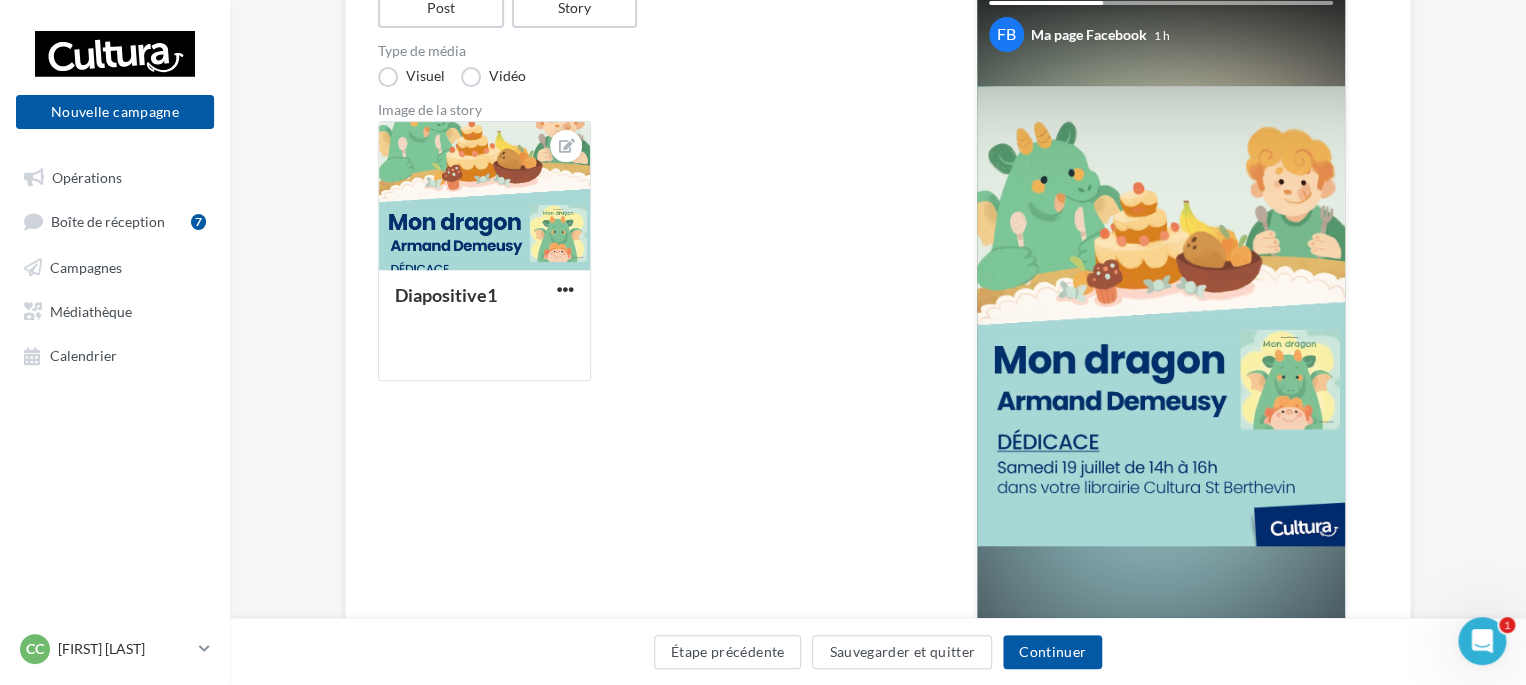 scroll, scrollTop: 300, scrollLeft: 0, axis: vertical 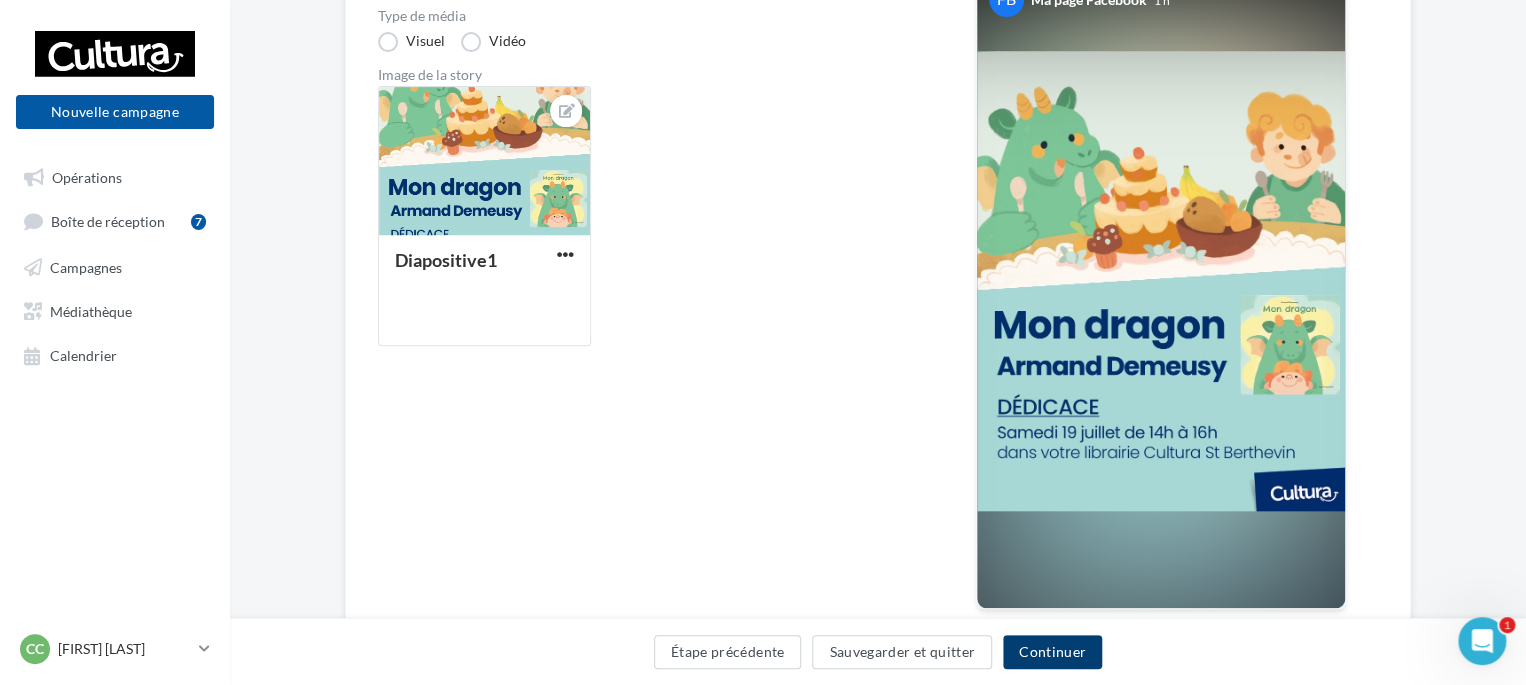 click on "Continuer" at bounding box center (1052, 652) 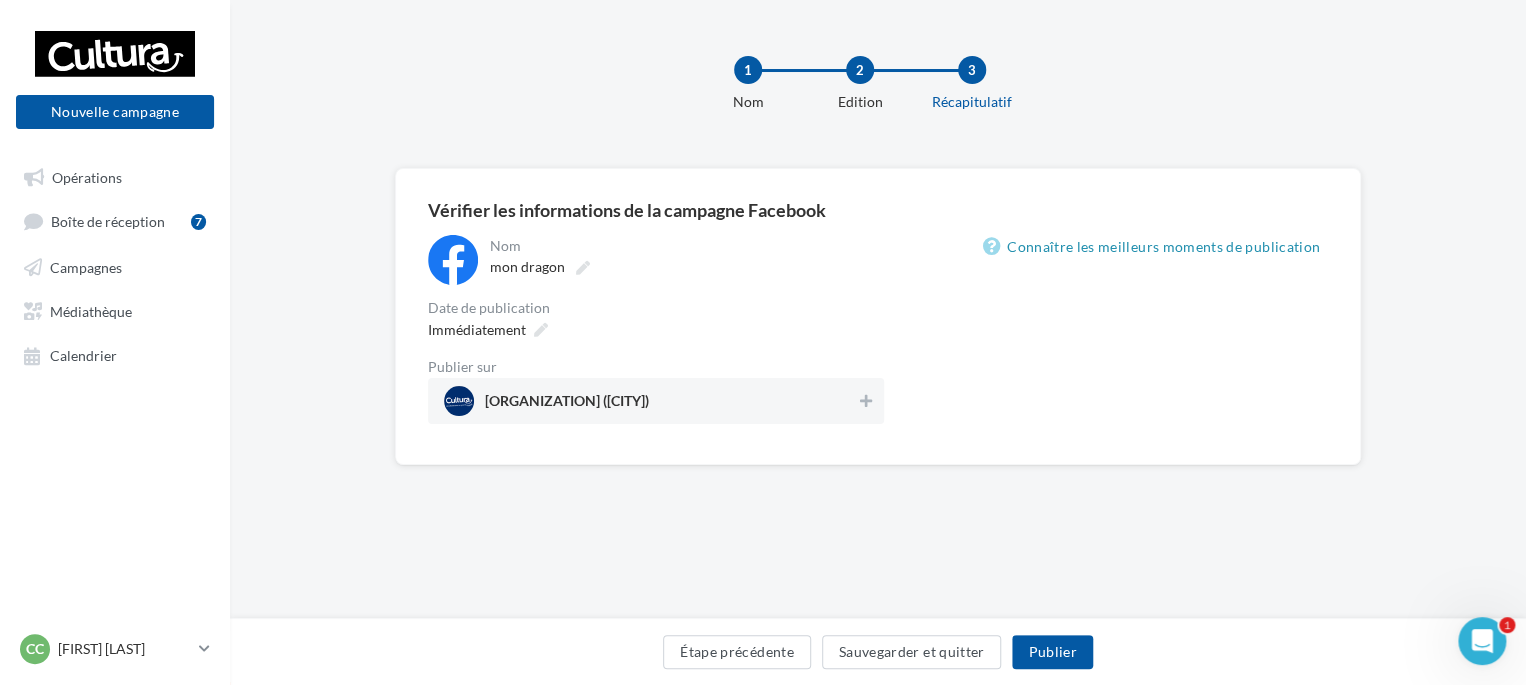 scroll, scrollTop: 0, scrollLeft: 0, axis: both 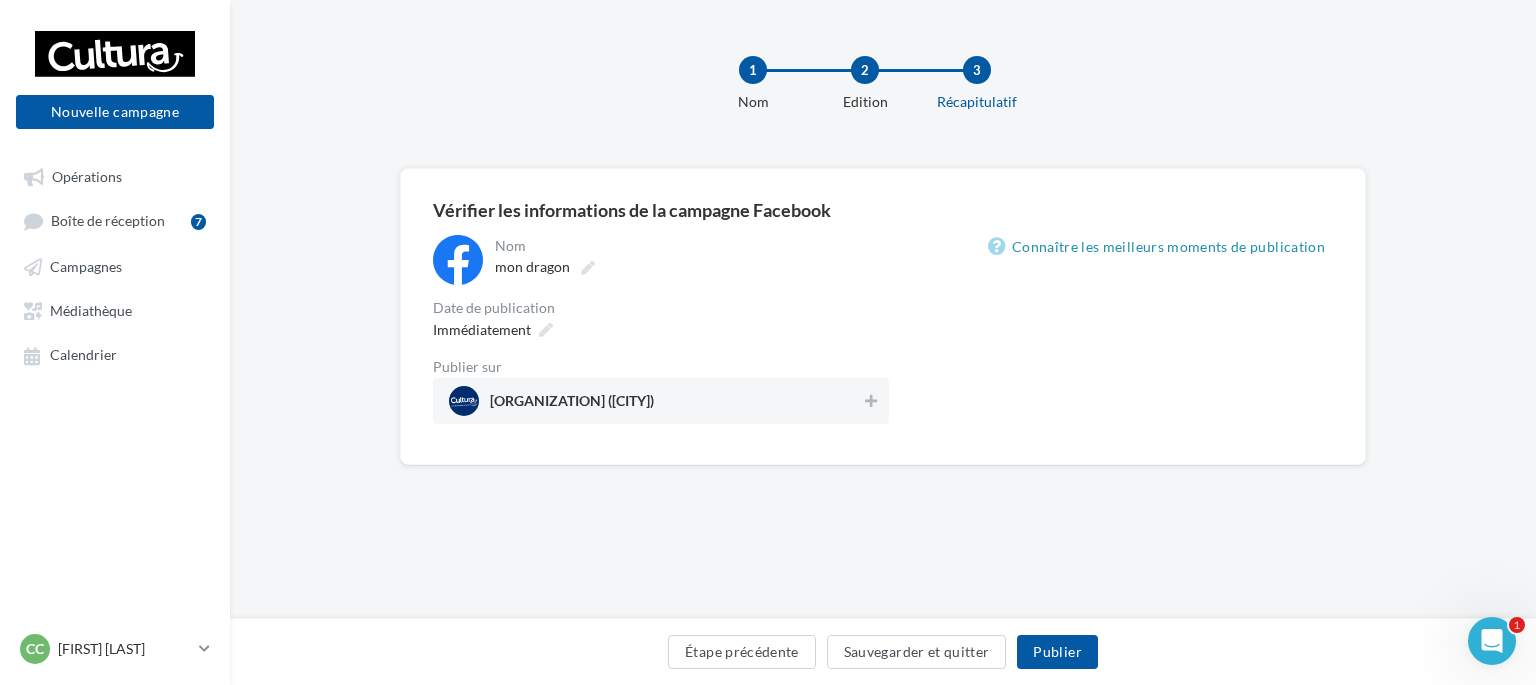click at bounding box center (588, 268) 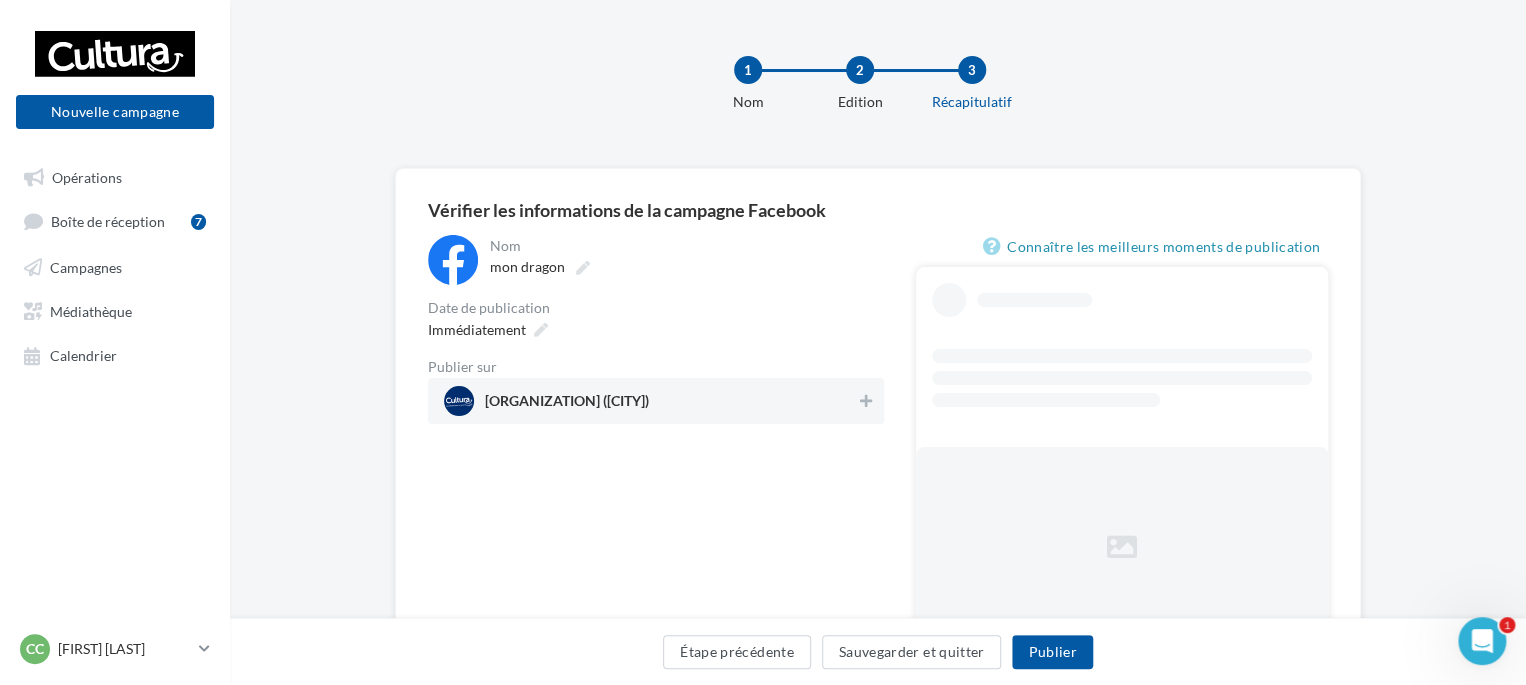 click on "**********" at bounding box center (656, 329) 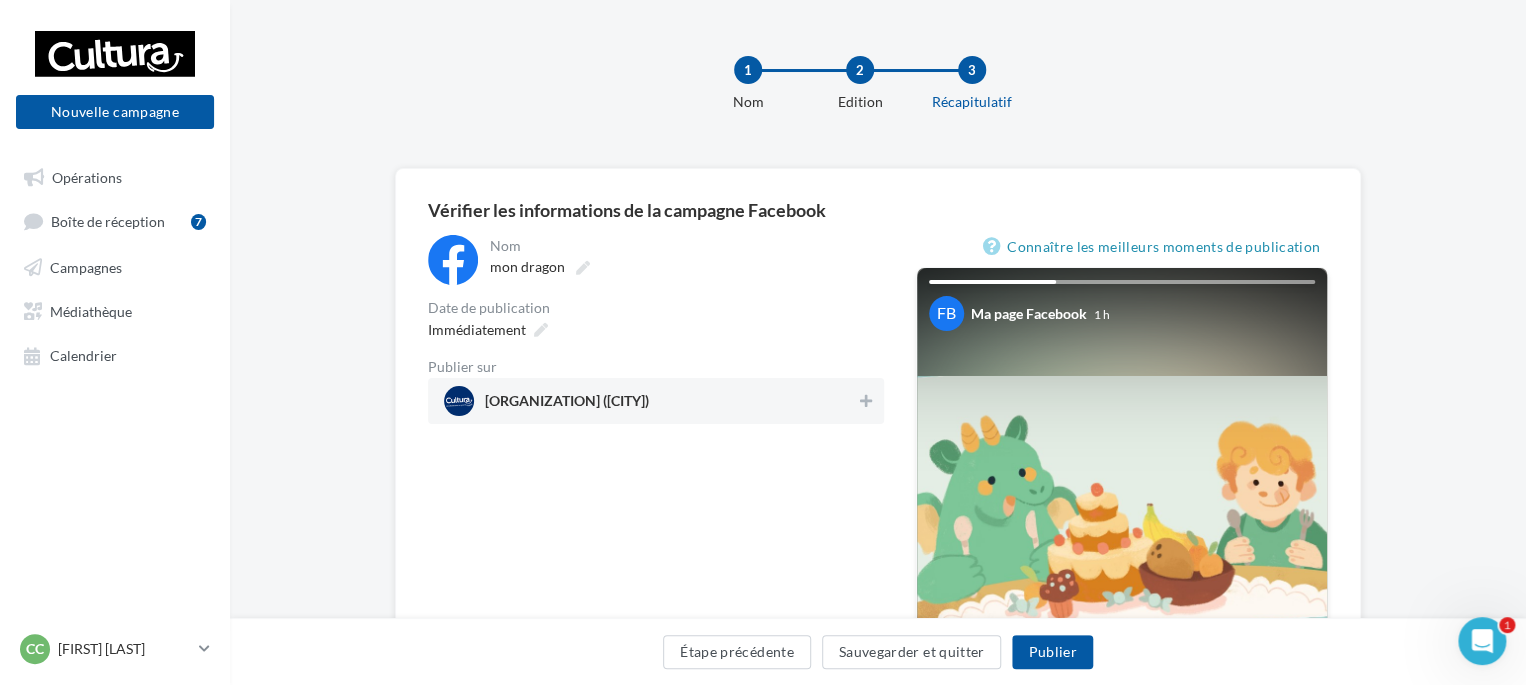 click on "[ORGANIZATION] ([CITY])" at bounding box center (656, 401) 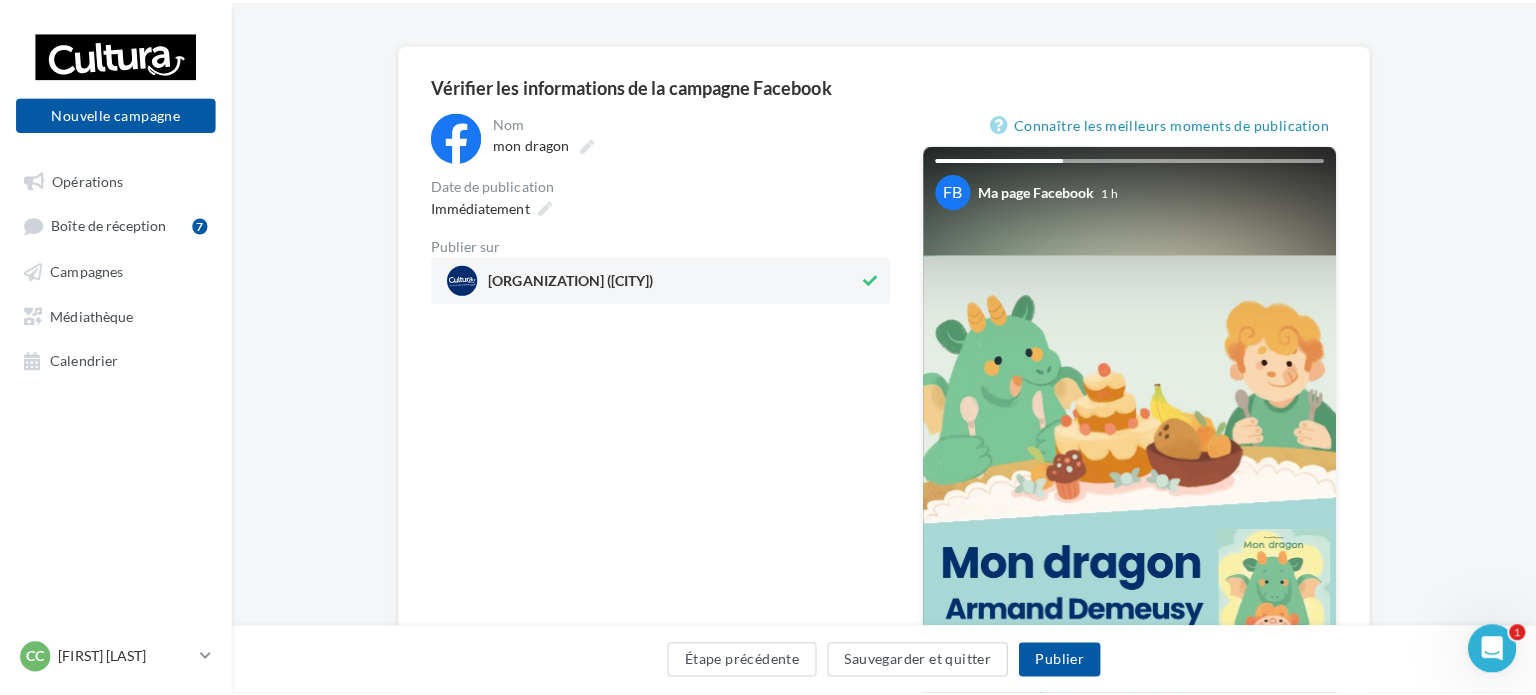 scroll, scrollTop: 200, scrollLeft: 0, axis: vertical 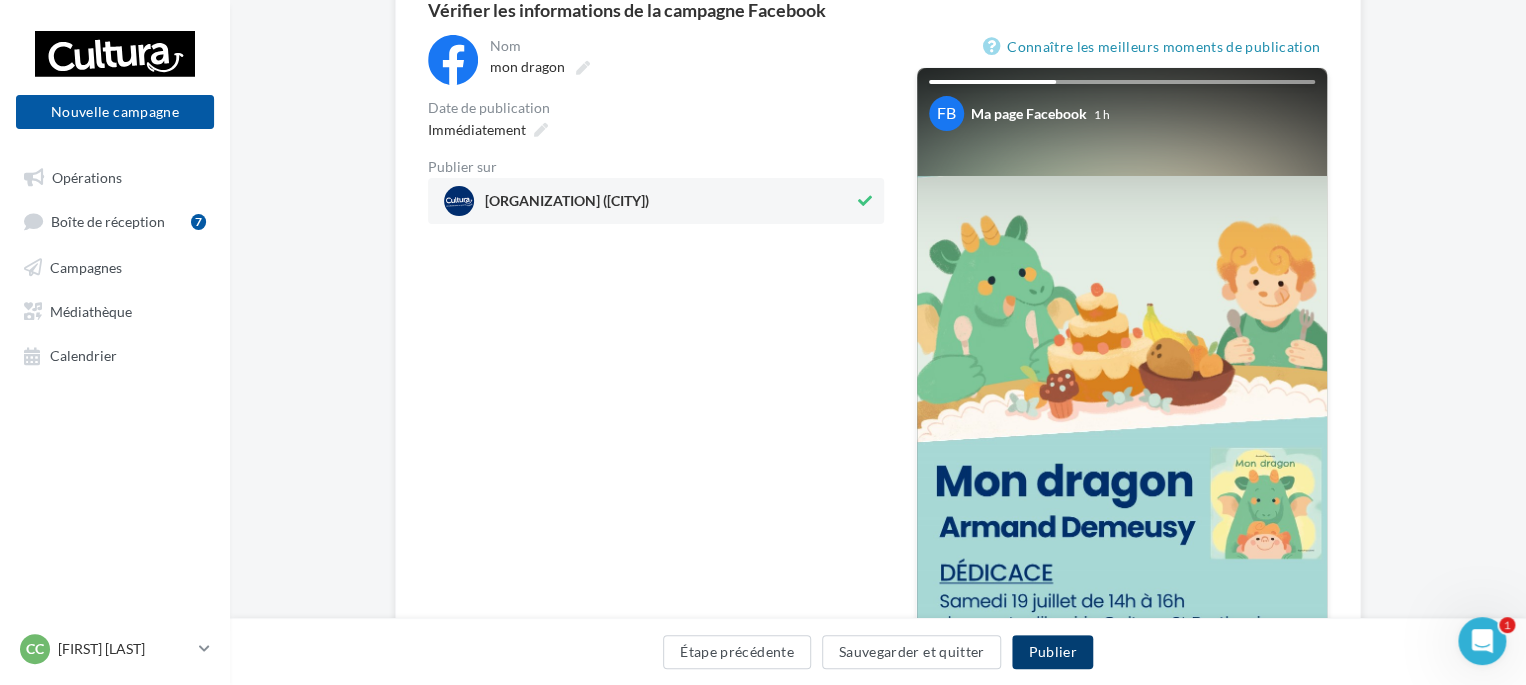 click on "Publier" at bounding box center (1052, 652) 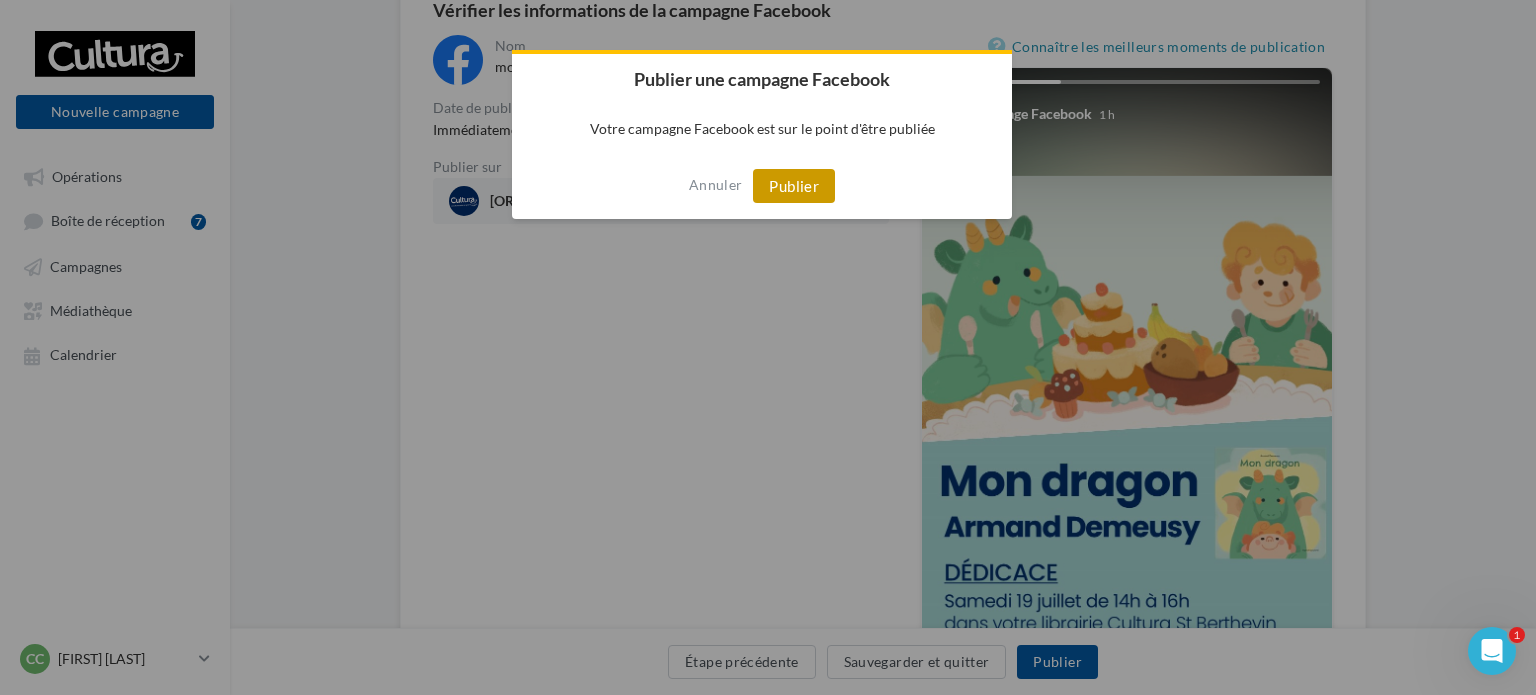 click on "Publier" at bounding box center [794, 186] 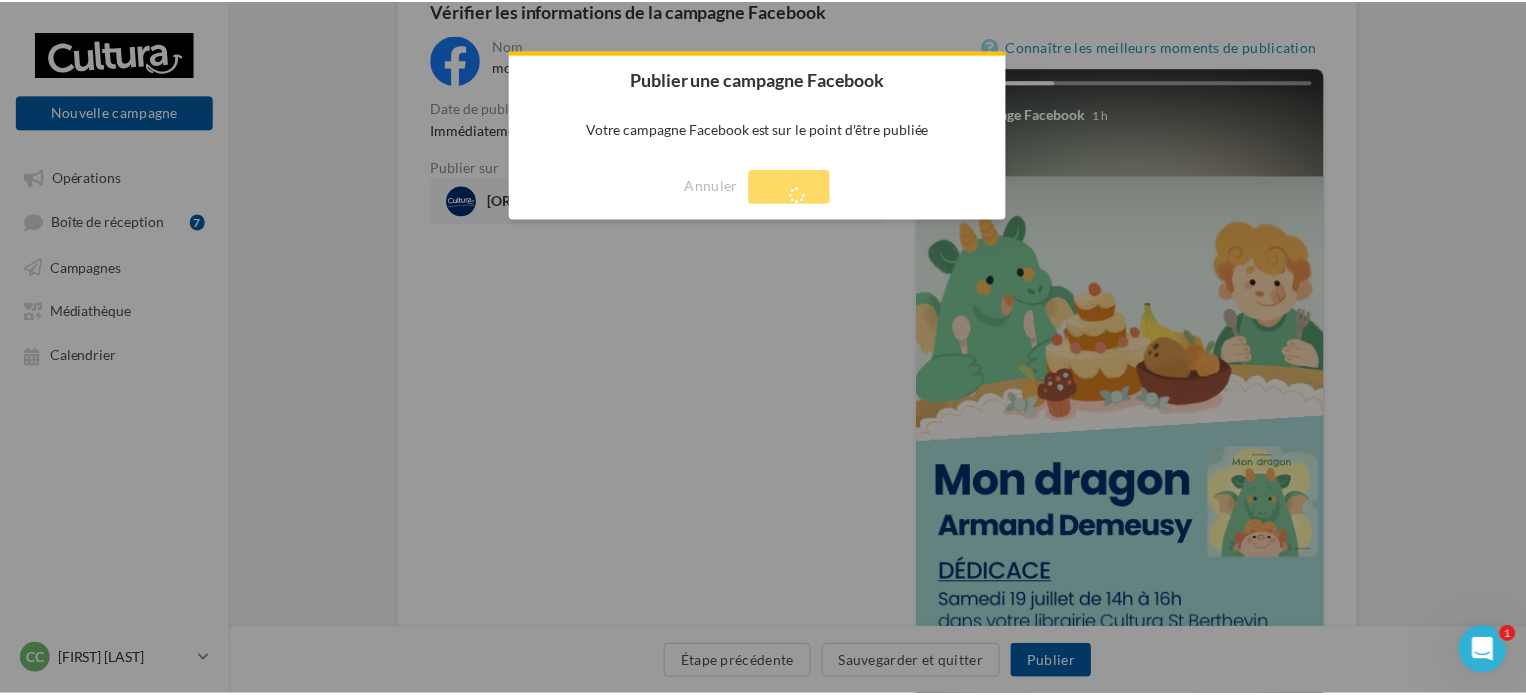 scroll, scrollTop: 32, scrollLeft: 0, axis: vertical 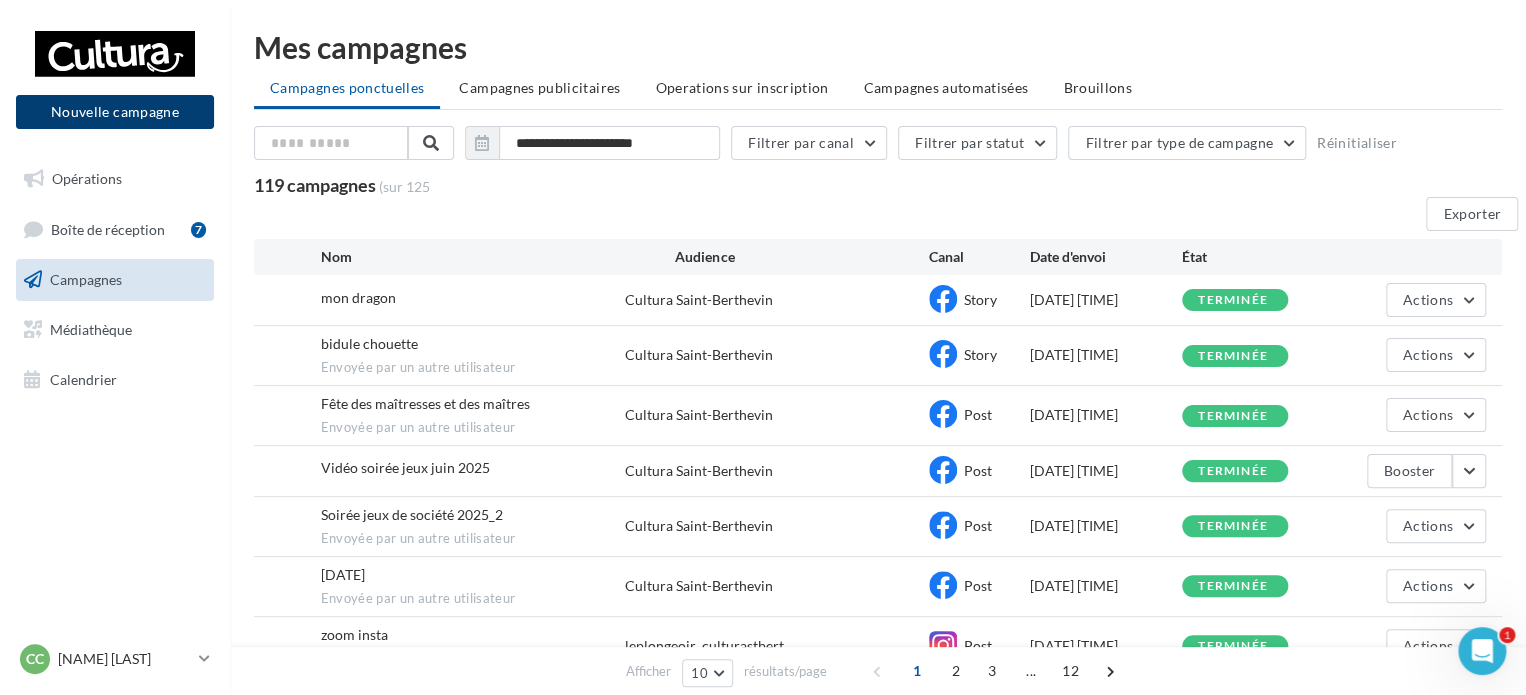 click on "Nouvelle campagne" at bounding box center (115, 112) 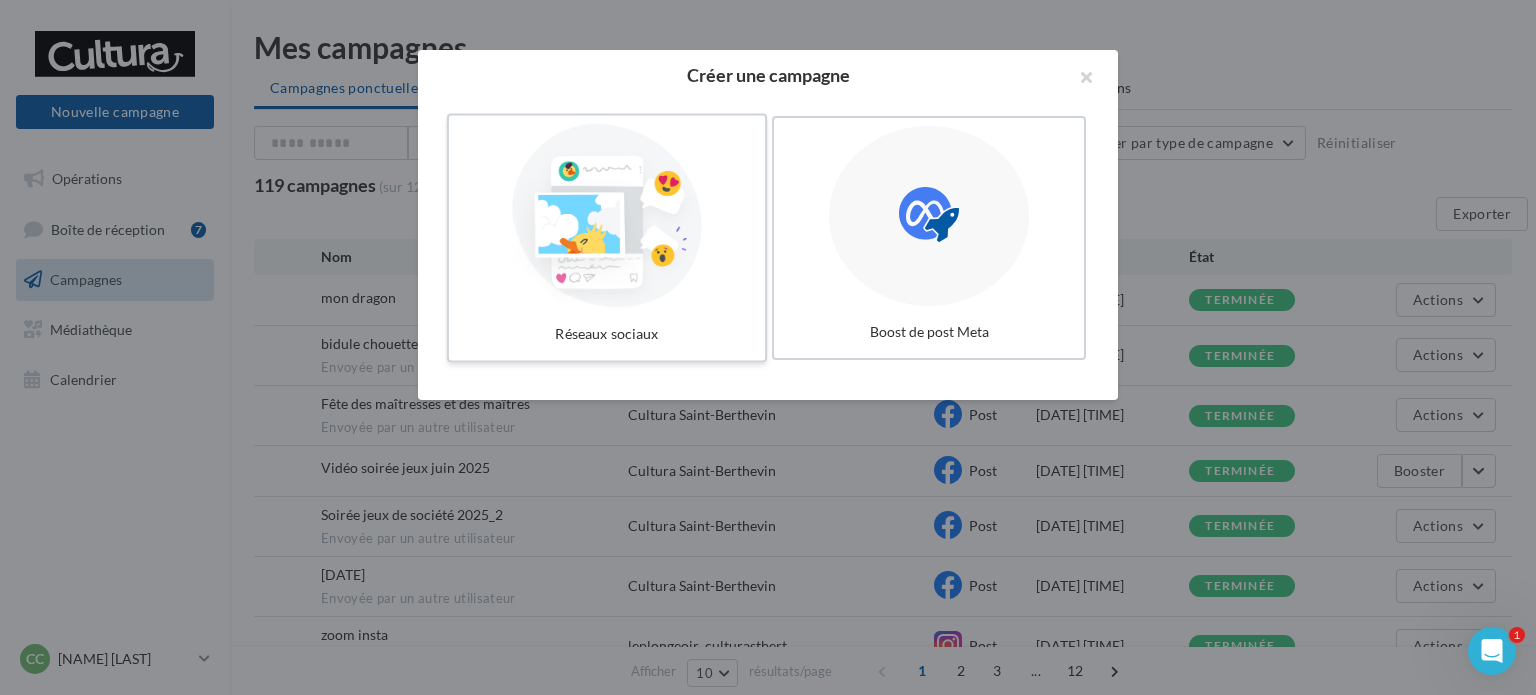click at bounding box center [607, 216] 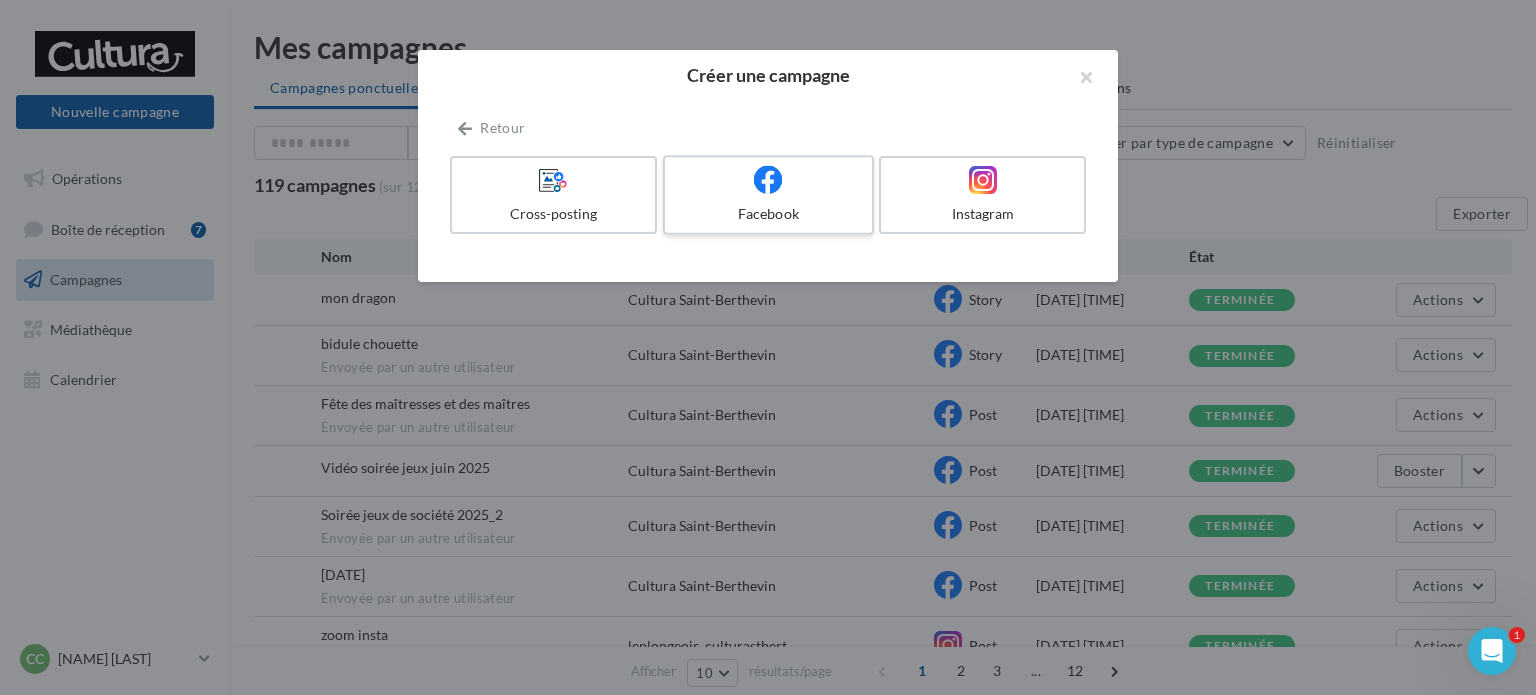 click on "Facebook" at bounding box center [768, 195] 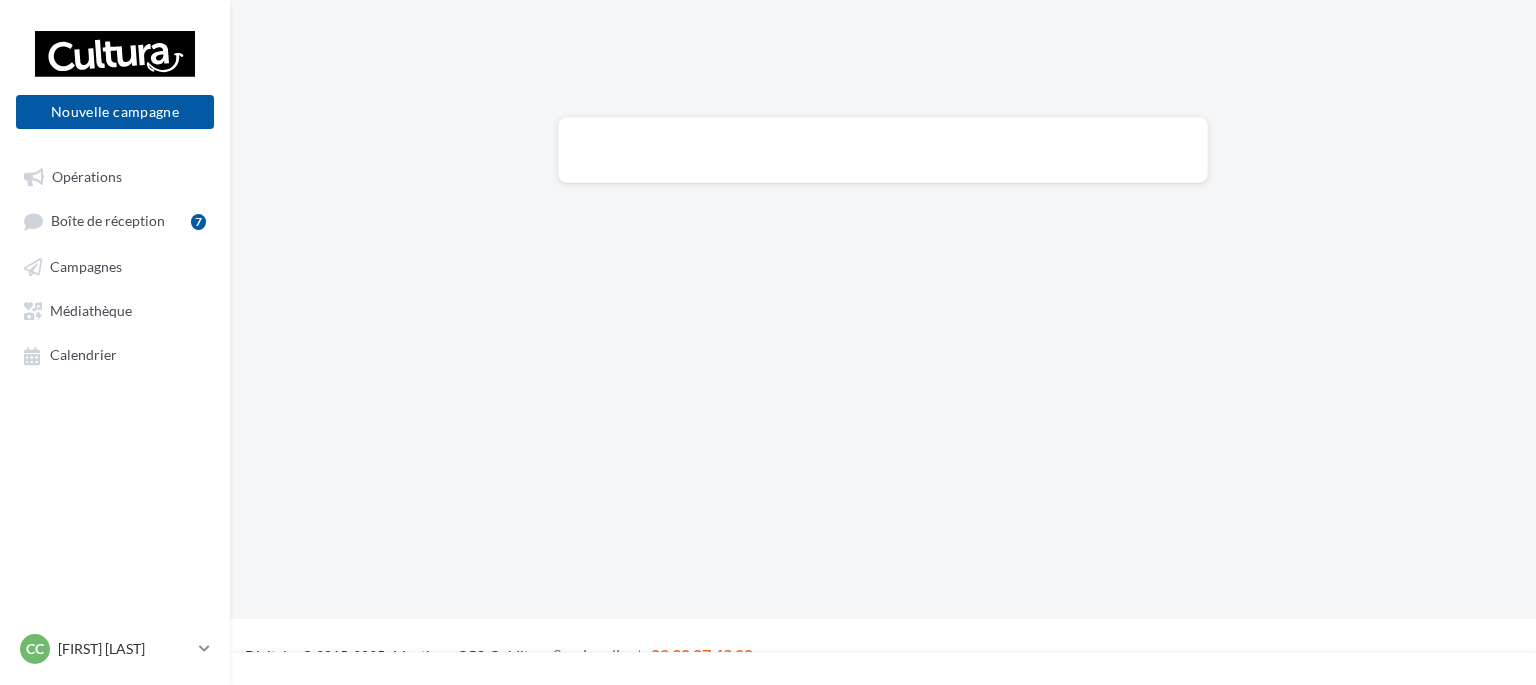 scroll, scrollTop: 0, scrollLeft: 0, axis: both 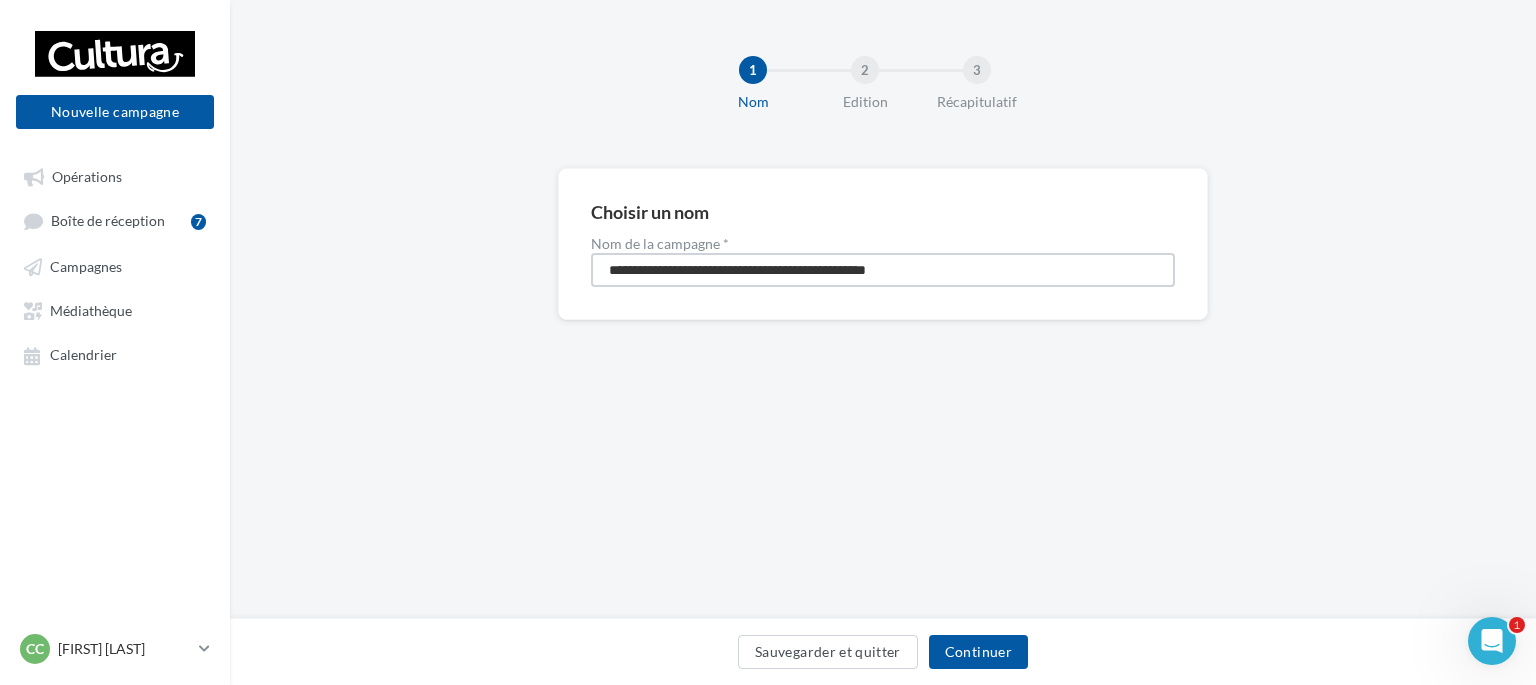 click on "**********" at bounding box center [883, 270] 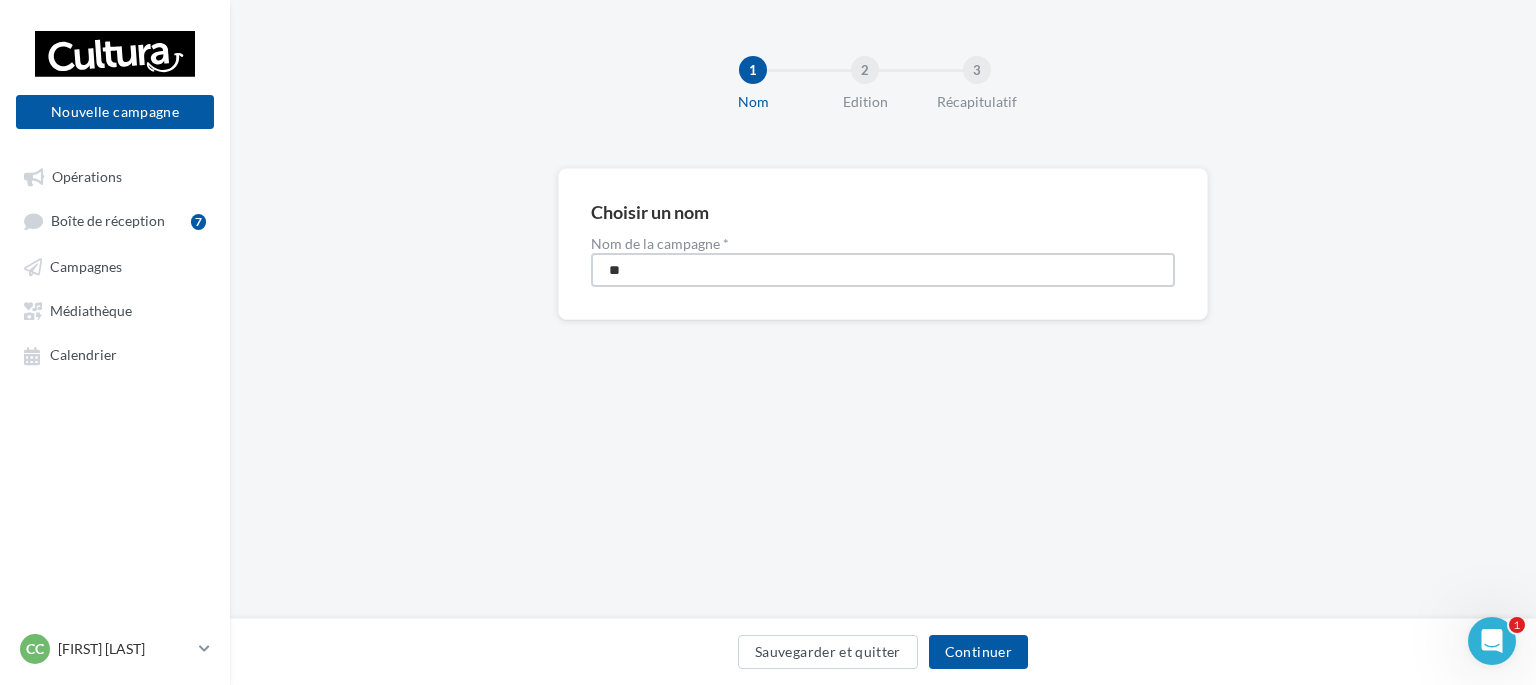 type on "***" 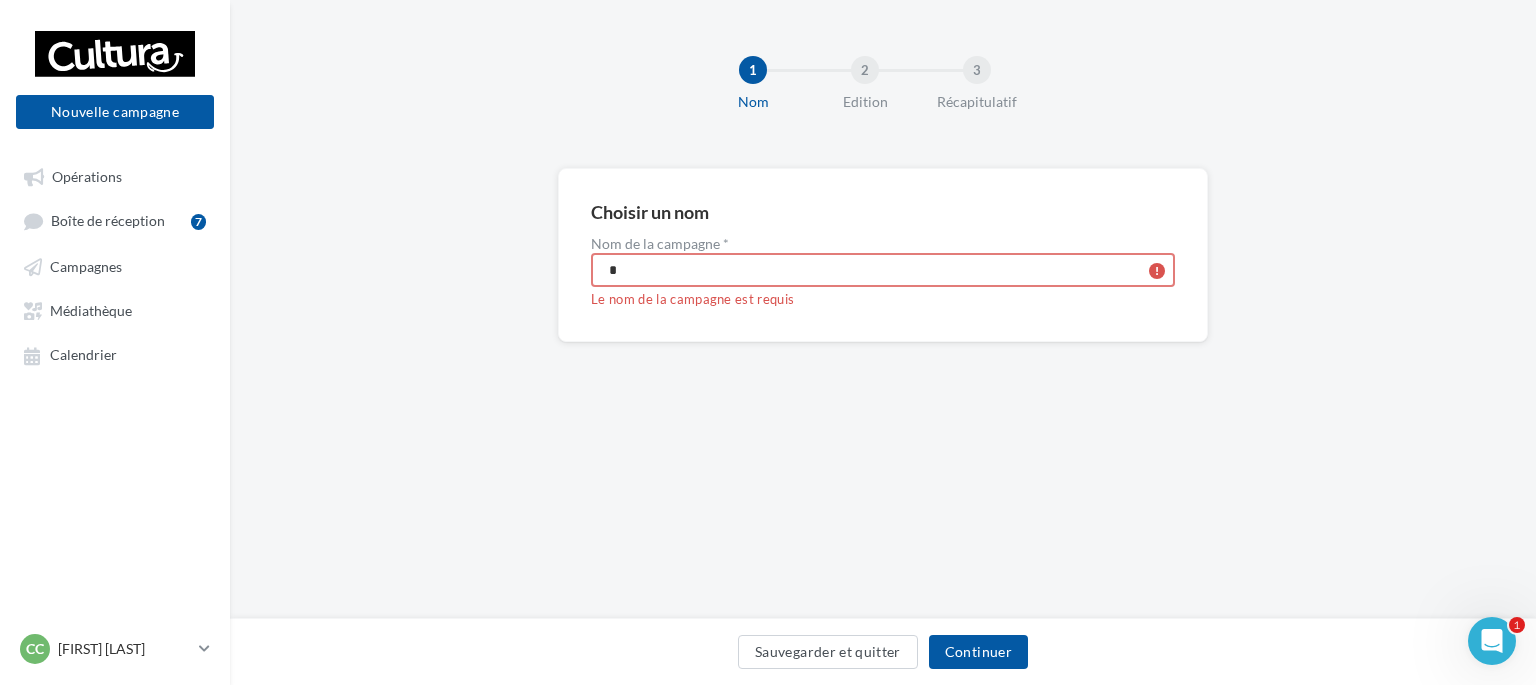 type 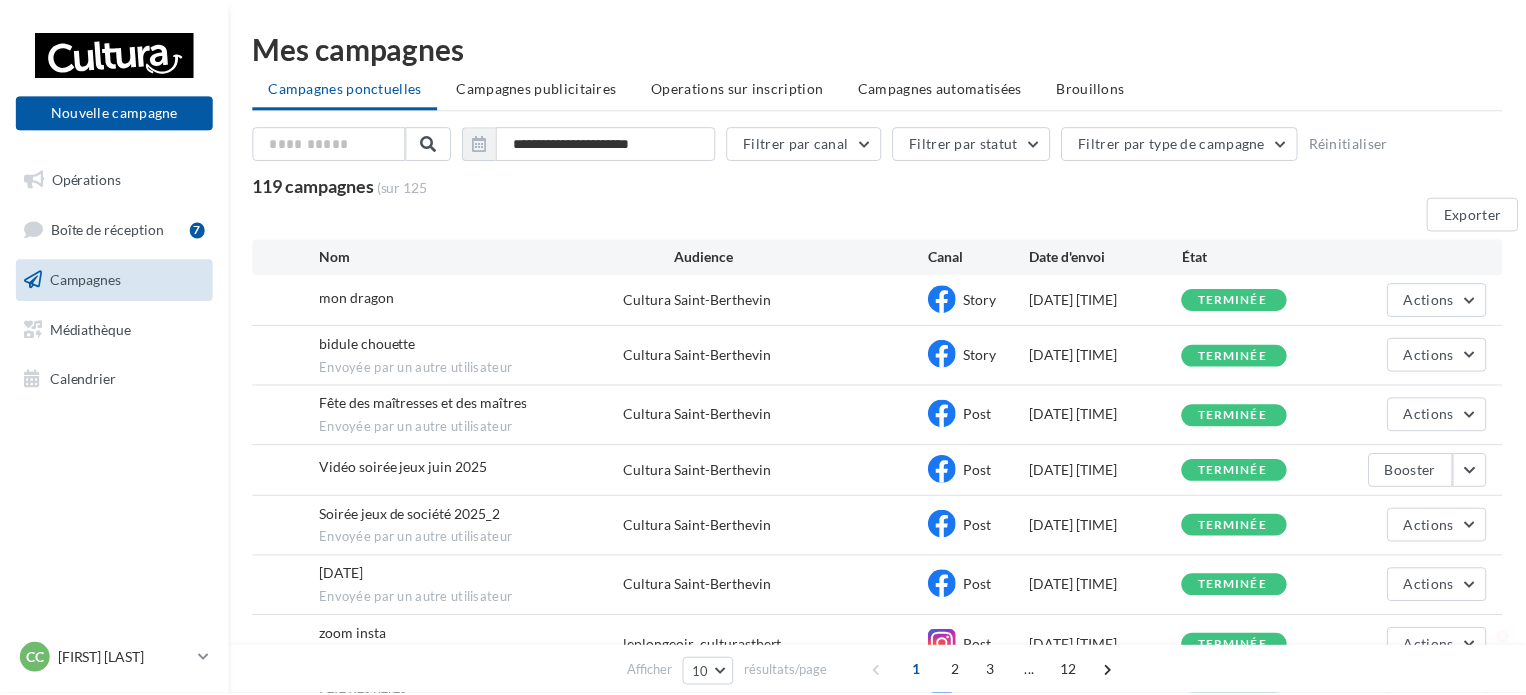 scroll, scrollTop: 0, scrollLeft: 0, axis: both 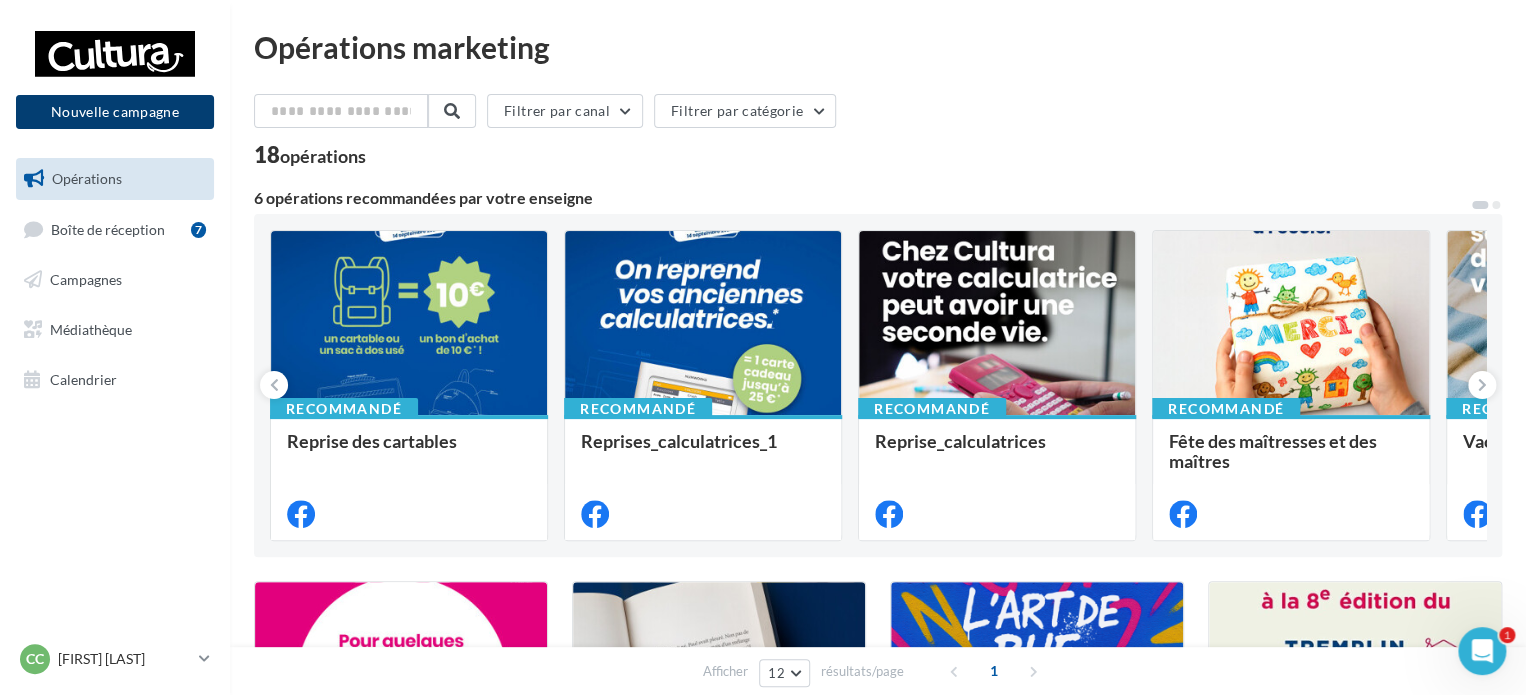 click on "Nouvelle campagne" at bounding box center (115, 112) 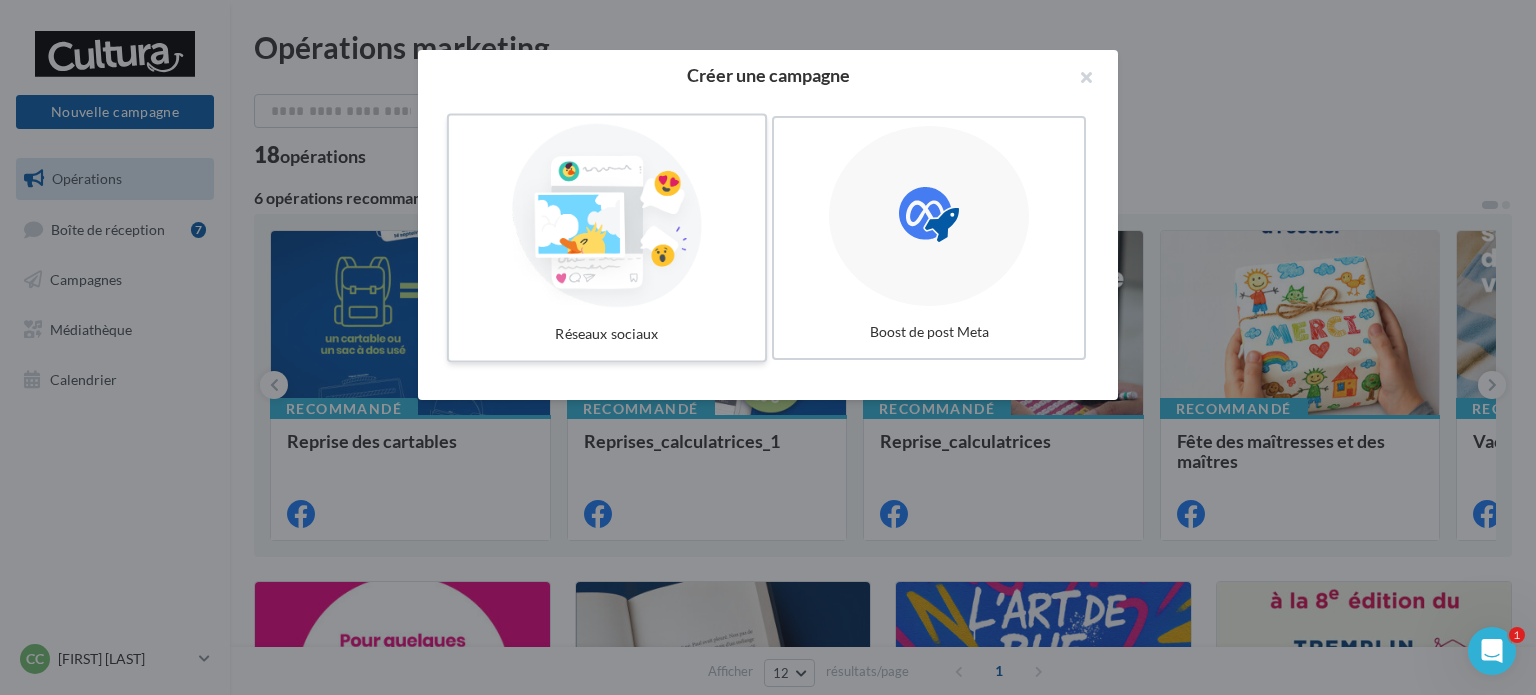 click at bounding box center (607, 216) 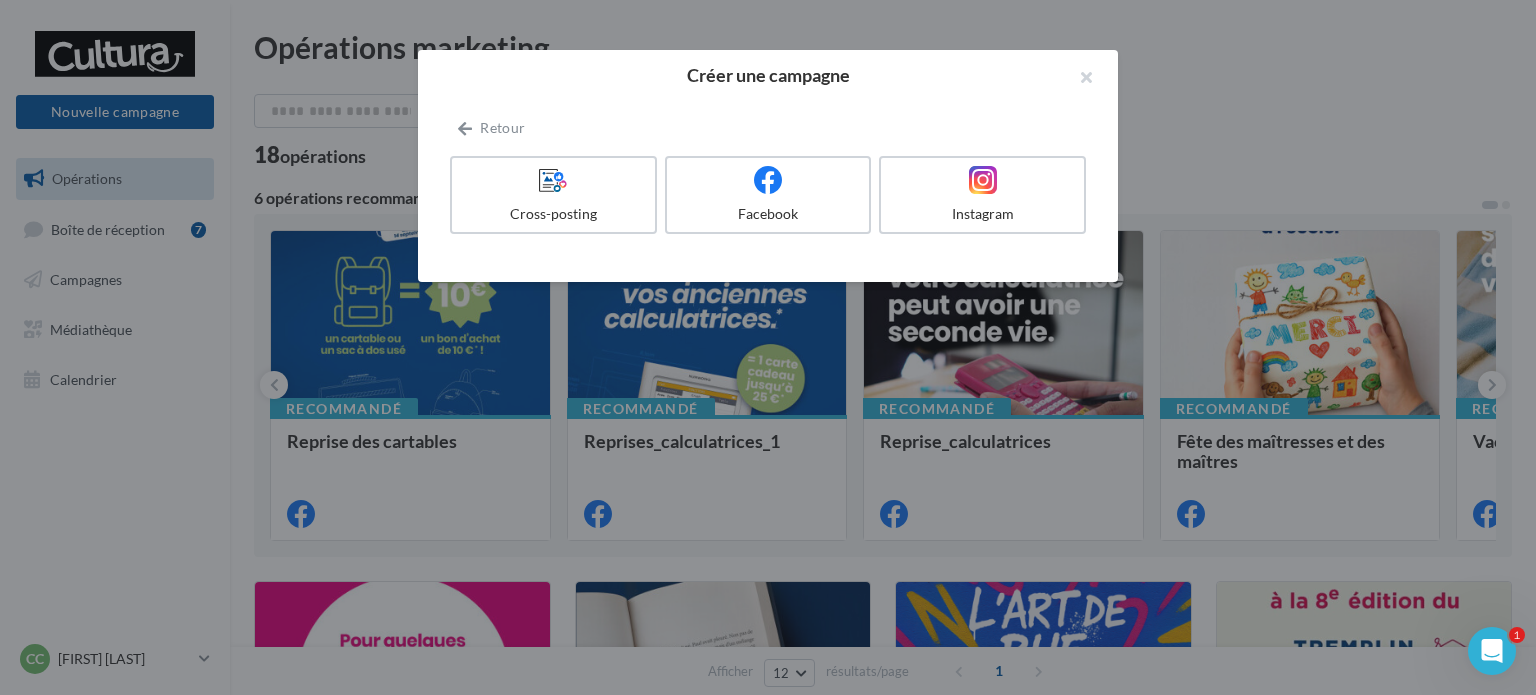 drag, startPoint x: 759, startPoint y: 210, endPoint x: 675, endPoint y: 372, distance: 182.48288 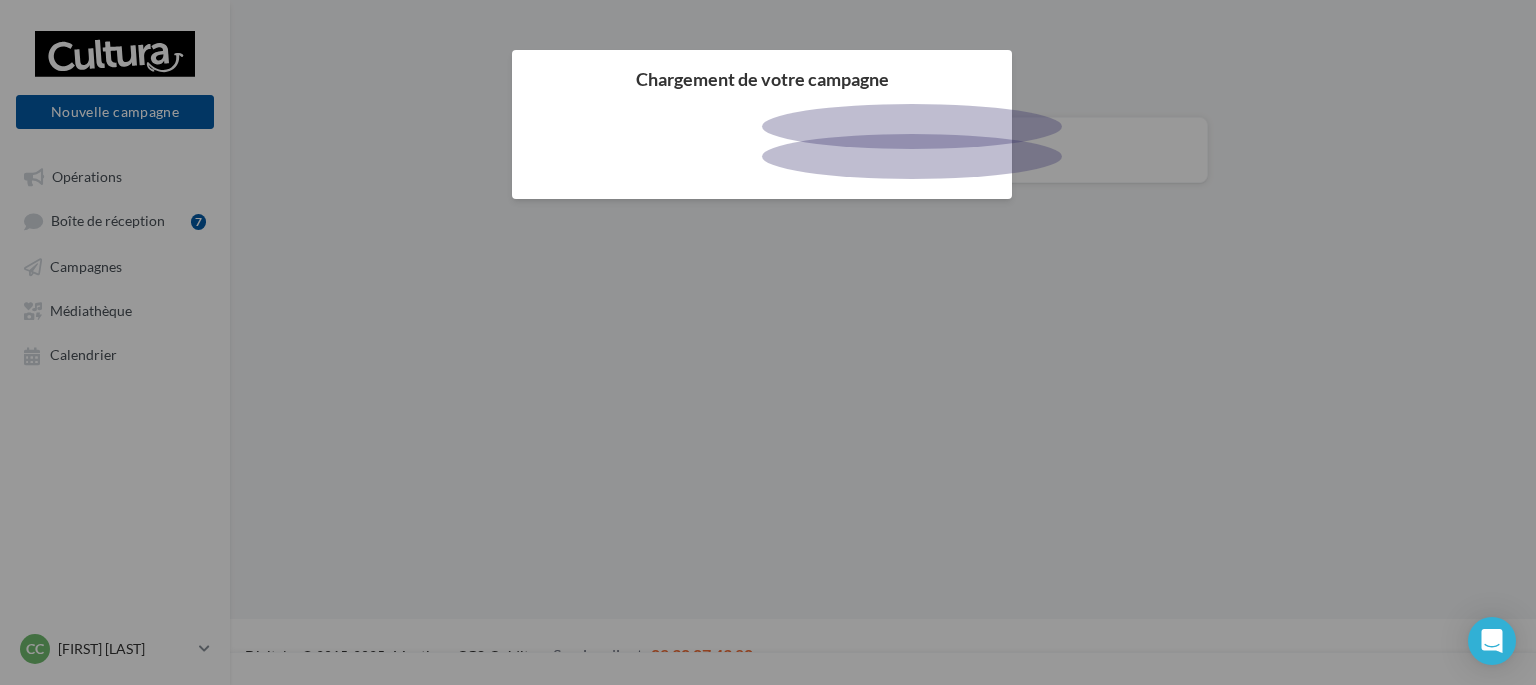 scroll, scrollTop: 0, scrollLeft: 0, axis: both 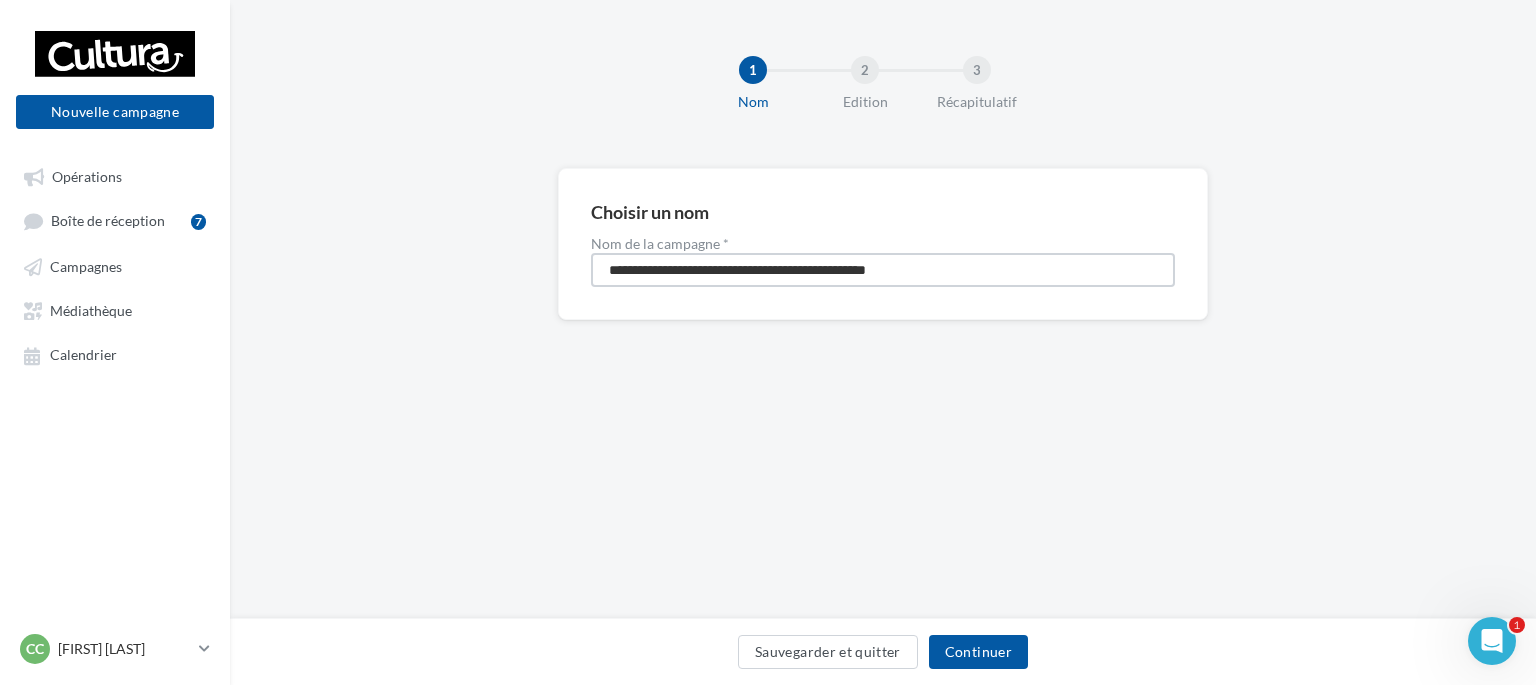 drag, startPoint x: 1115, startPoint y: 272, endPoint x: 479, endPoint y: 242, distance: 636.70715 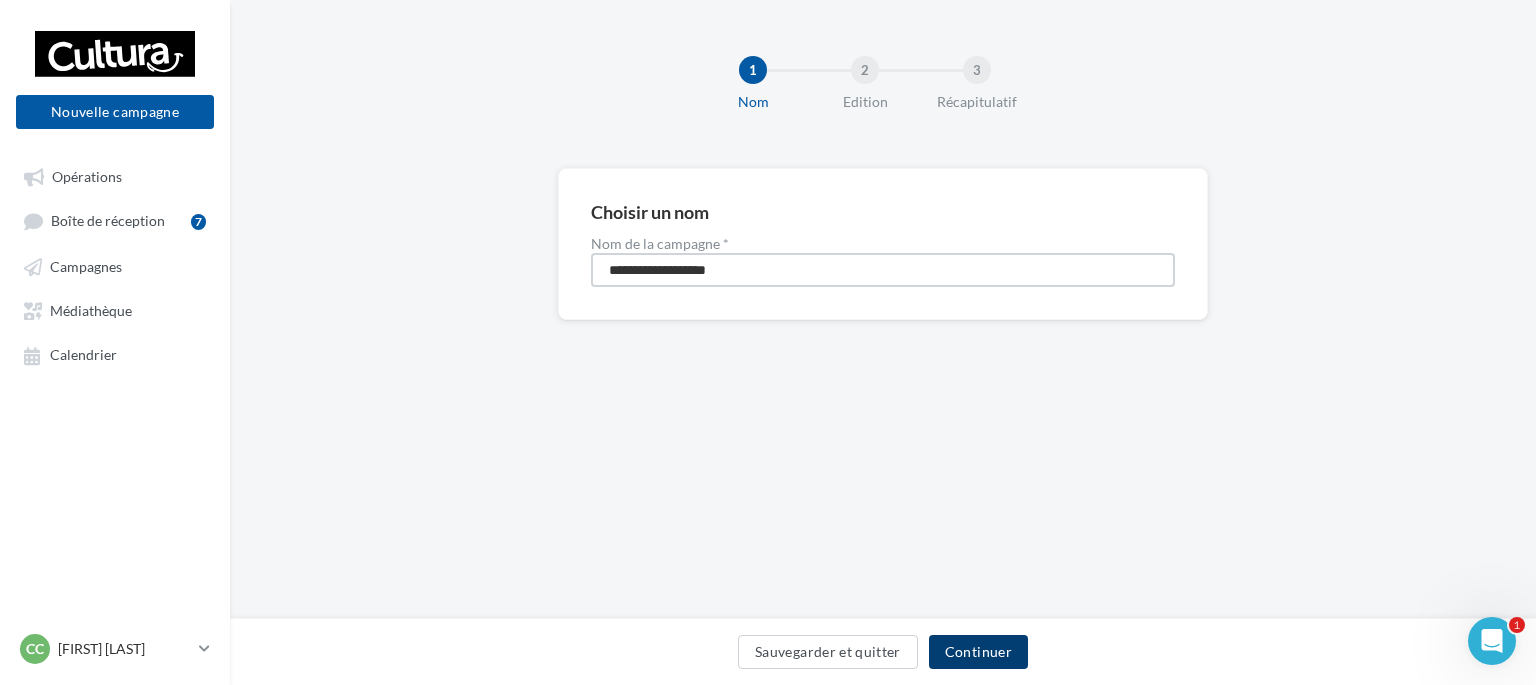 type on "**********" 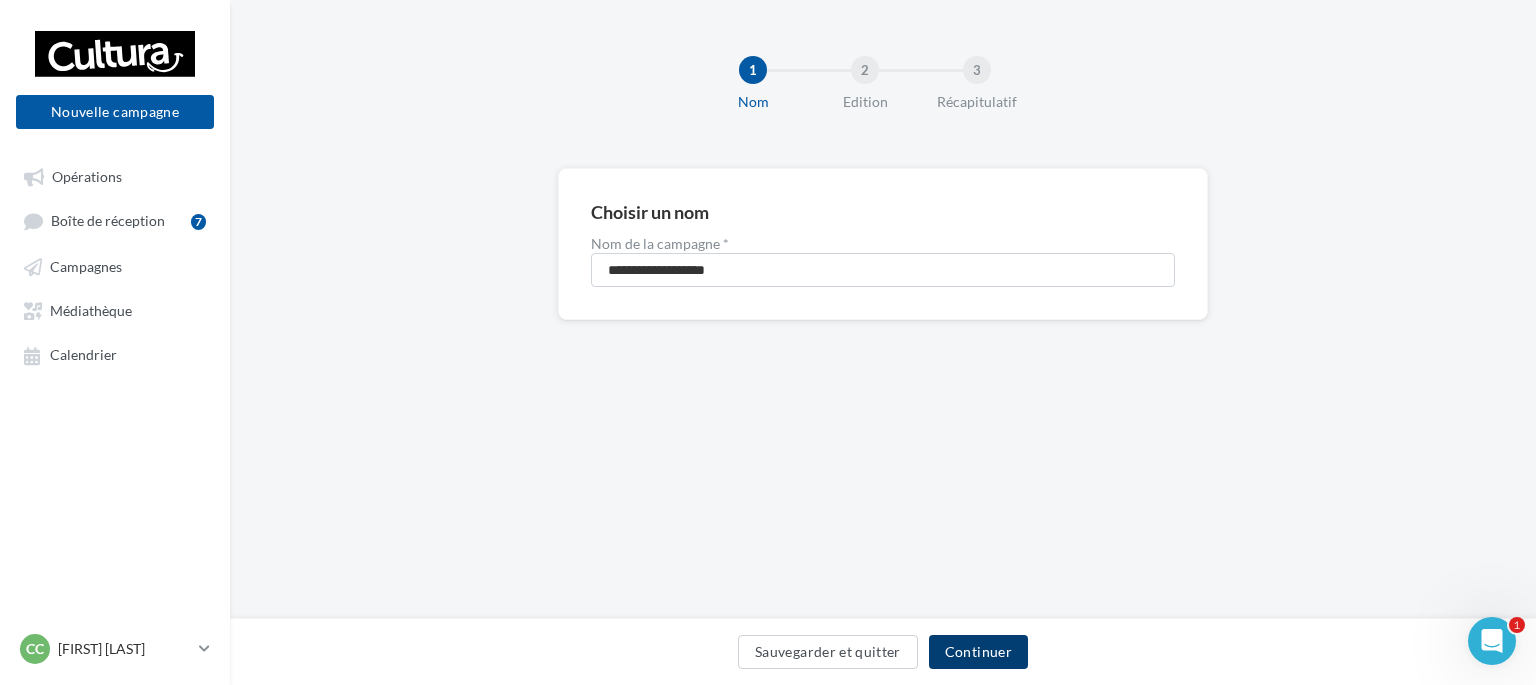 click on "Continuer" at bounding box center (978, 652) 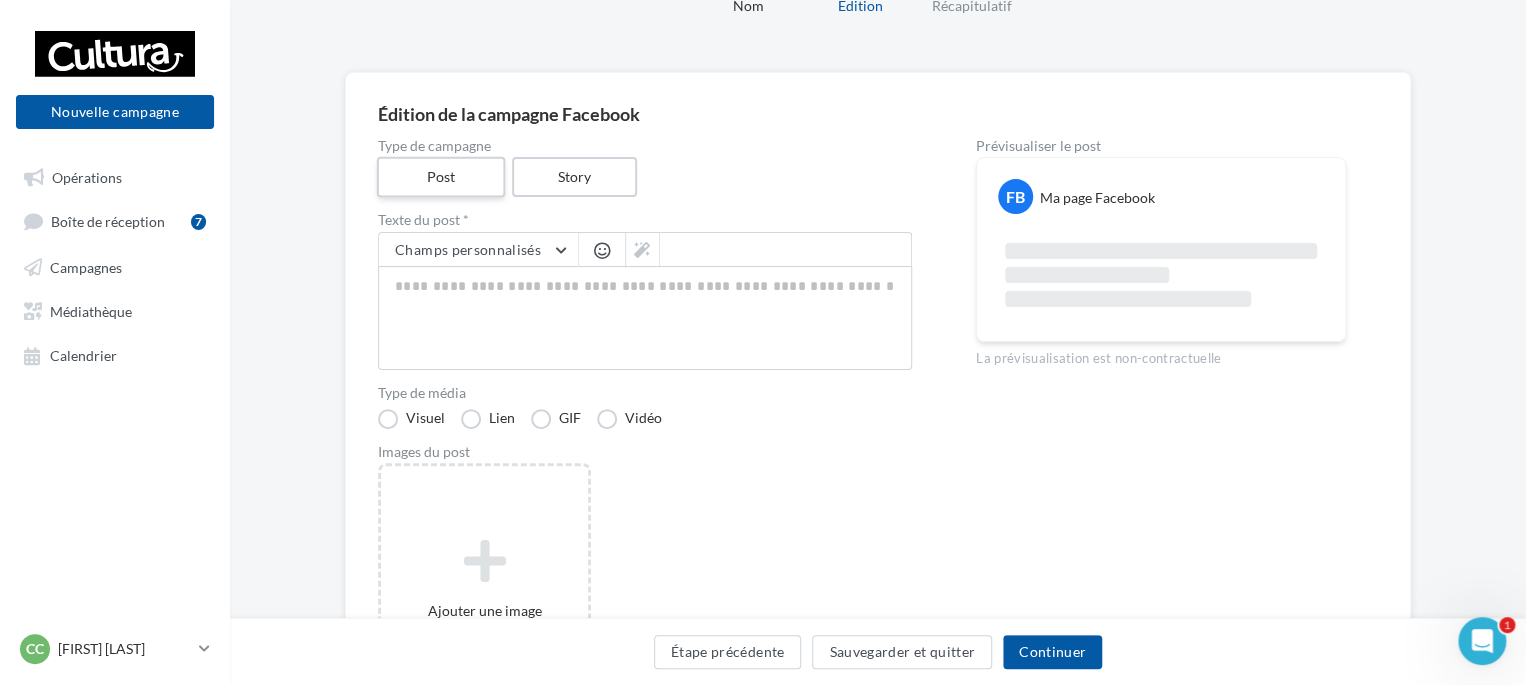 scroll, scrollTop: 100, scrollLeft: 0, axis: vertical 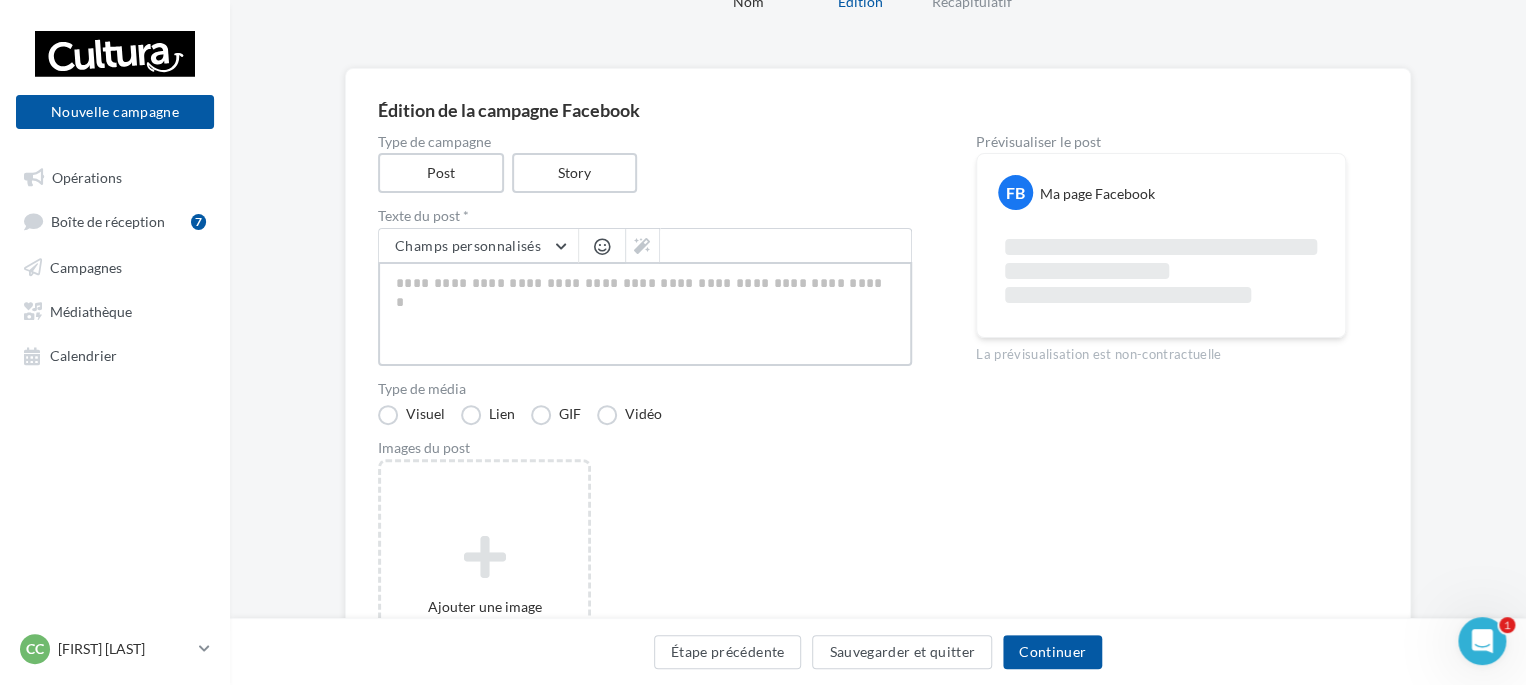 click at bounding box center [645, 314] 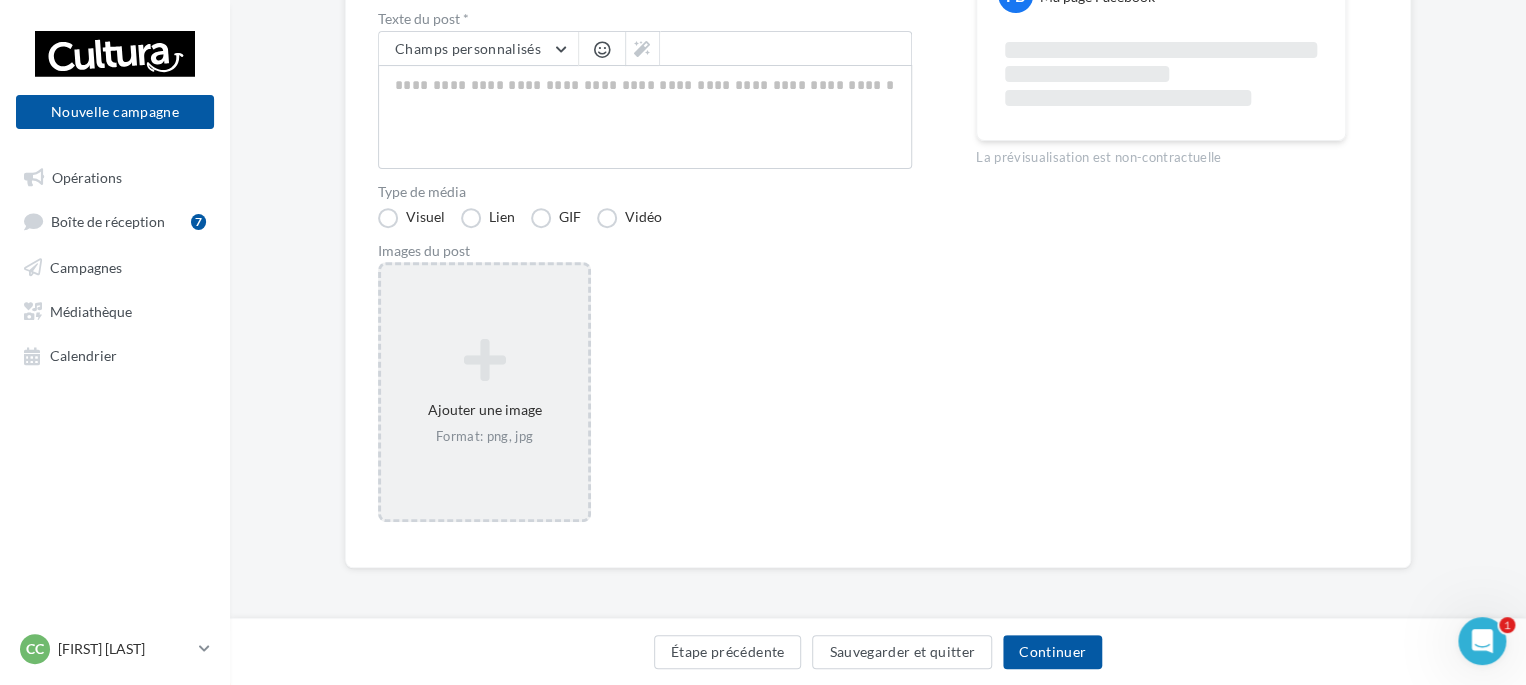 click at bounding box center (484, 360) 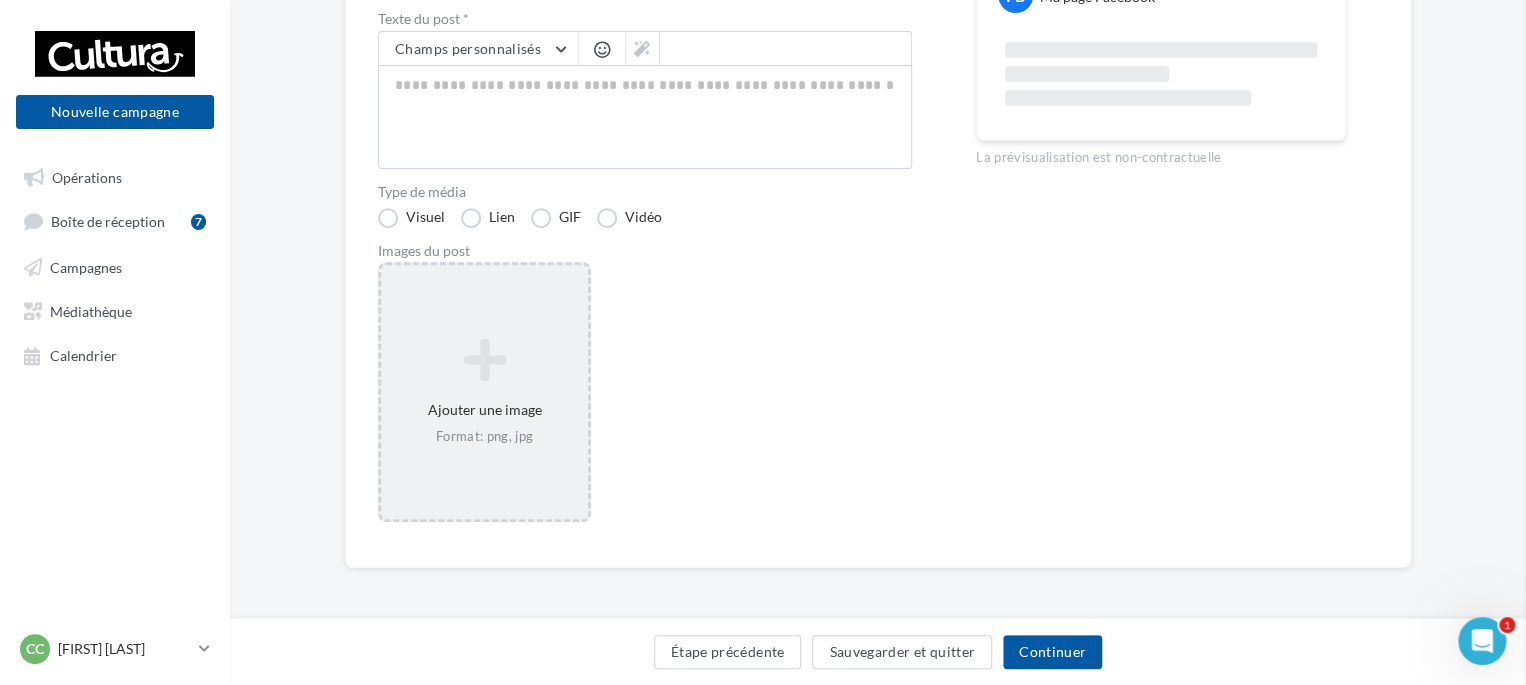 scroll, scrollTop: 287, scrollLeft: 0, axis: vertical 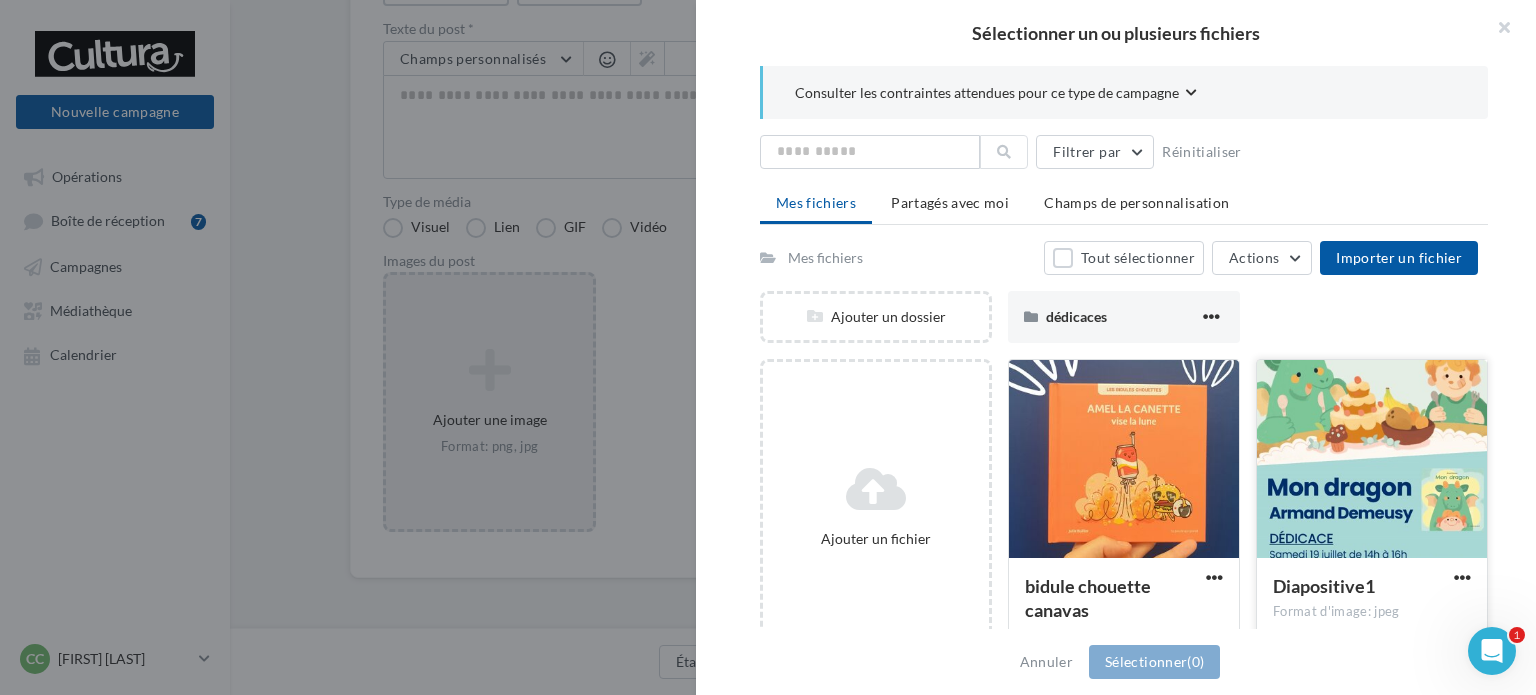 click at bounding box center (1124, 460) 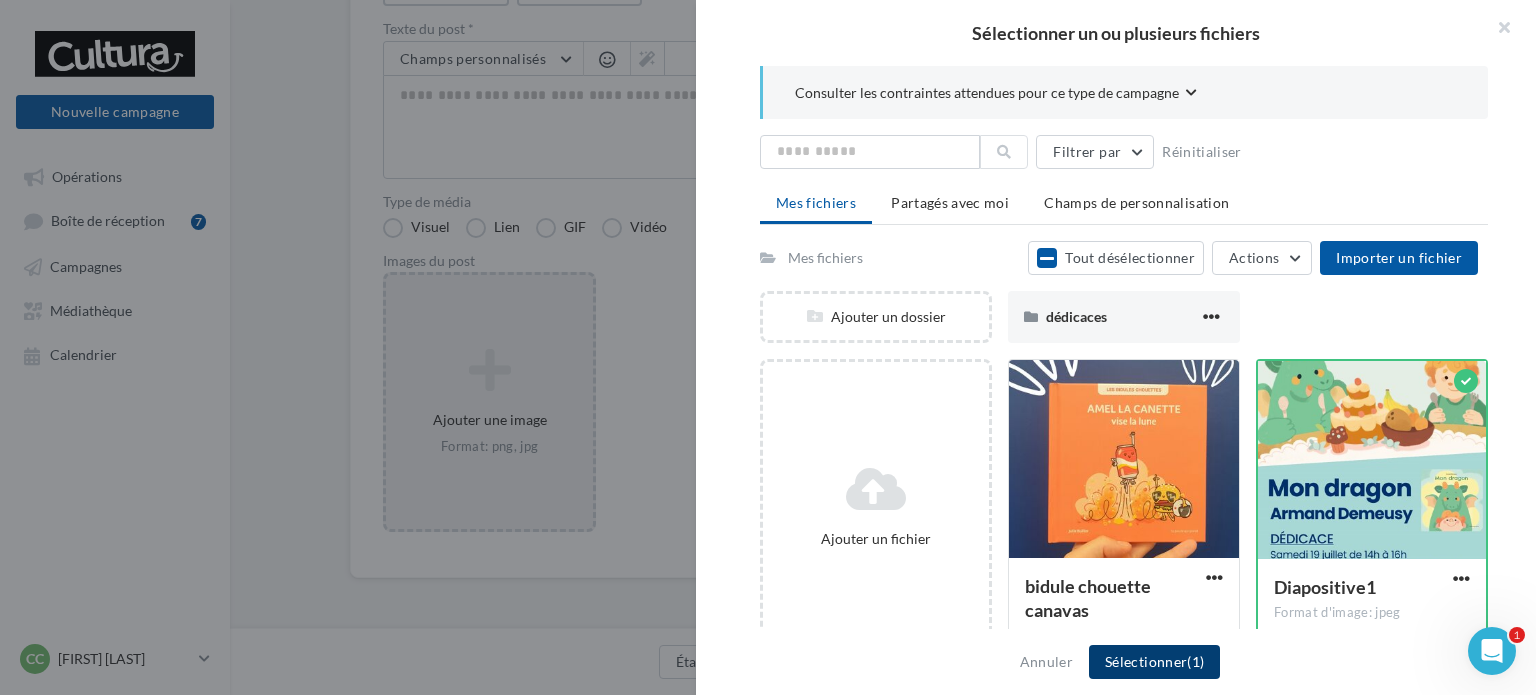 click on "(1)" at bounding box center (1195, 661) 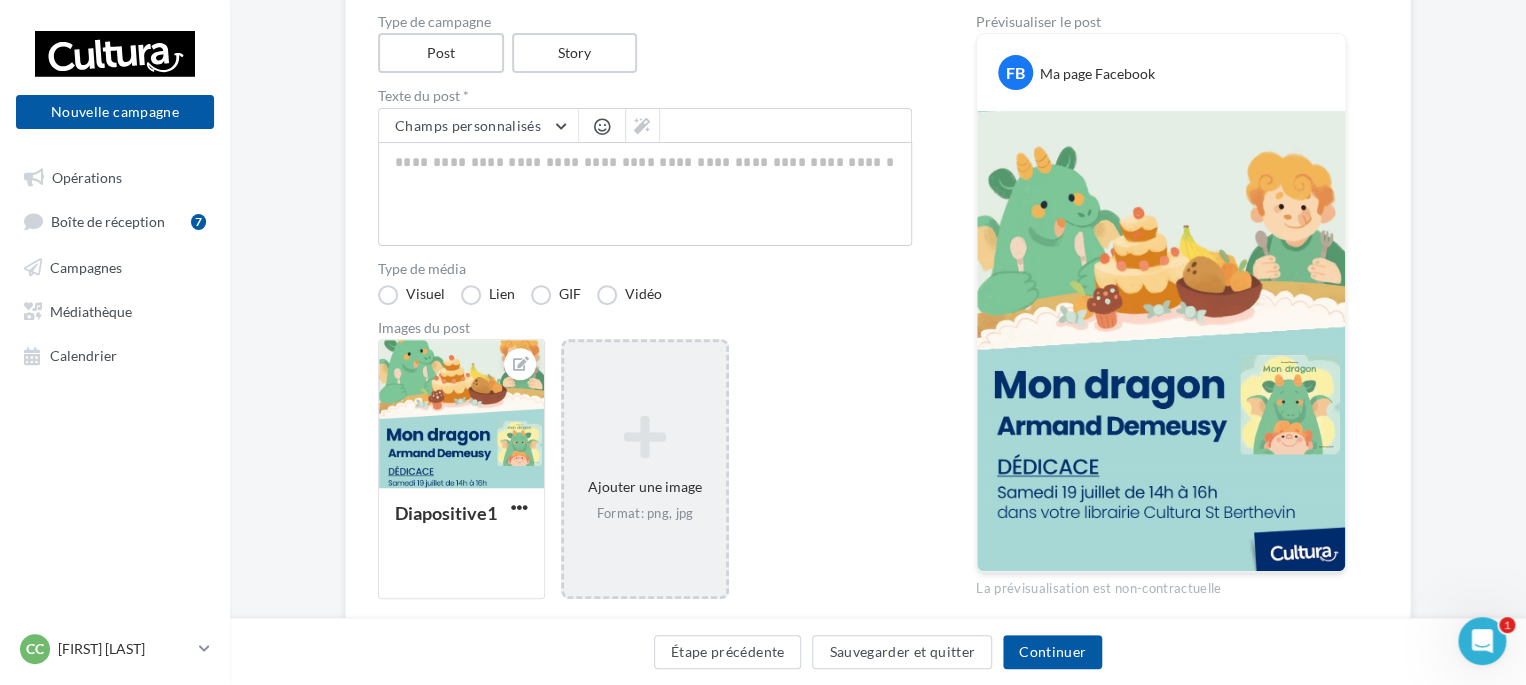 scroll, scrollTop: 187, scrollLeft: 0, axis: vertical 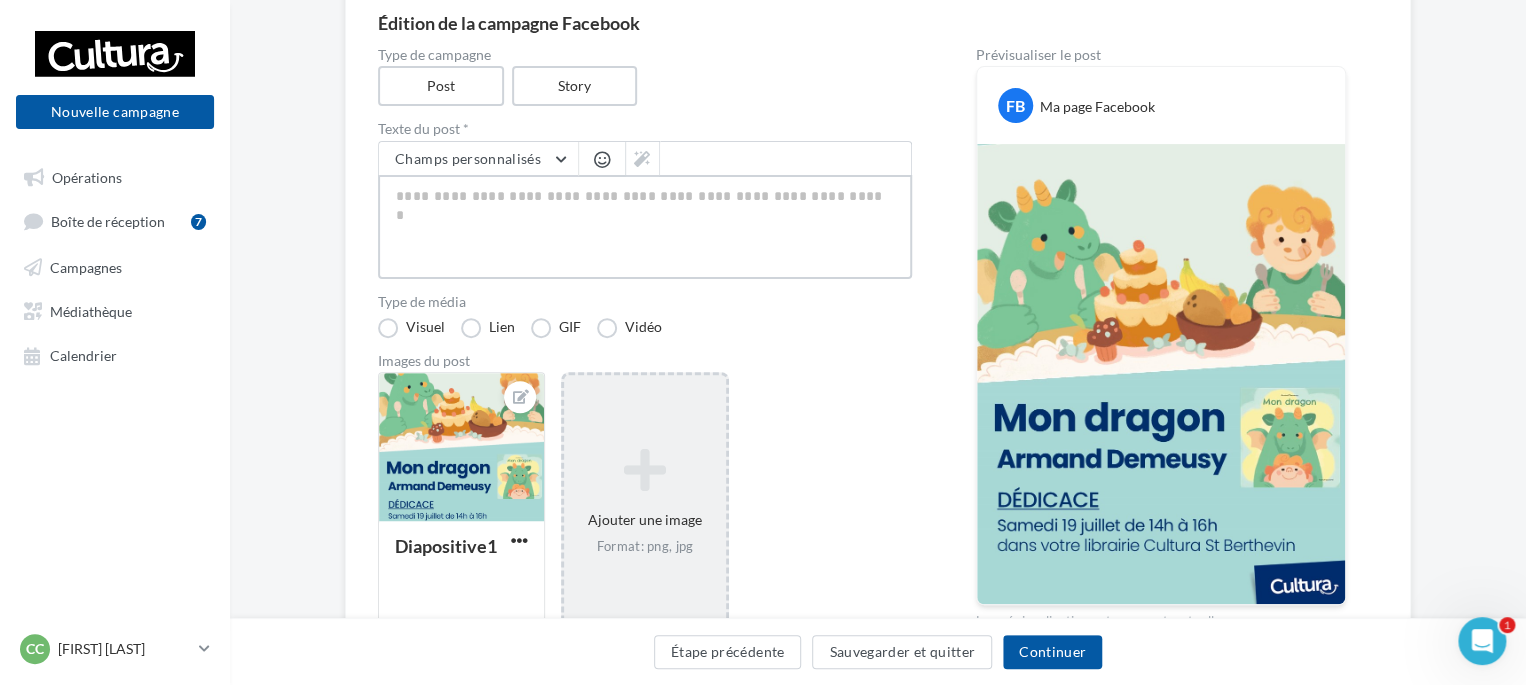 click at bounding box center [645, 227] 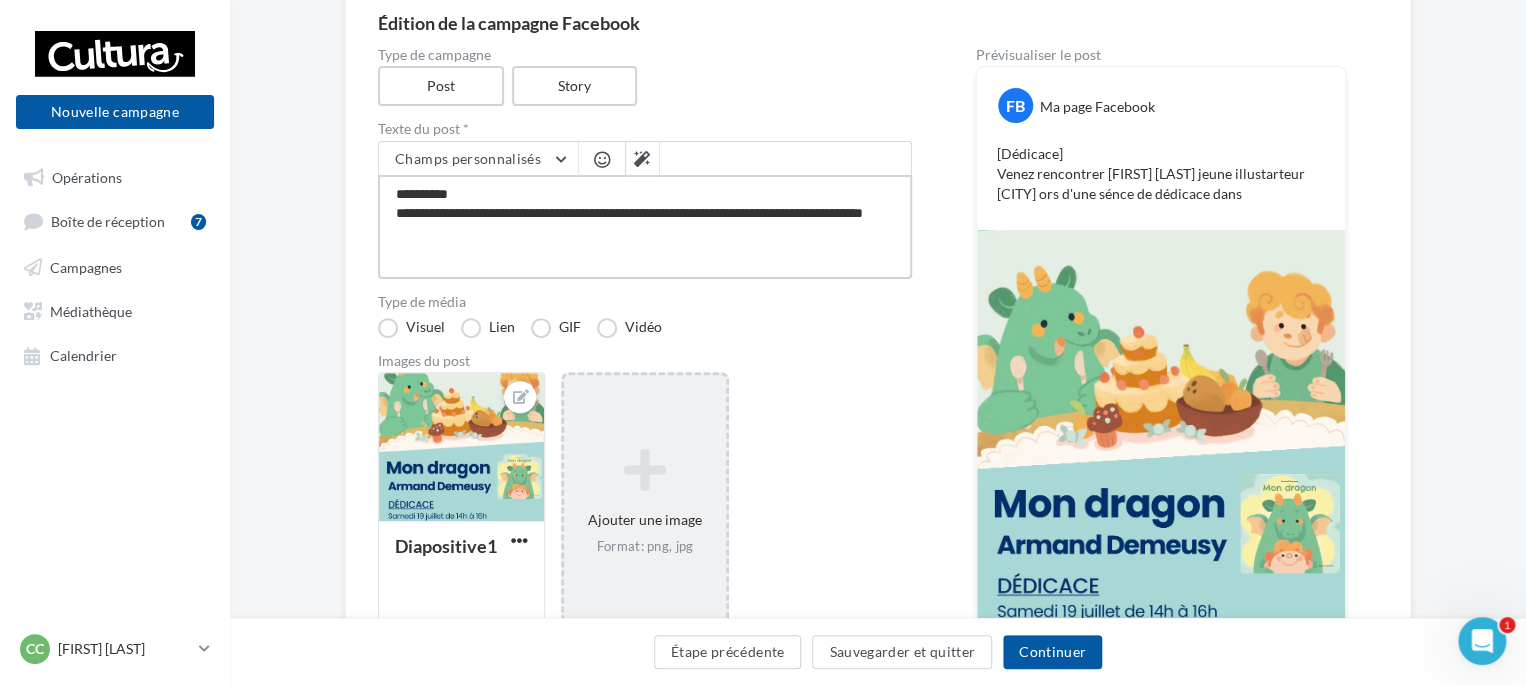 click on "**********" at bounding box center (645, 227) 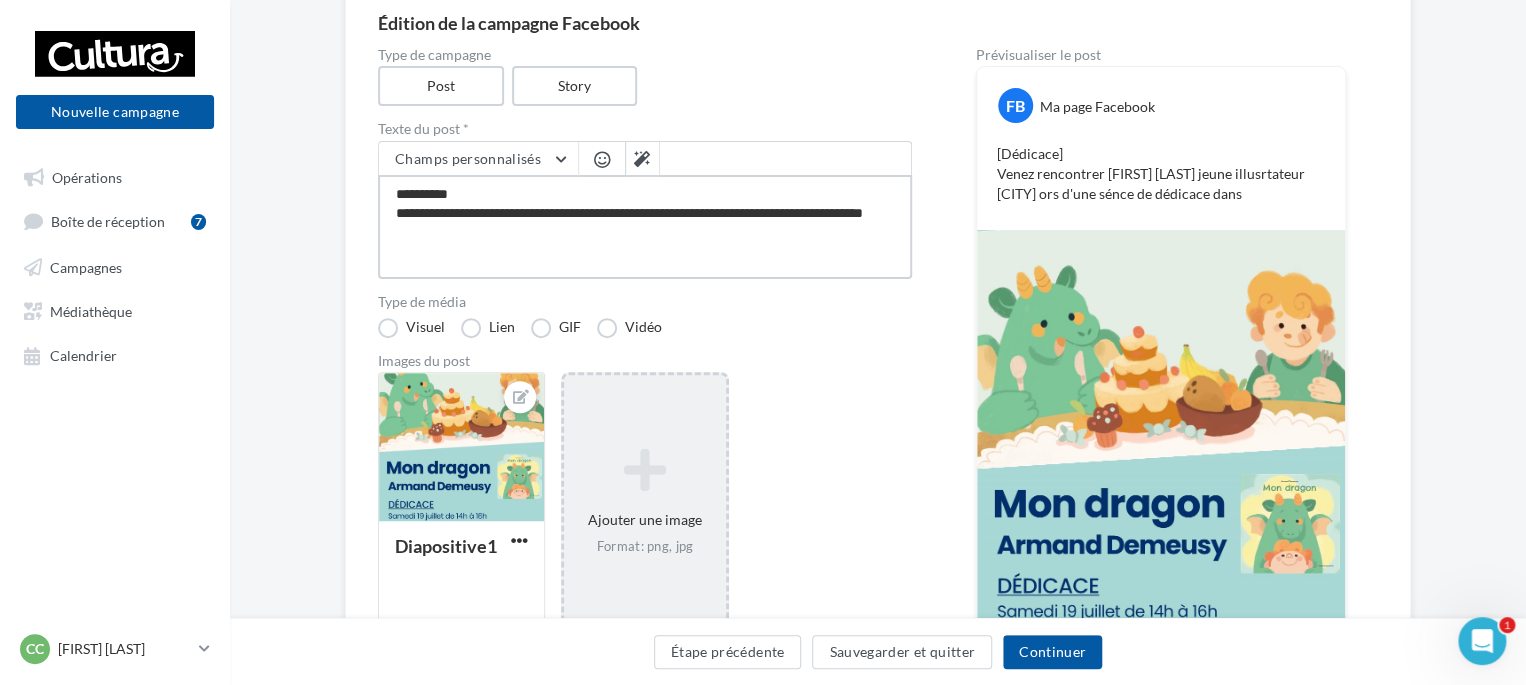 click on "**********" at bounding box center [645, 227] 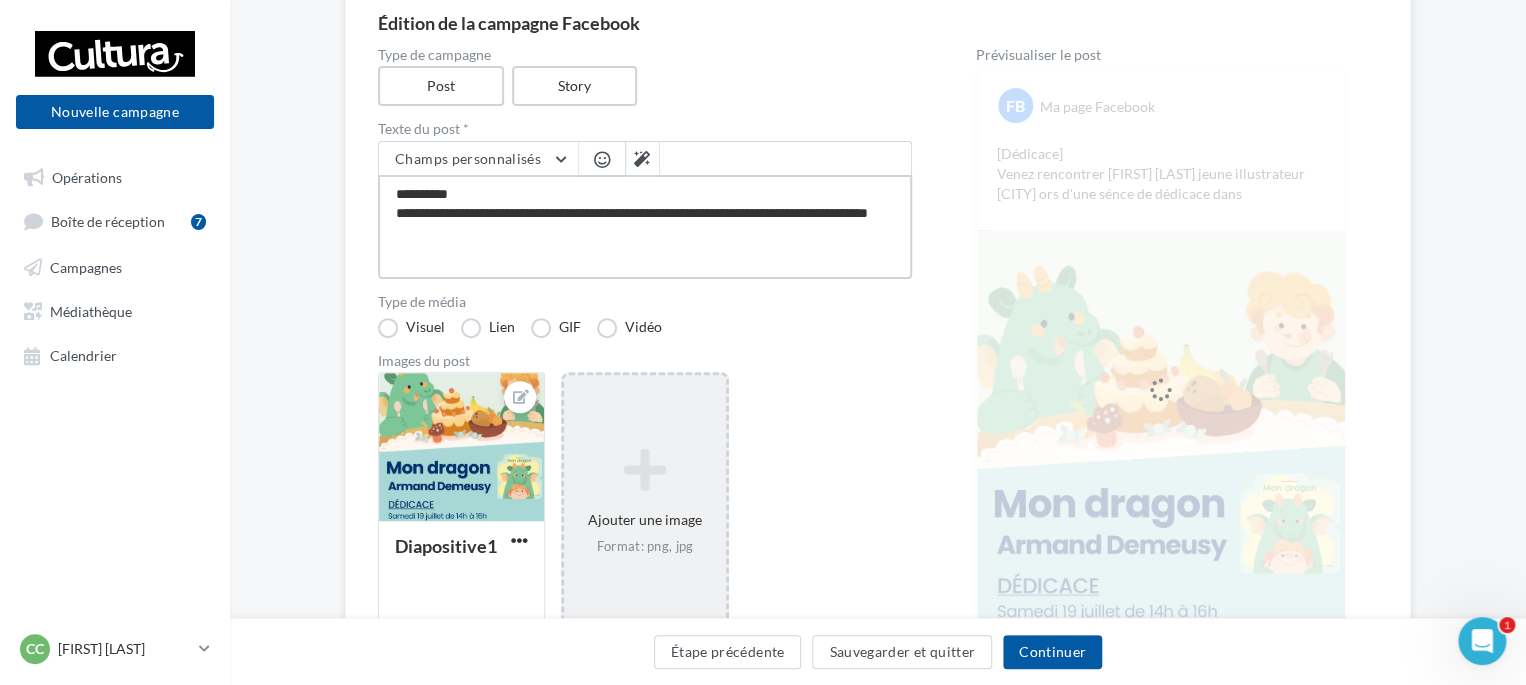 click on "**********" at bounding box center (645, 227) 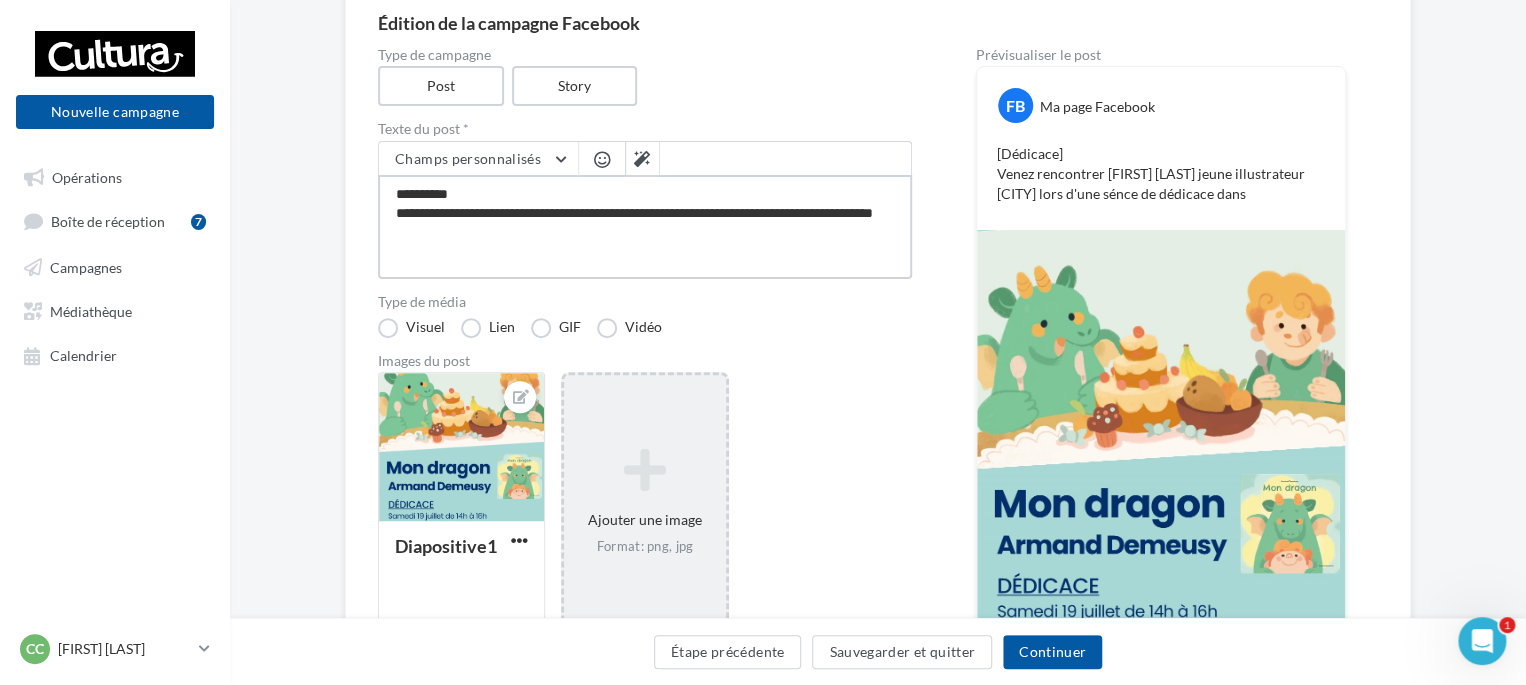 click on "**********" at bounding box center (645, 227) 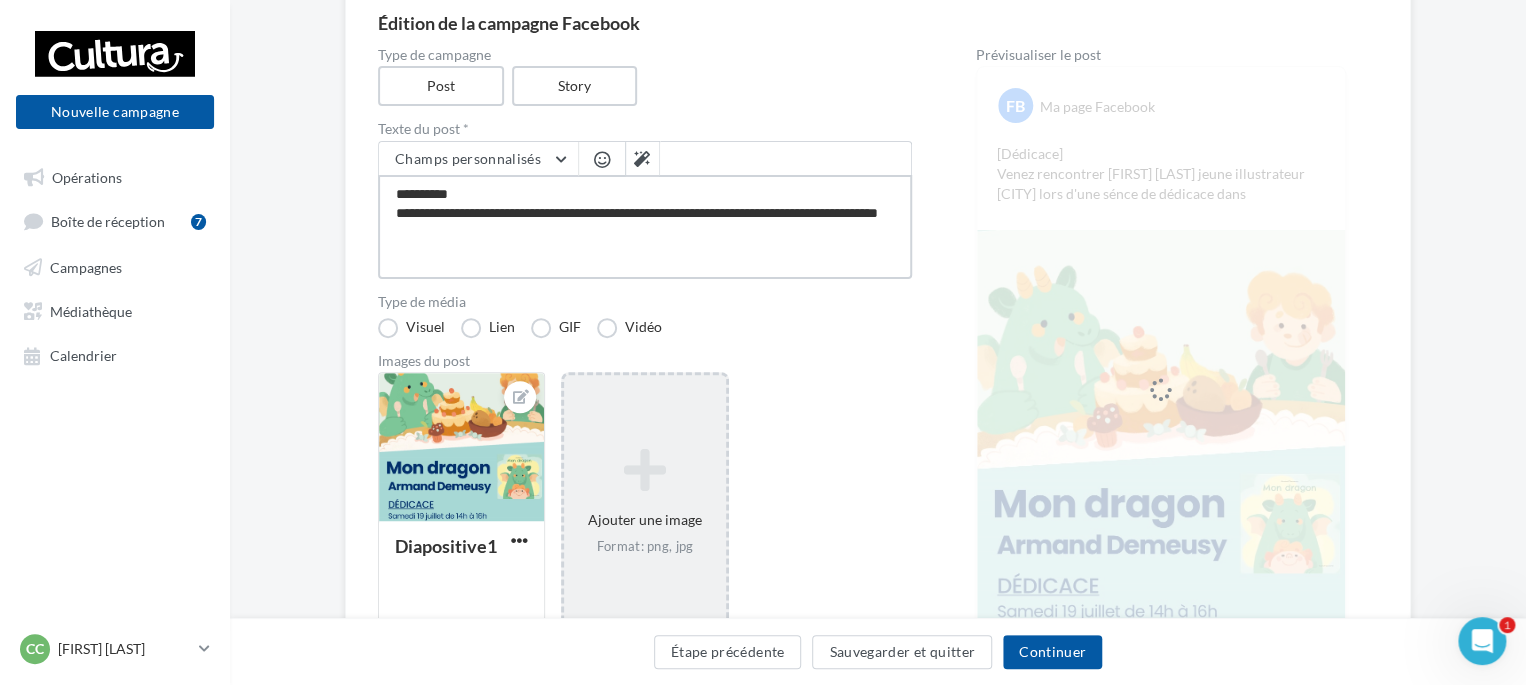click on "**********" at bounding box center (645, 227) 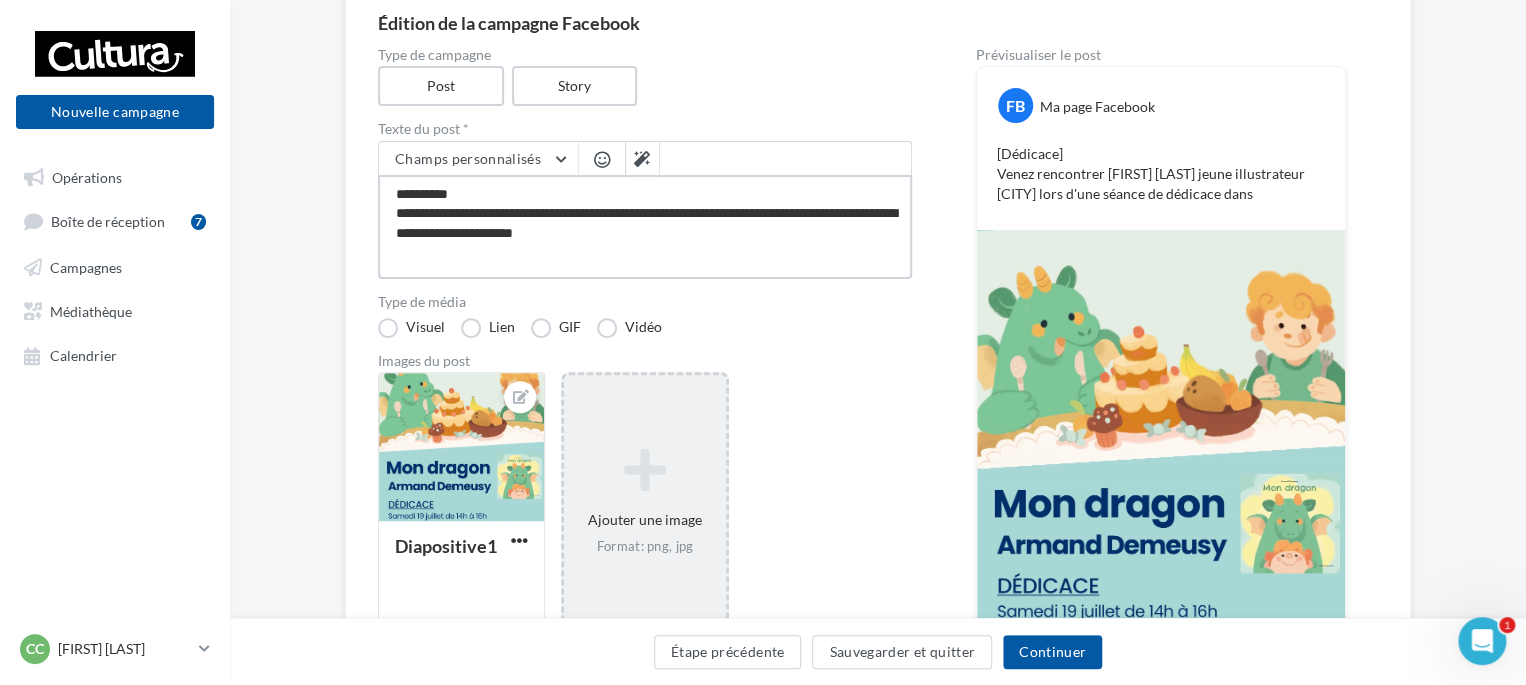 click on "**********" at bounding box center (645, 227) 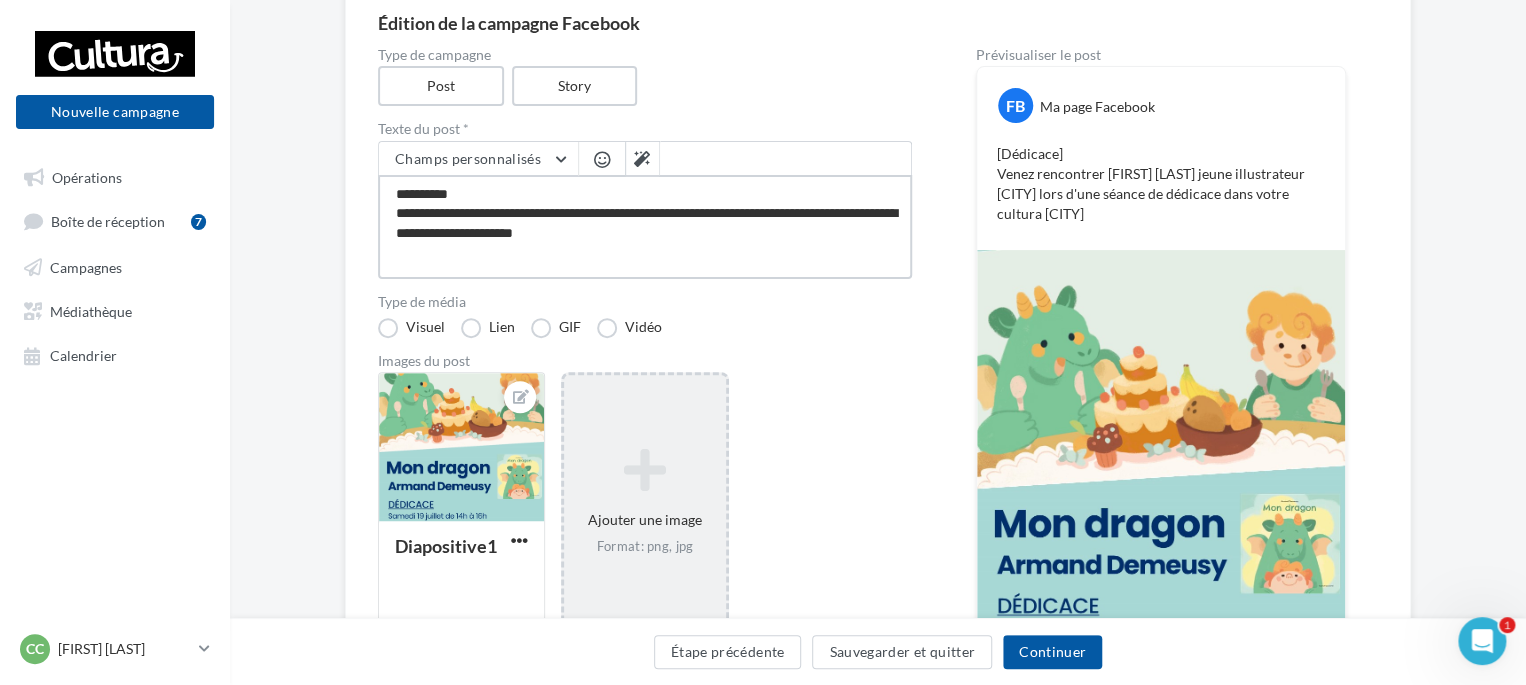 click on "**********" at bounding box center (645, 227) 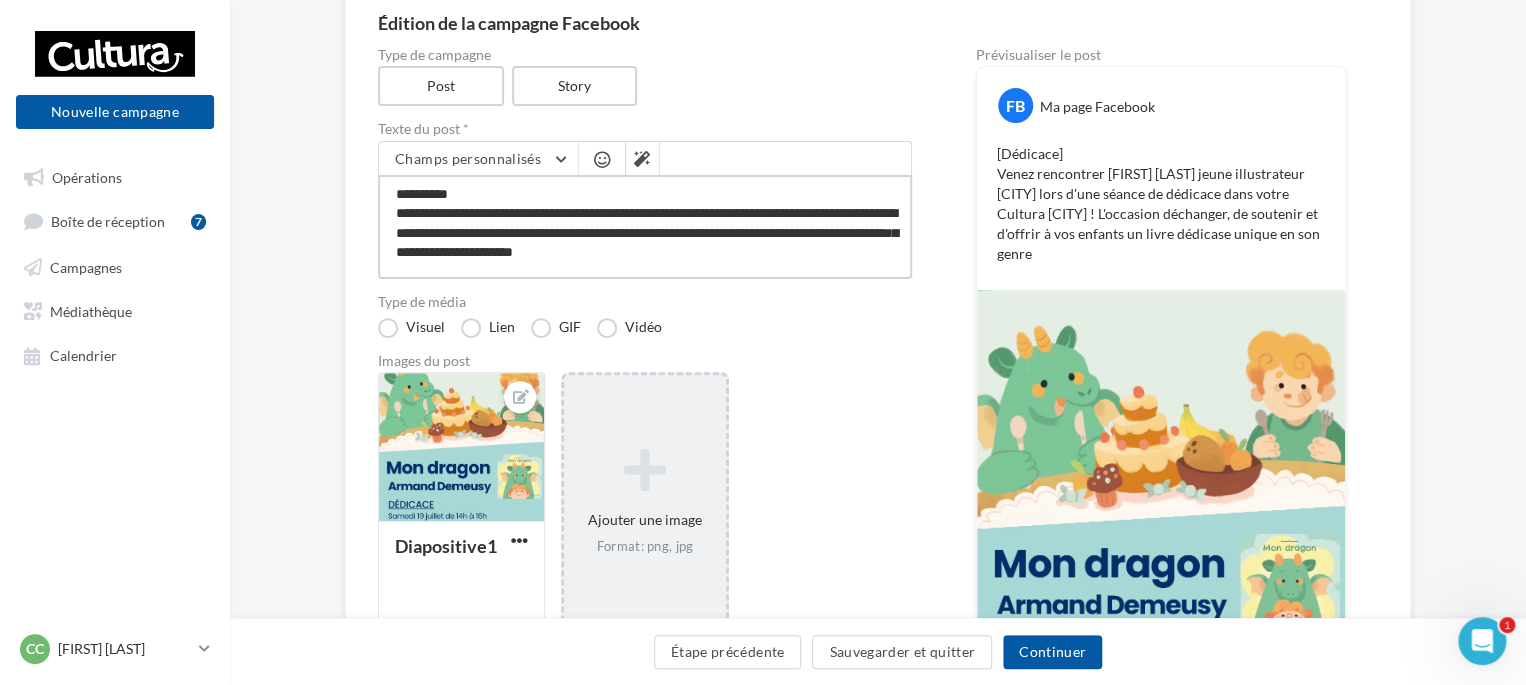 click on "**********" at bounding box center [645, 227] 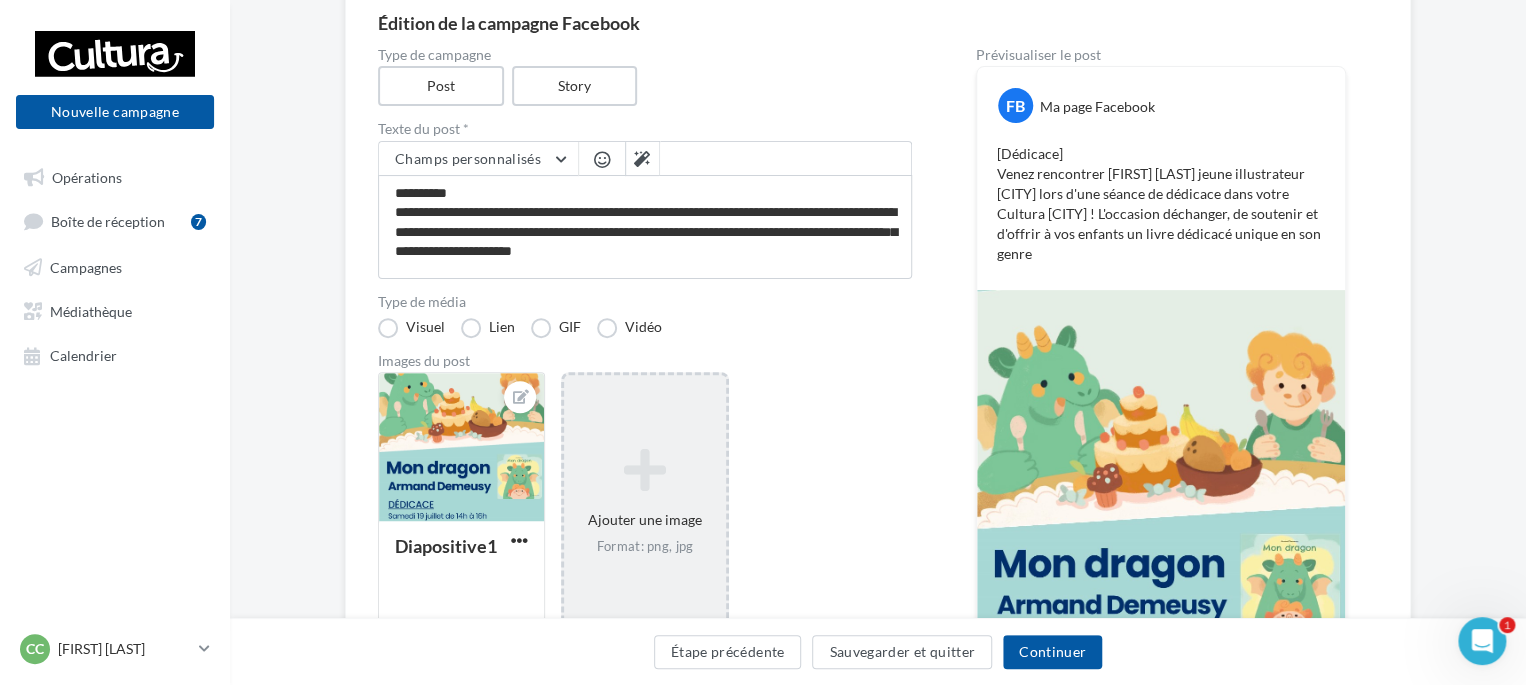 click at bounding box center (602, 159) 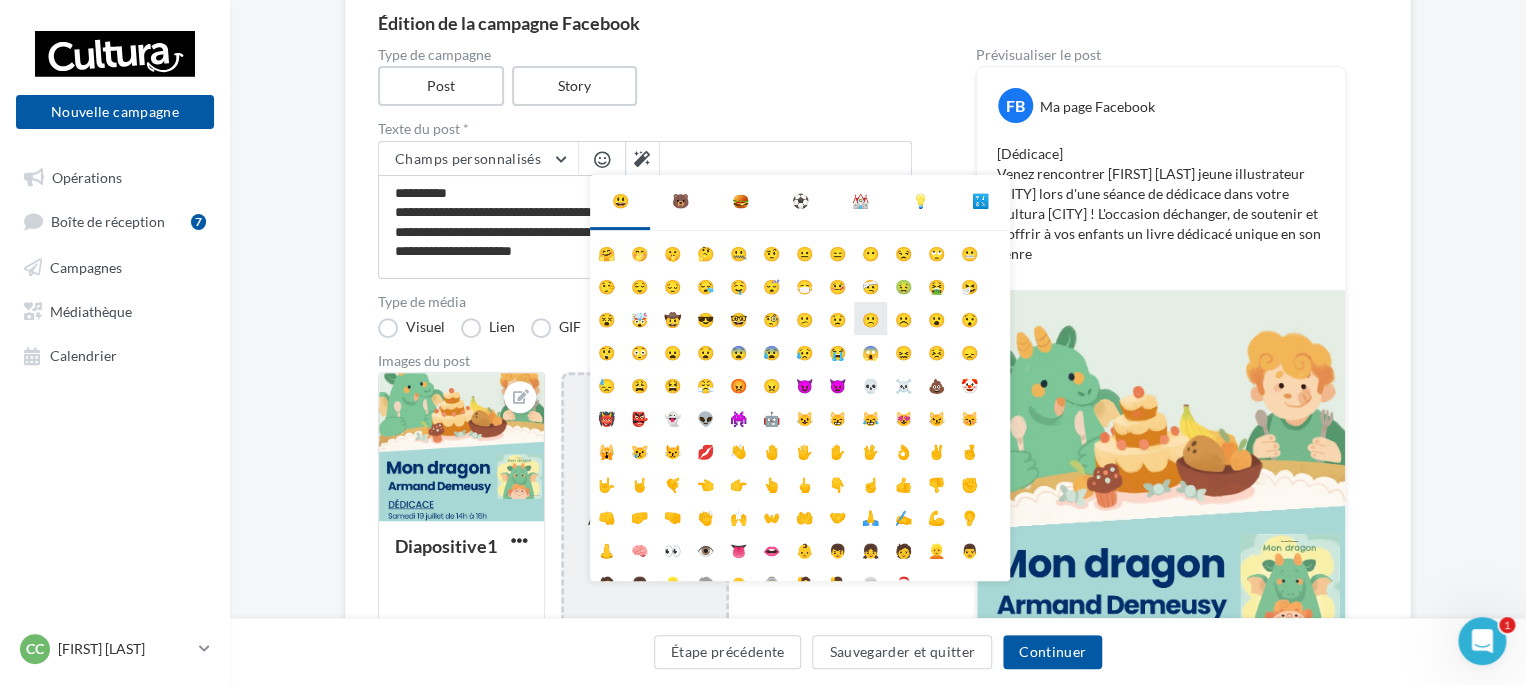 scroll, scrollTop: 78, scrollLeft: 0, axis: vertical 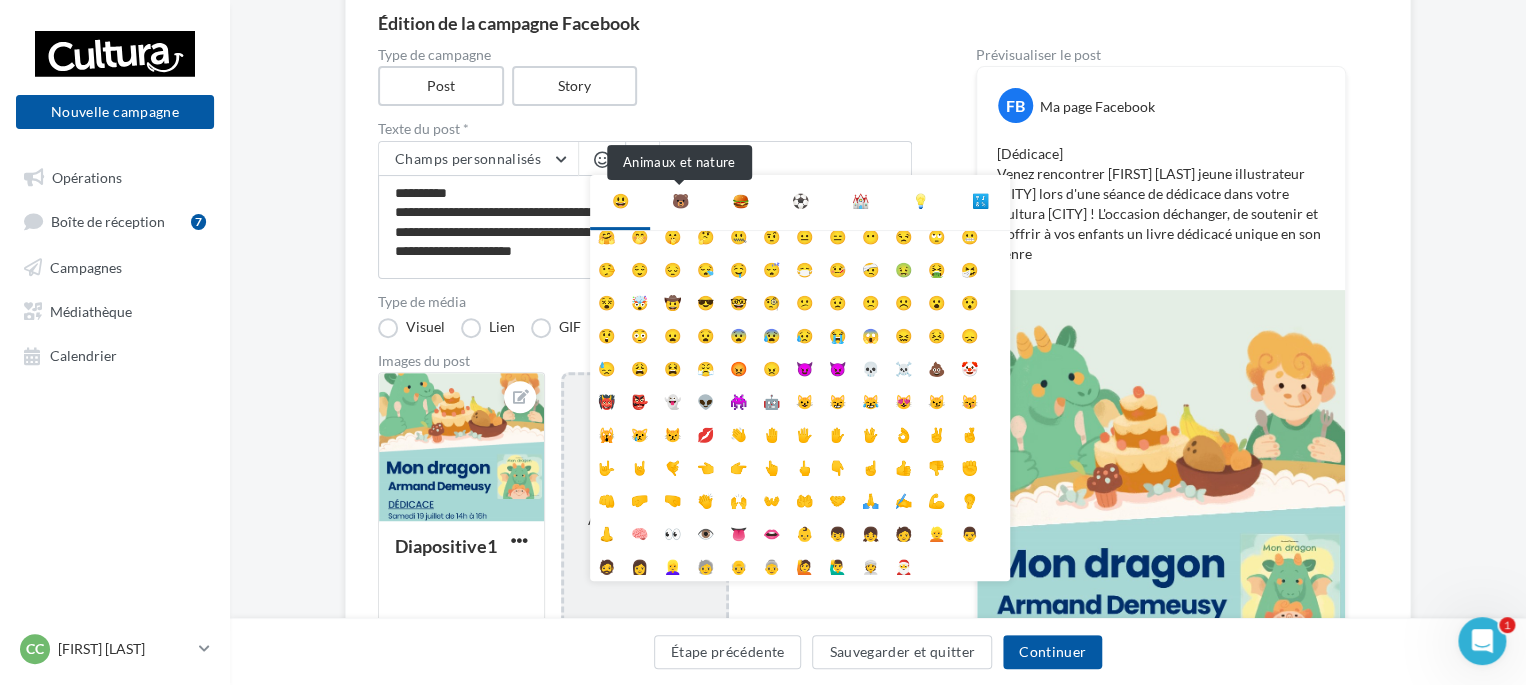 click on "🐻" at bounding box center [680, 201] 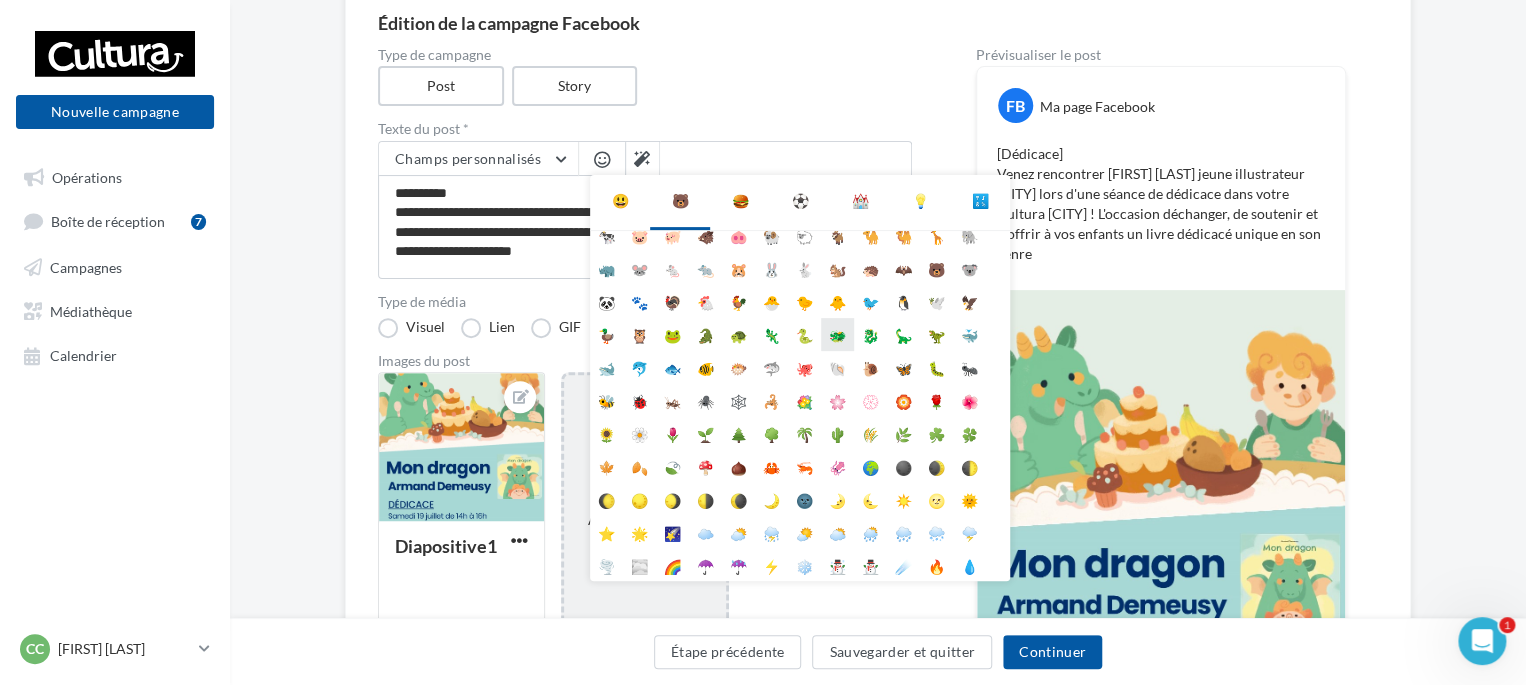 click on "🐲" at bounding box center (837, 334) 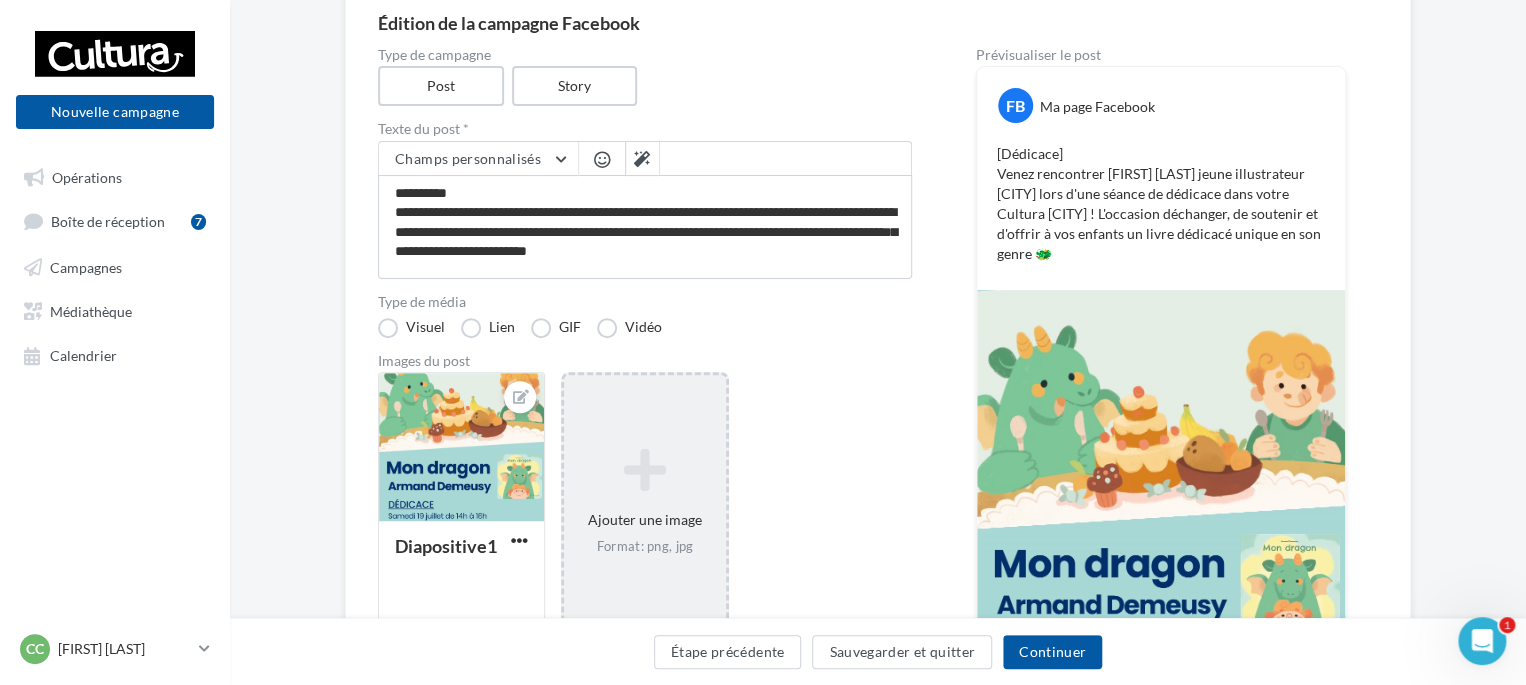 click at bounding box center (602, 159) 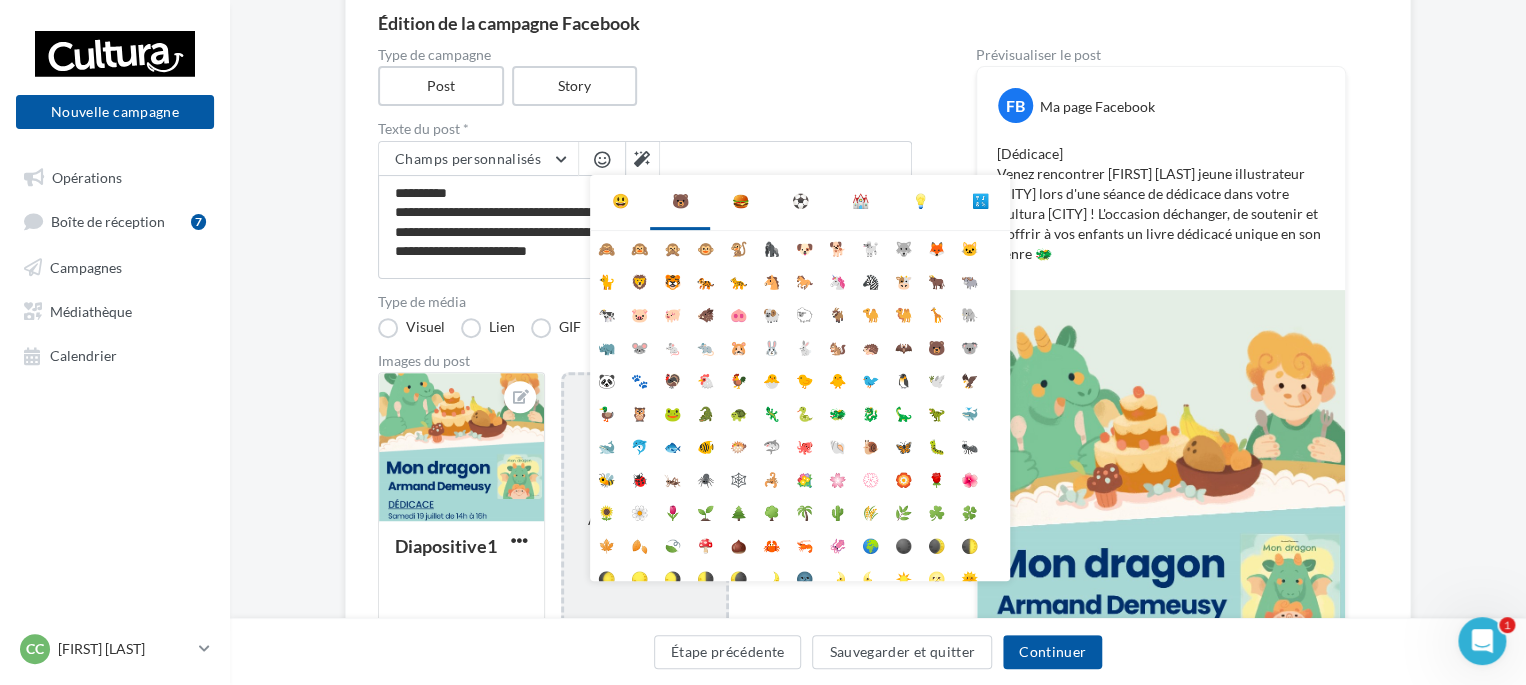 drag, startPoint x: 626, startPoint y: 191, endPoint x: 630, endPoint y: 206, distance: 15.524175 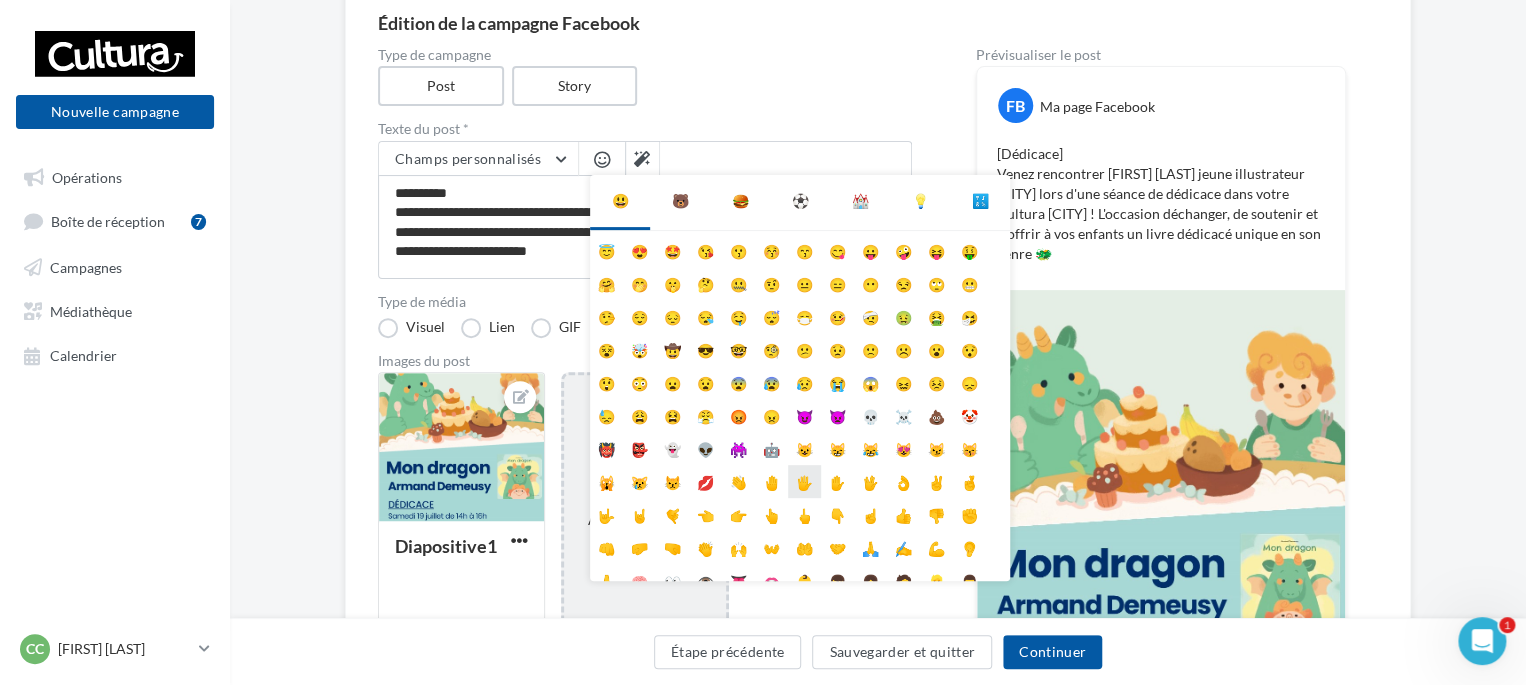 scroll, scrollTop: 78, scrollLeft: 0, axis: vertical 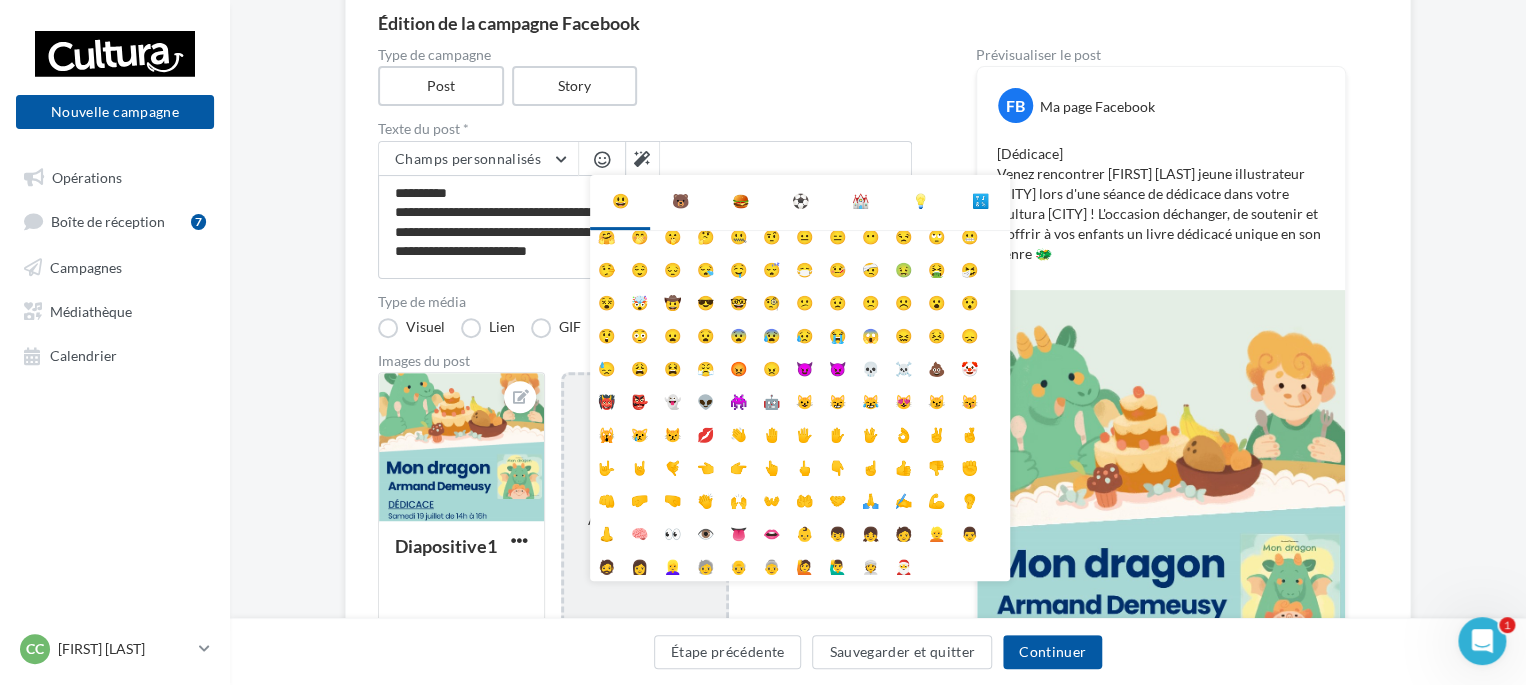 click on "🍔" at bounding box center [740, 201] 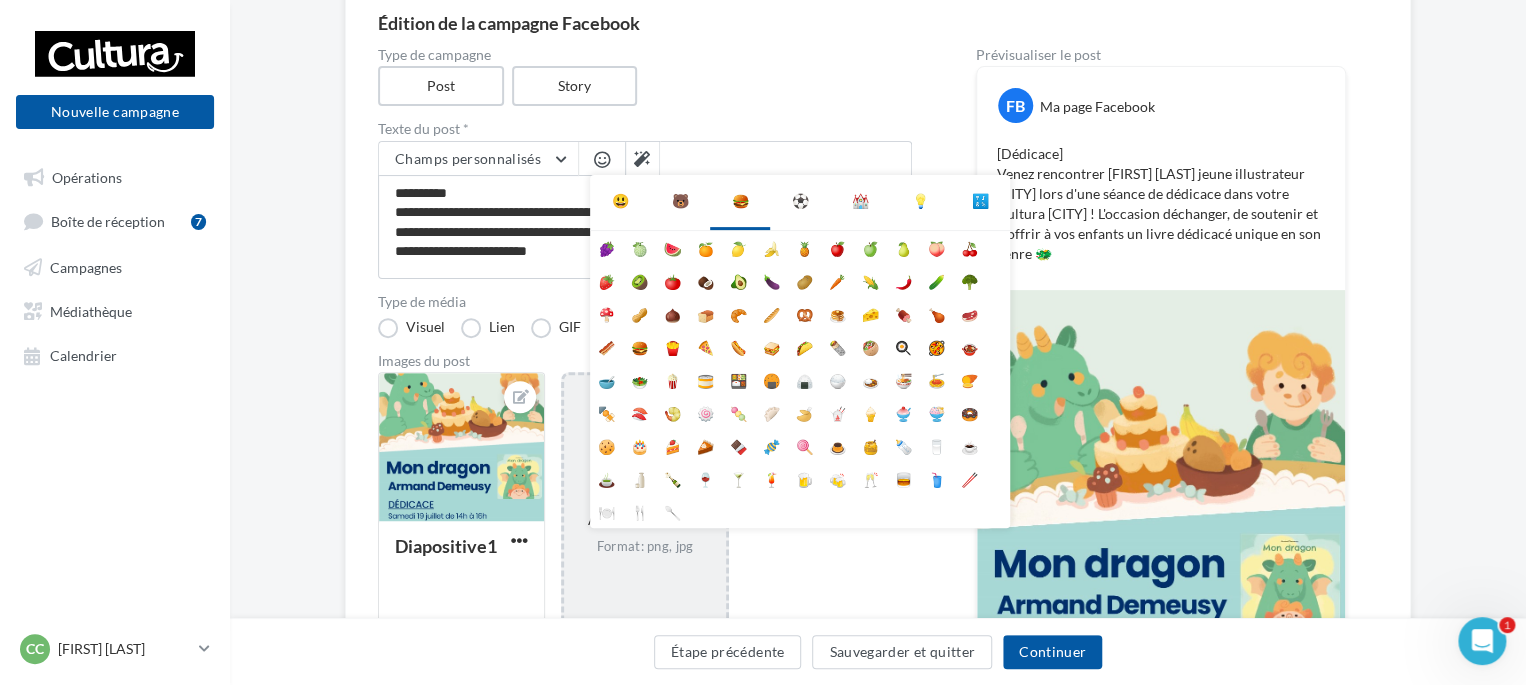 scroll, scrollTop: 0, scrollLeft: 0, axis: both 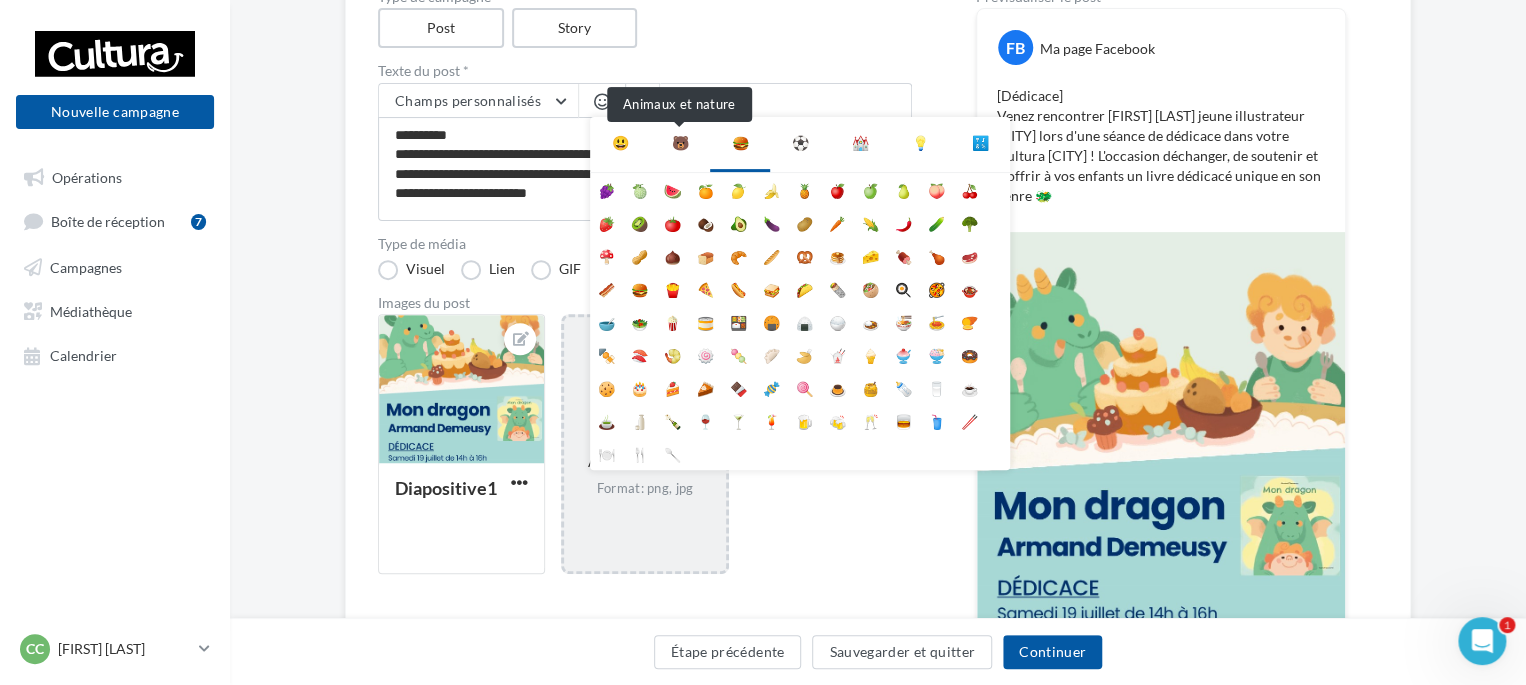 click on "🐻" at bounding box center [680, 143] 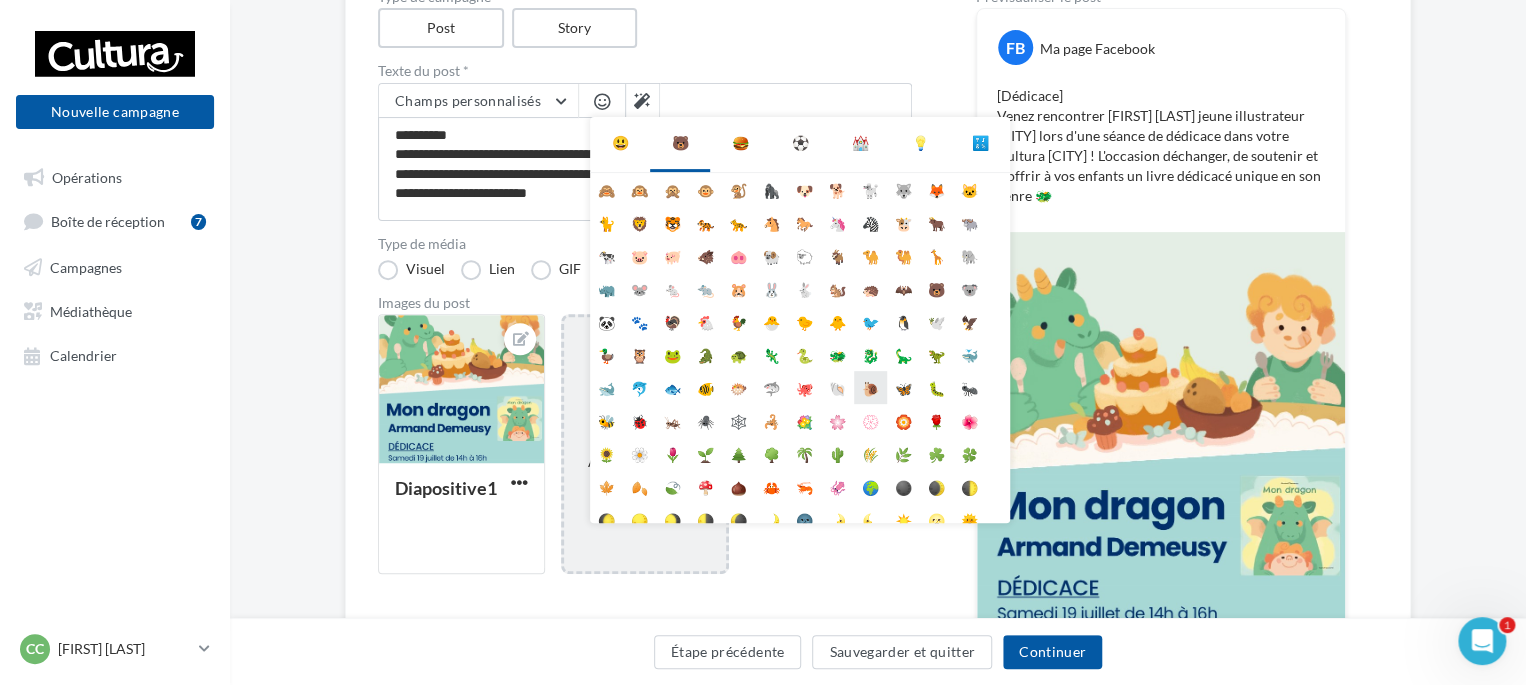 scroll, scrollTop: 112, scrollLeft: 0, axis: vertical 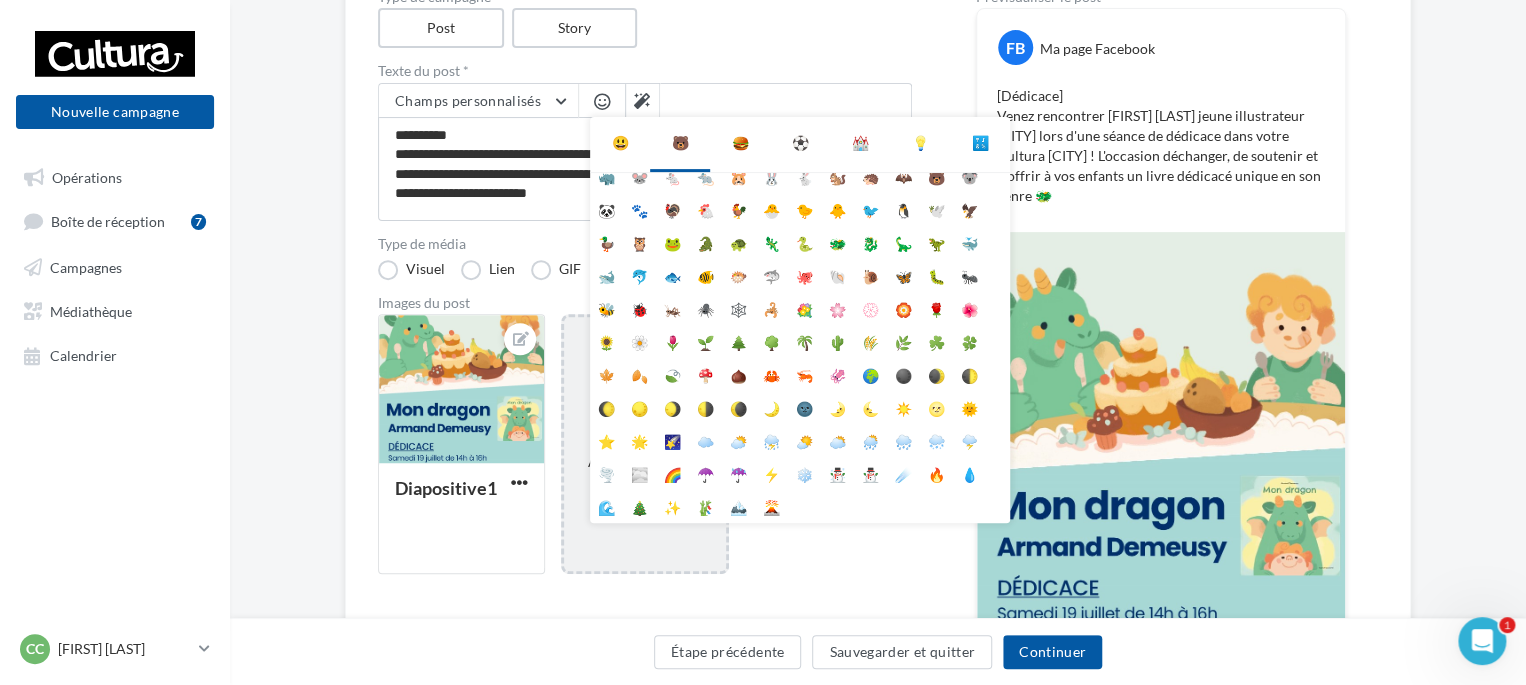 click on "⛪" at bounding box center (860, 143) 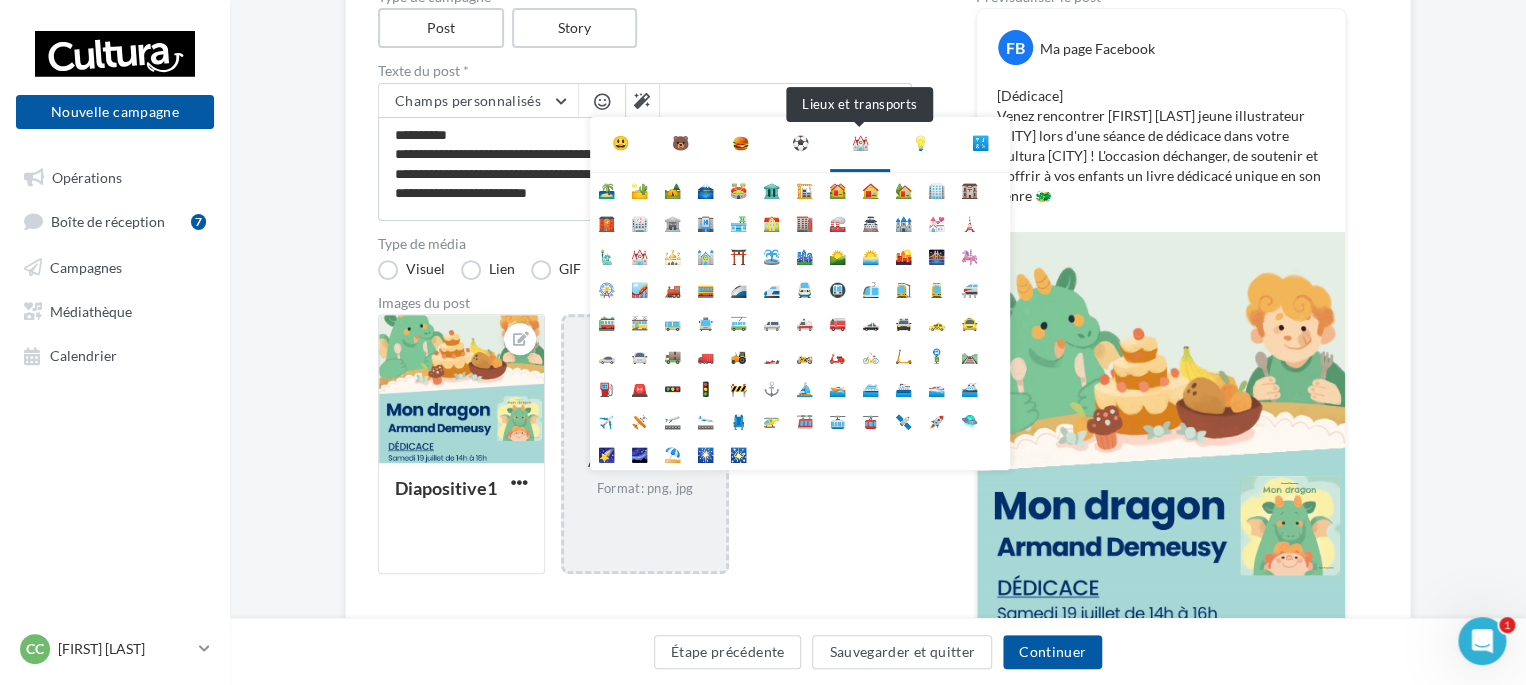 scroll, scrollTop: 0, scrollLeft: 0, axis: both 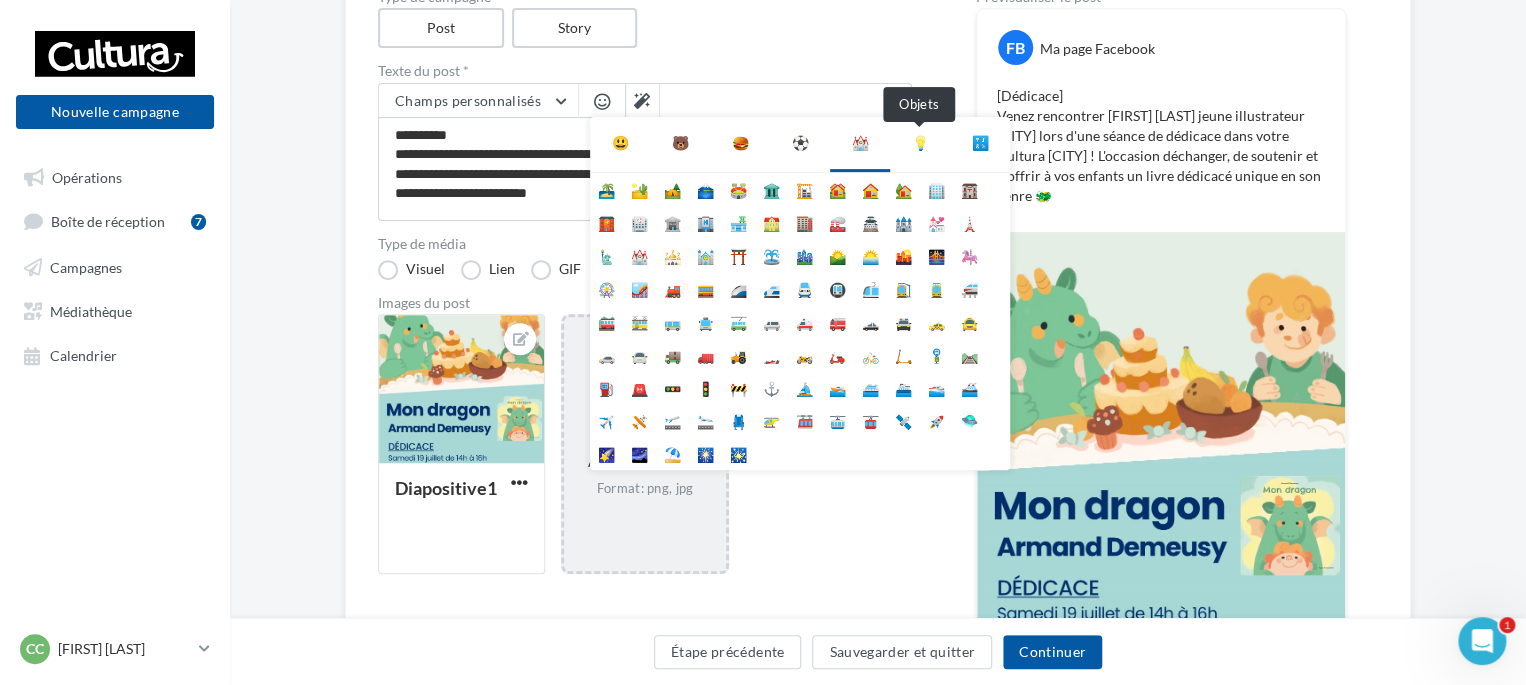 click on "💡" at bounding box center [920, 143] 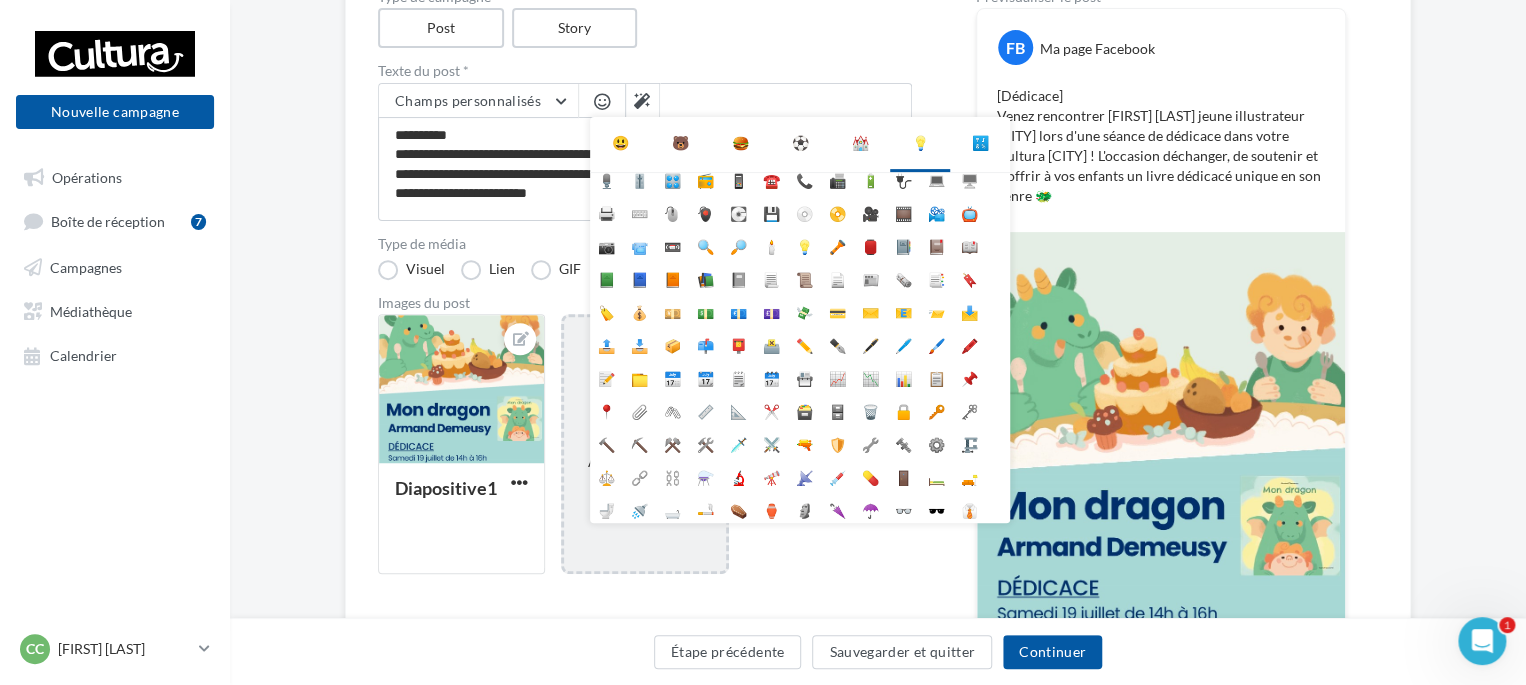 scroll, scrollTop: 0, scrollLeft: 0, axis: both 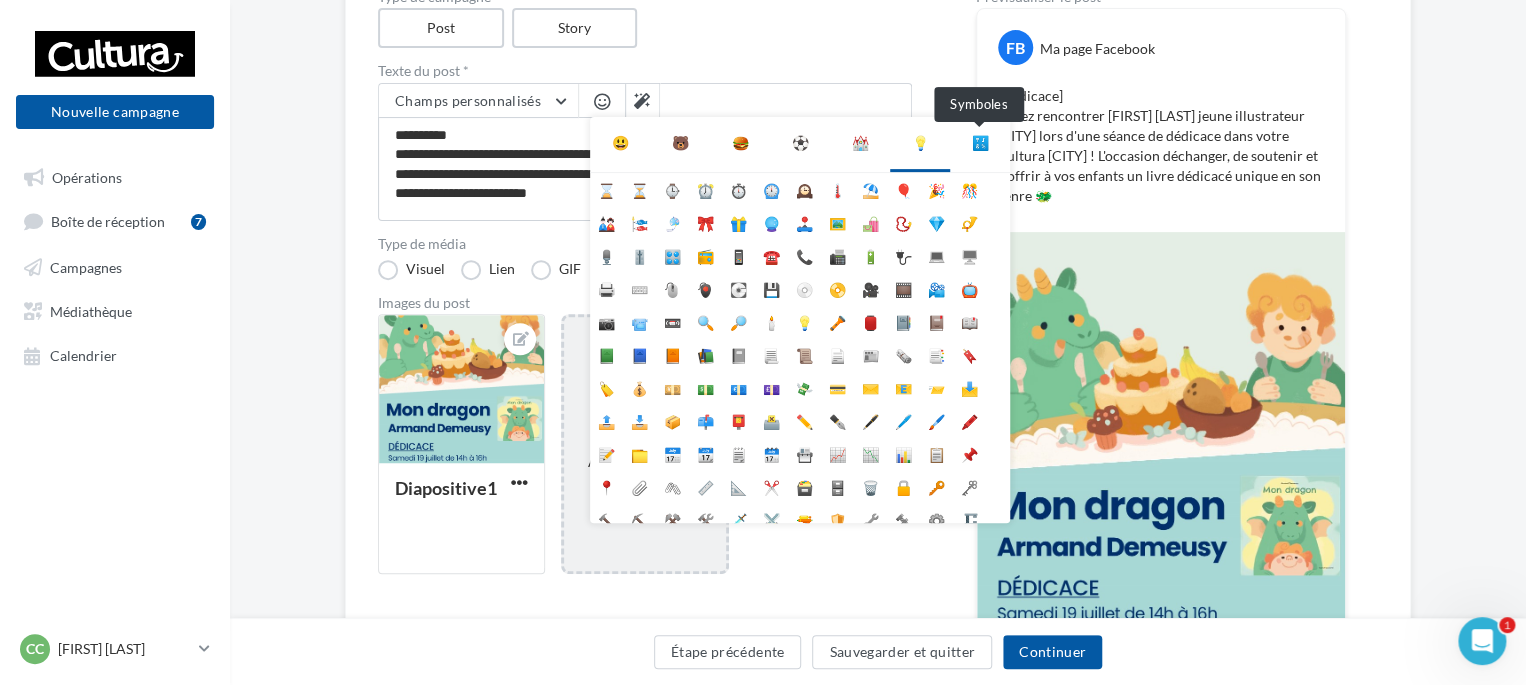 click on "🔣" at bounding box center (980, 143) 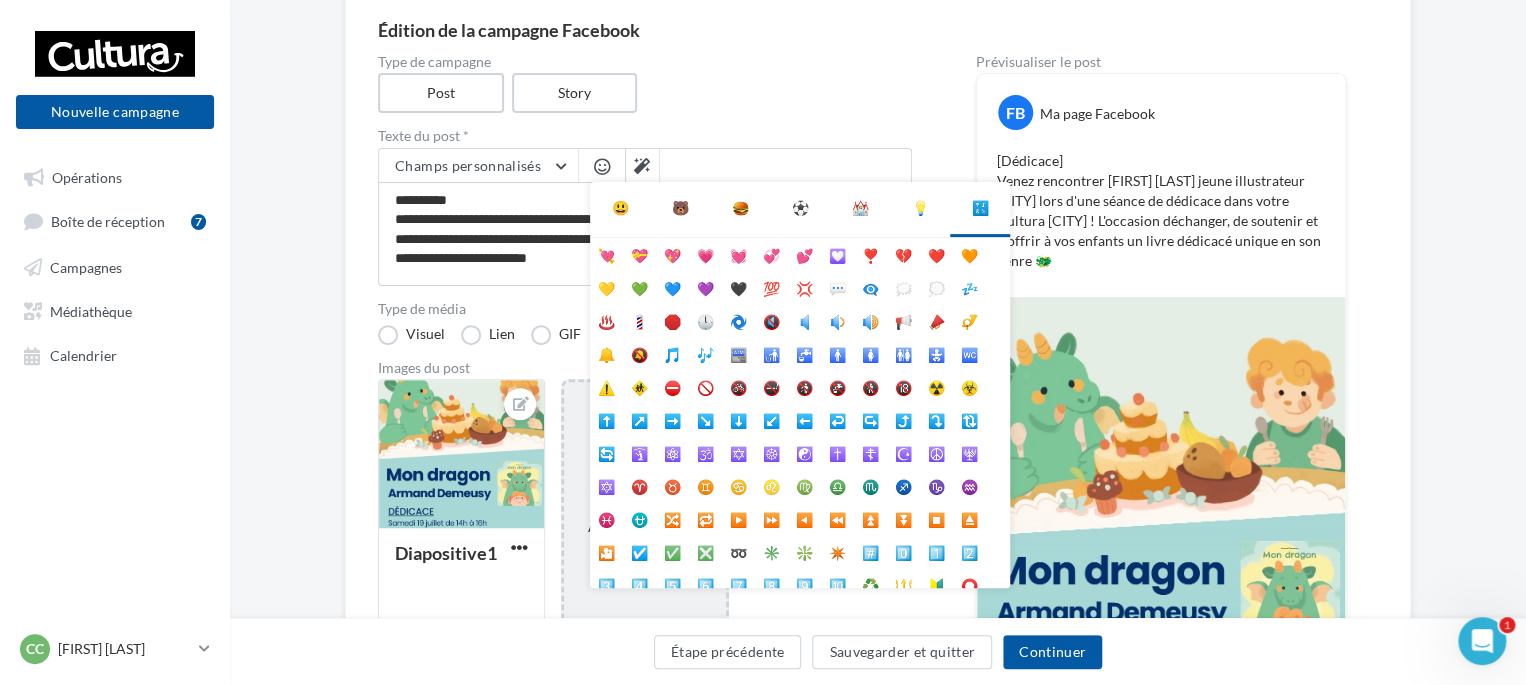 scroll, scrollTop: 145, scrollLeft: 0, axis: vertical 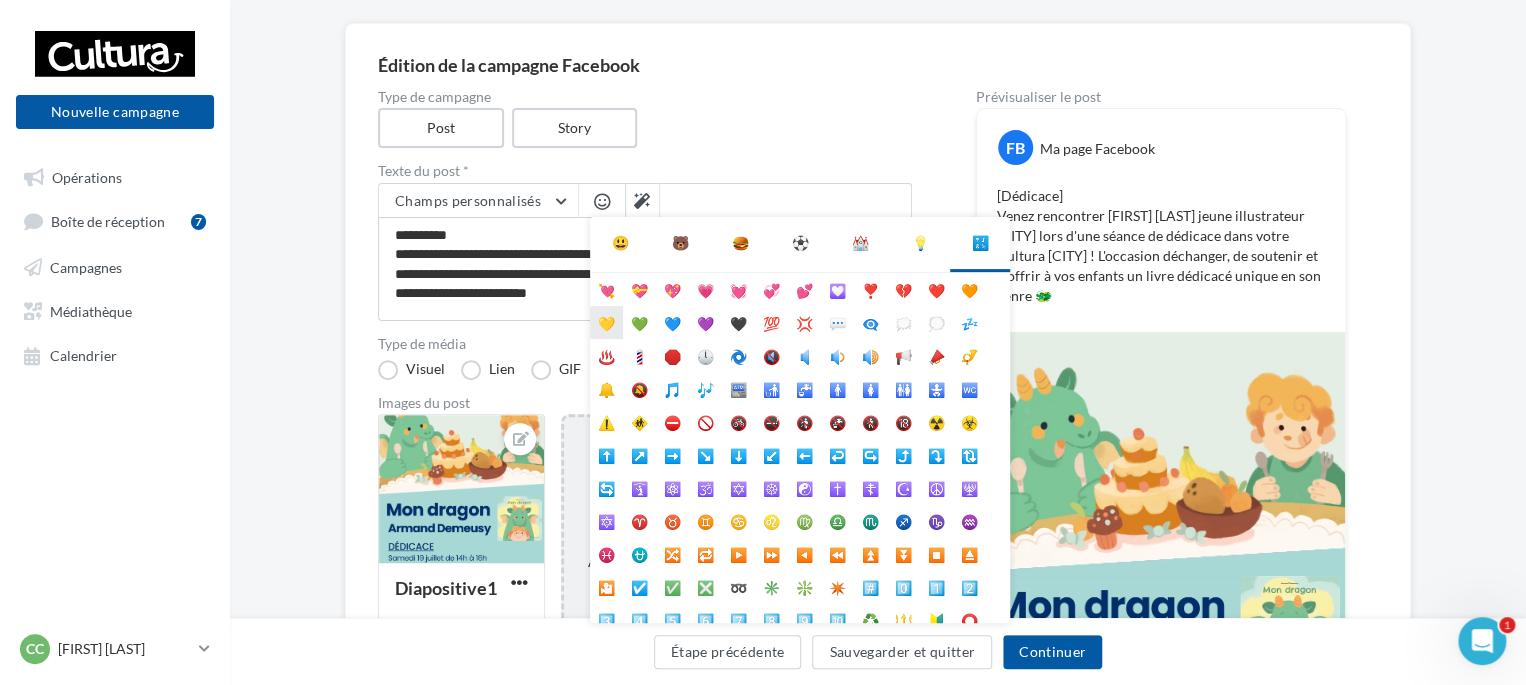 click on "💛" at bounding box center (606, 322) 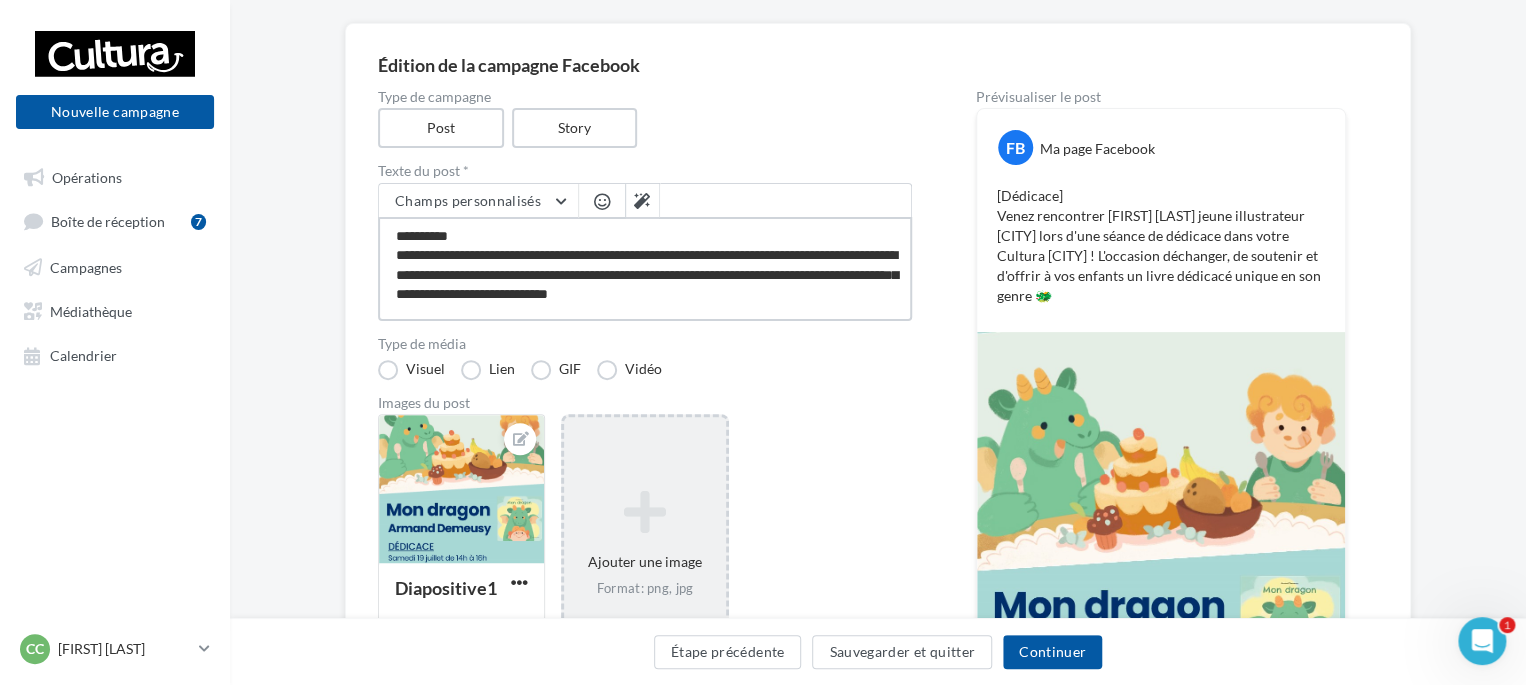 click on "**********" at bounding box center [645, 269] 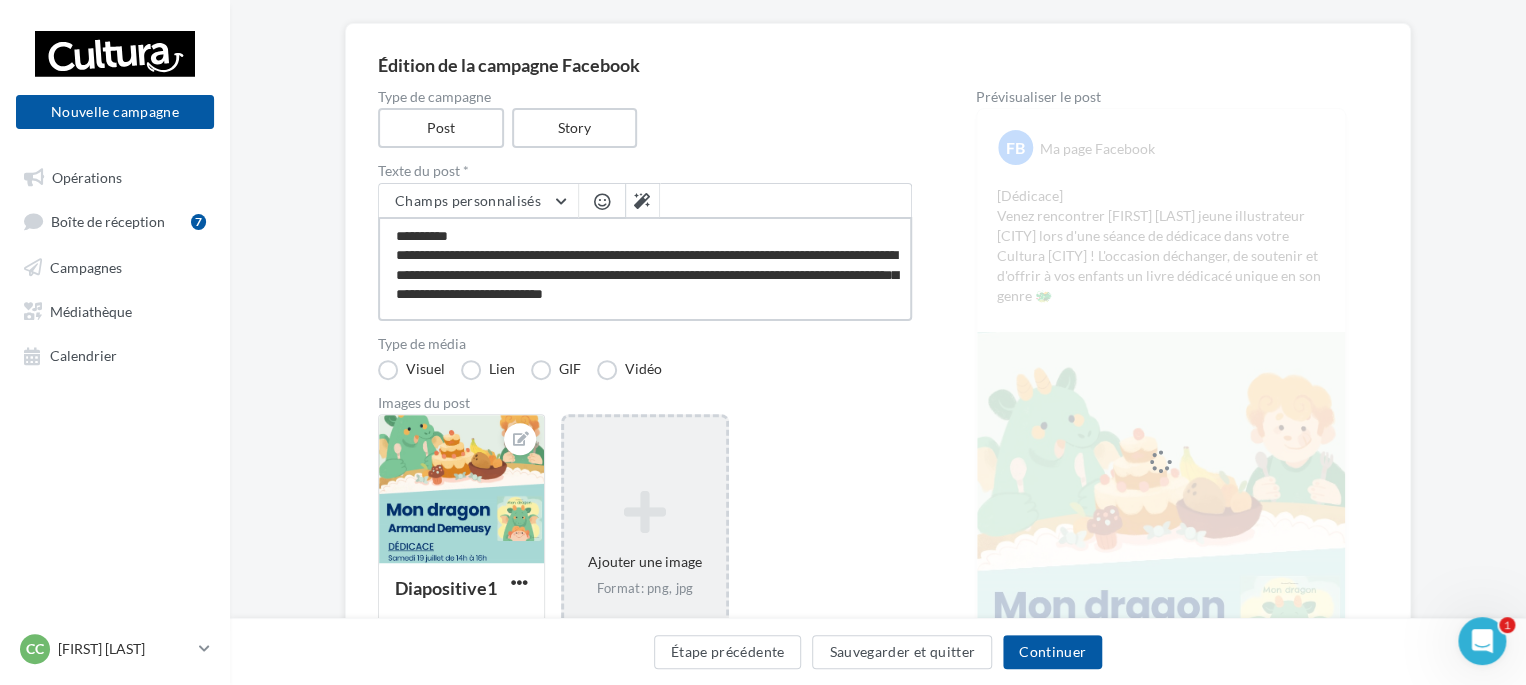 click on "**********" at bounding box center [645, 269] 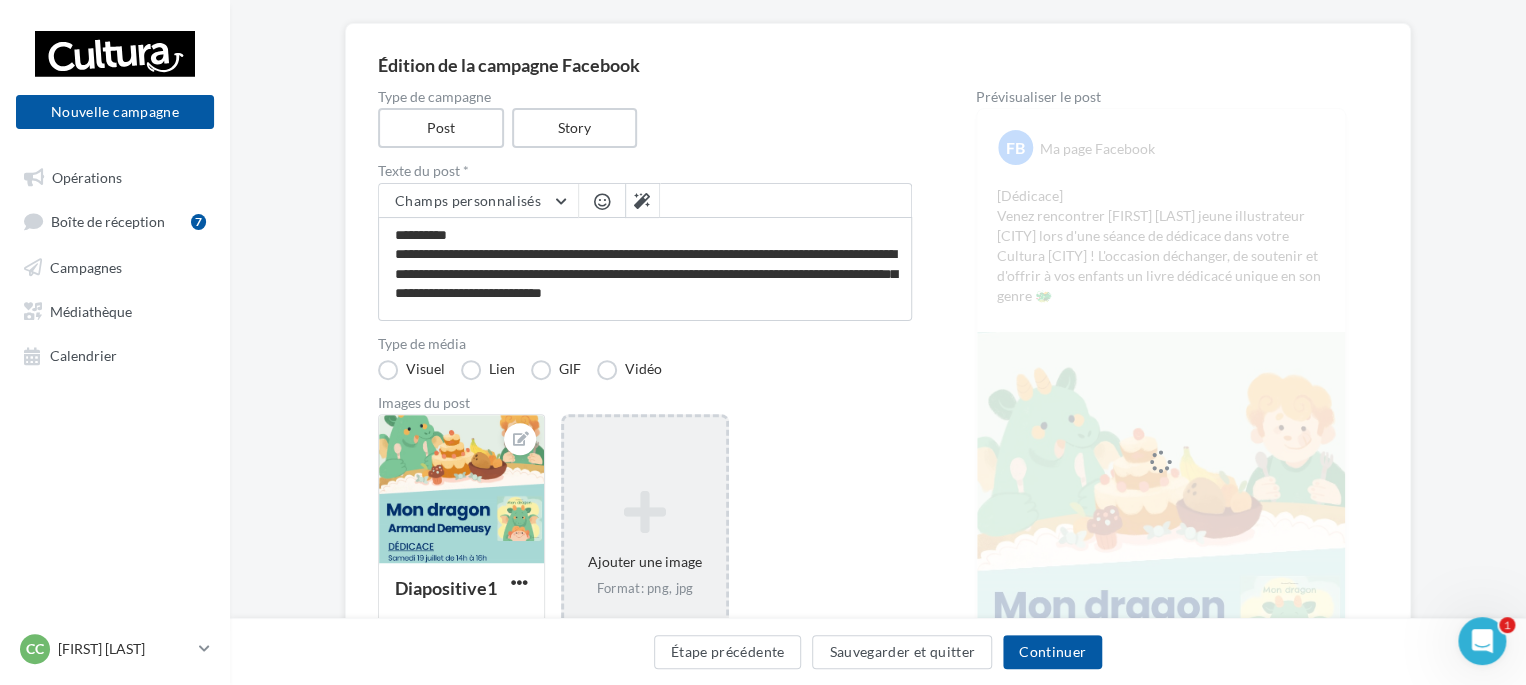 click on "Type de média
Visuel   Lien   GIF   Vidéo" at bounding box center [645, 358] 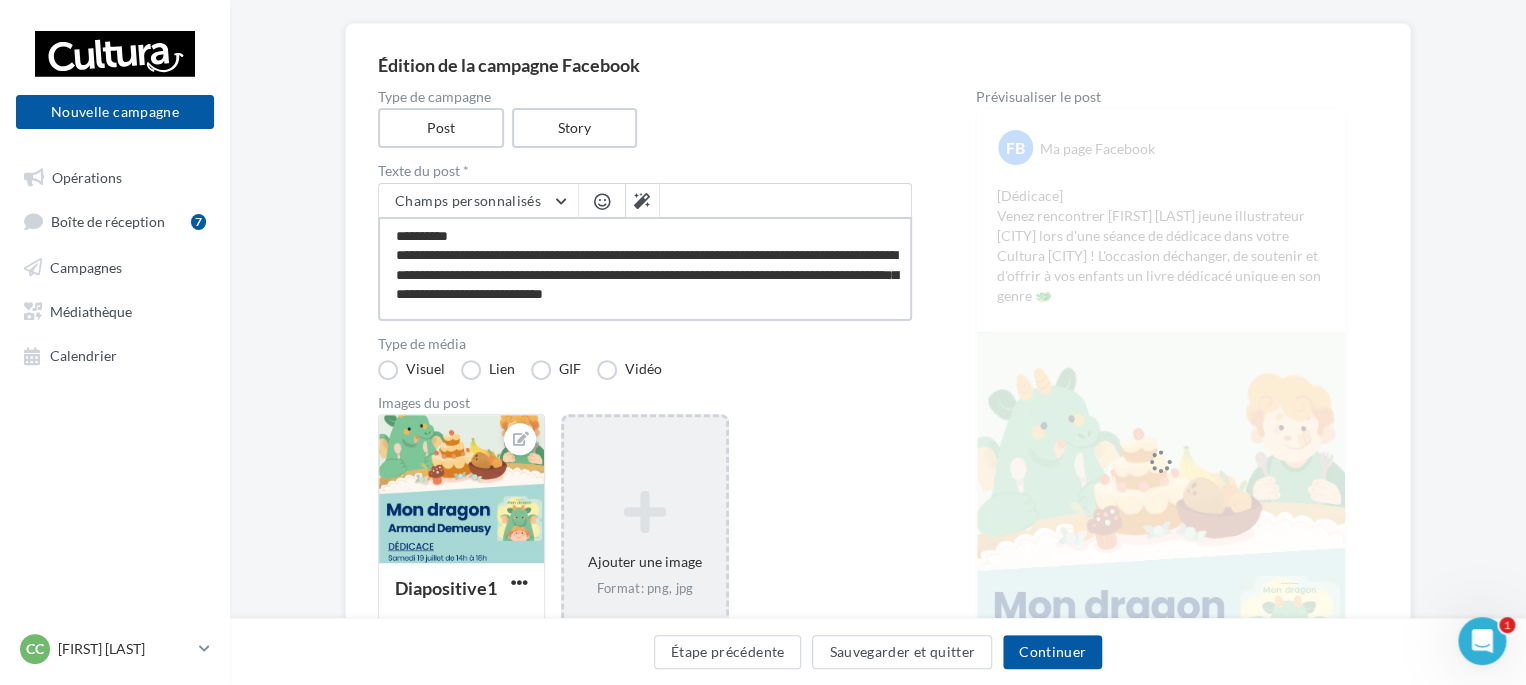 click on "**********" at bounding box center (645, 269) 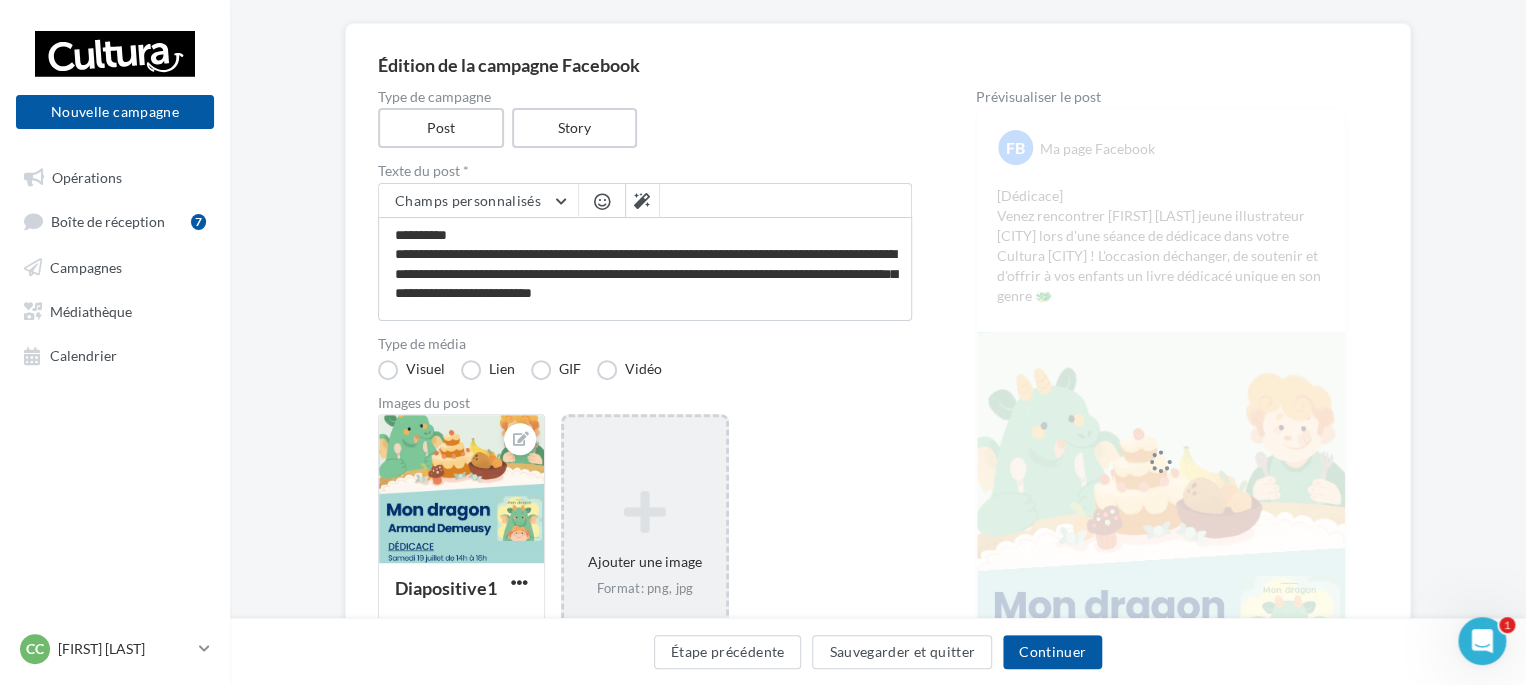 click on "Diapositive1
Ajouter une image     Format: png, jpg" at bounding box center (653, 554) 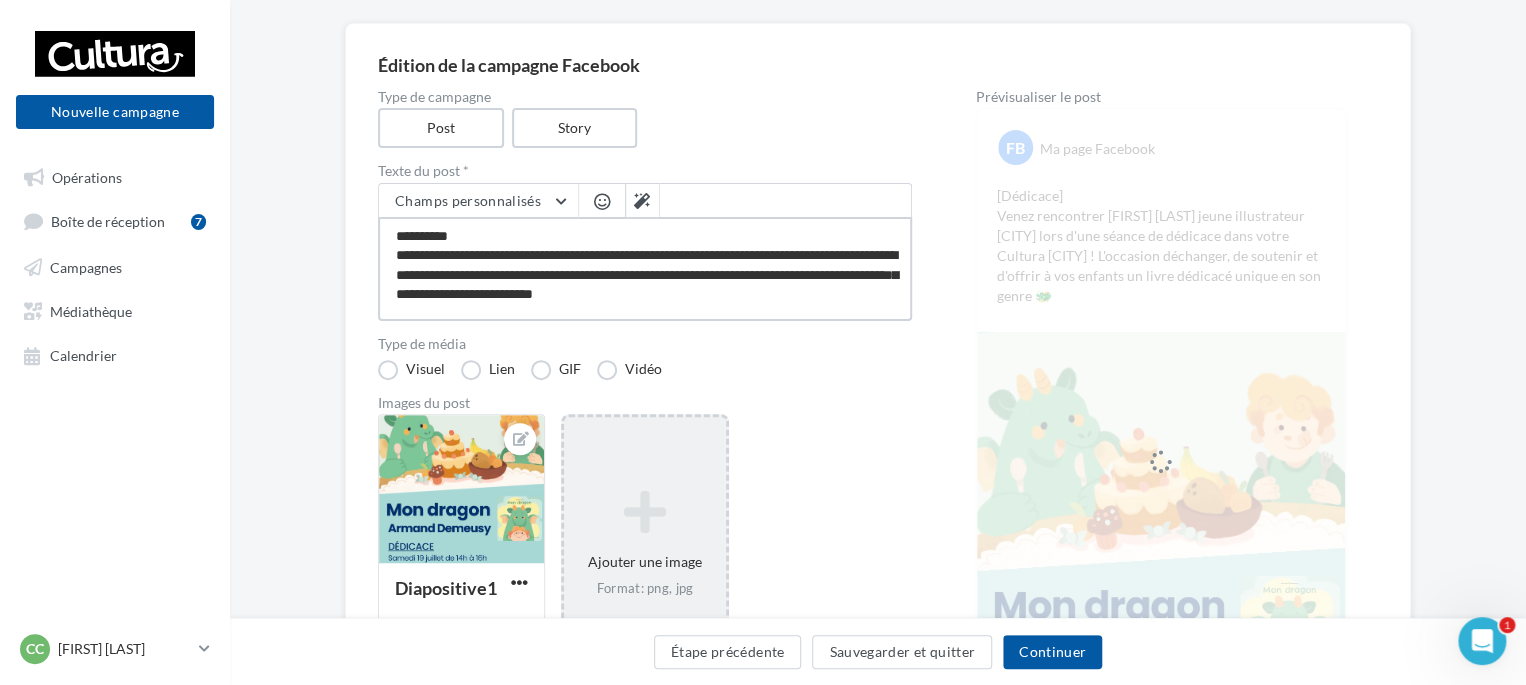 click on "**********" at bounding box center (645, 269) 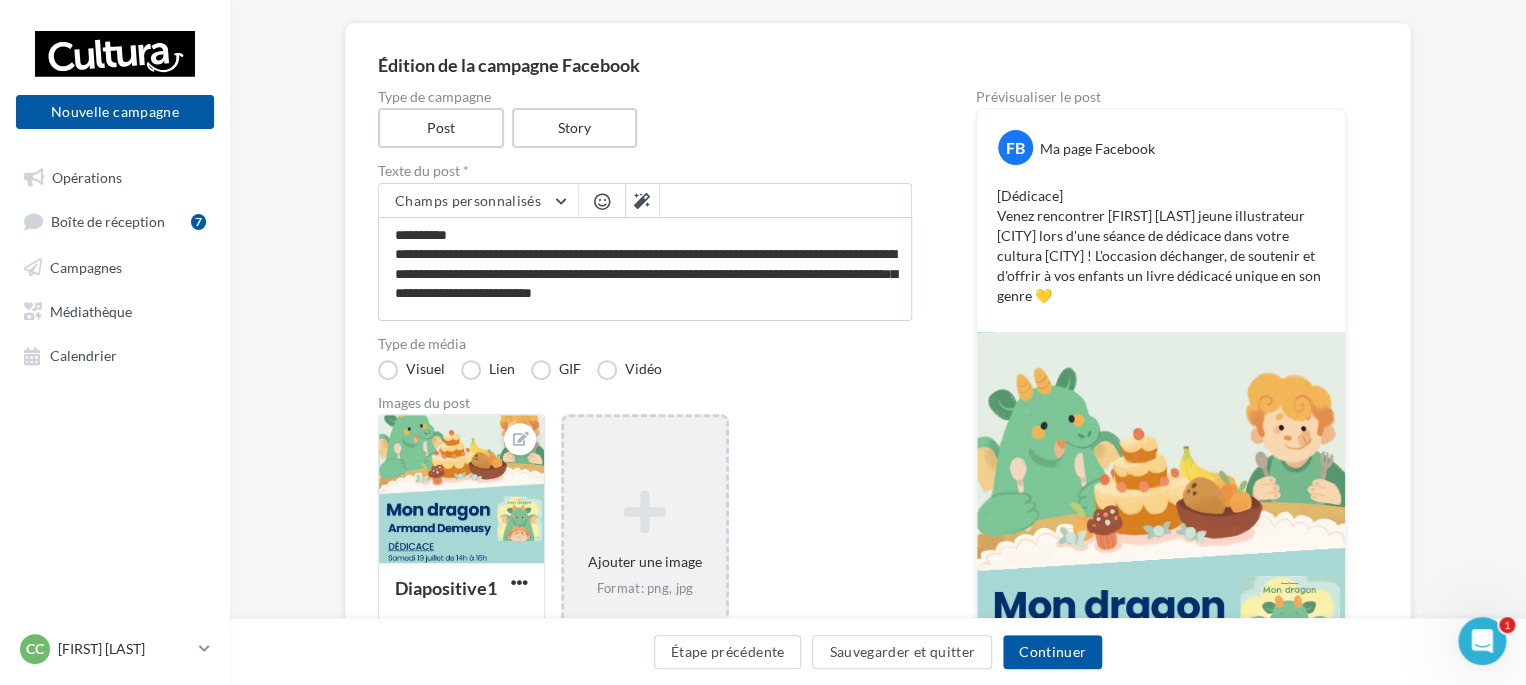 click at bounding box center [602, 201] 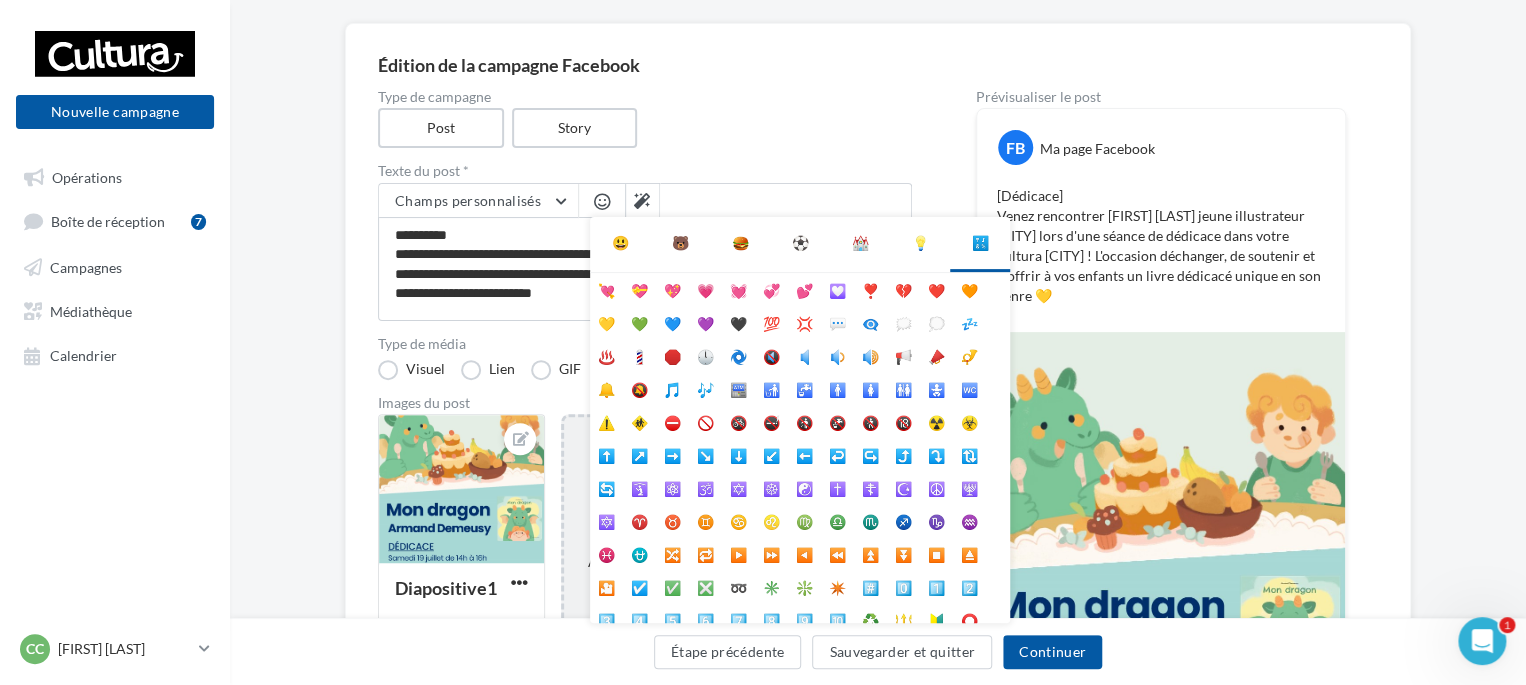 click on "🐻" at bounding box center [680, 243] 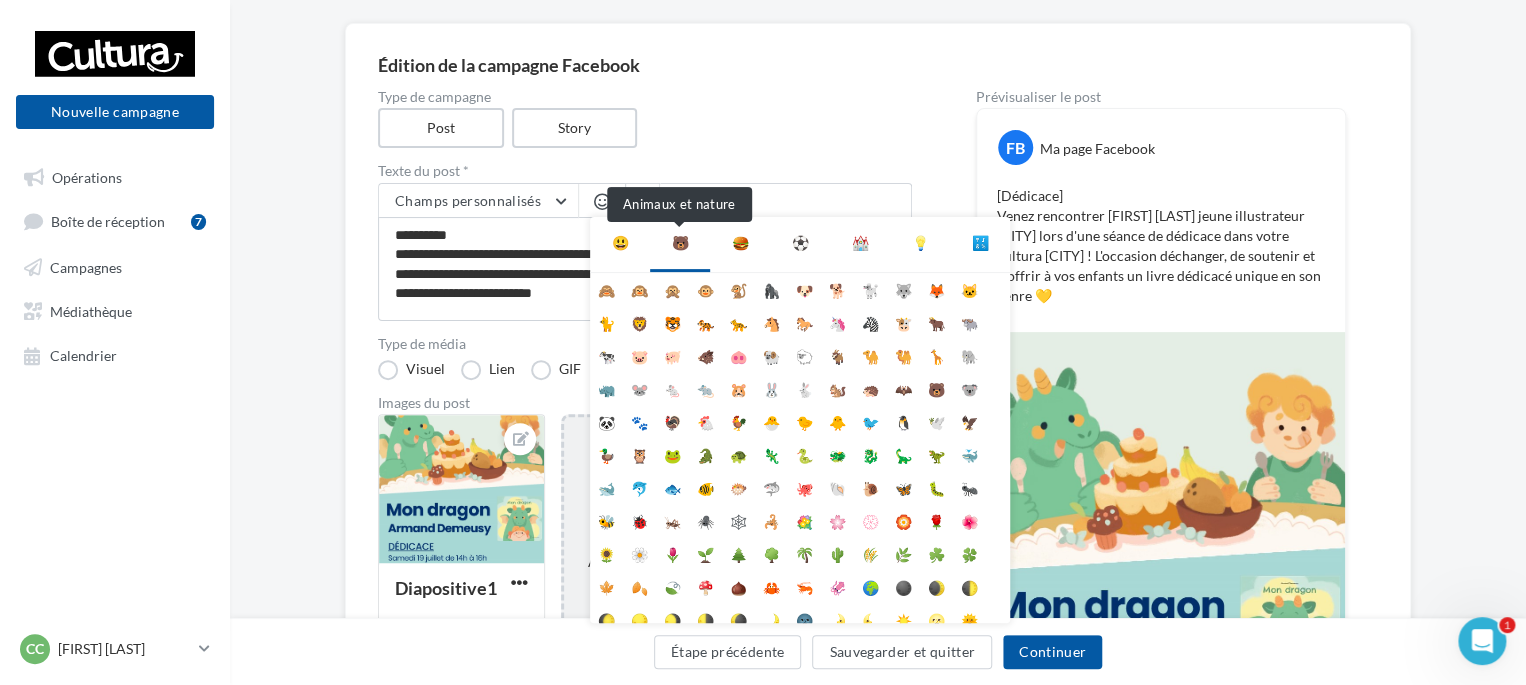 click on "🐻" at bounding box center [680, 243] 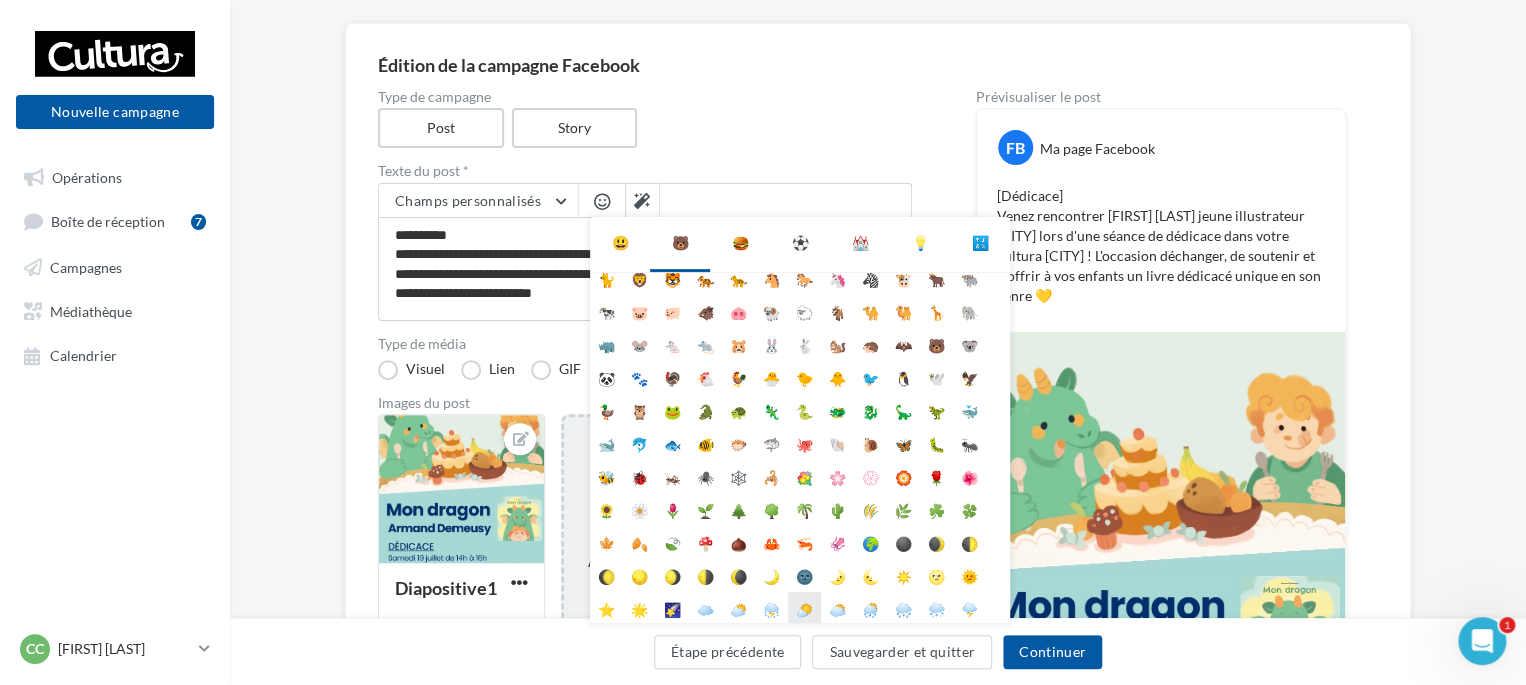 scroll, scrollTop: 0, scrollLeft: 0, axis: both 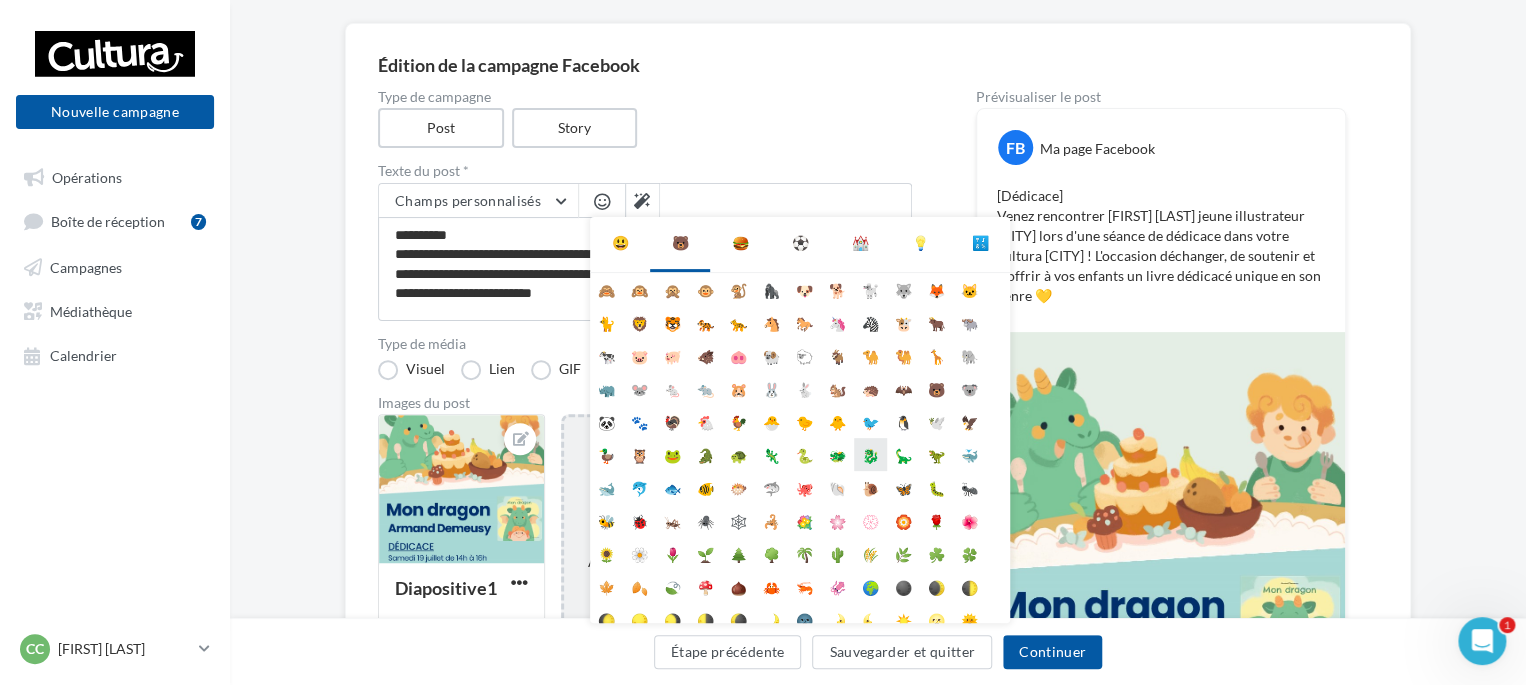 click on "🐉" at bounding box center (870, 454) 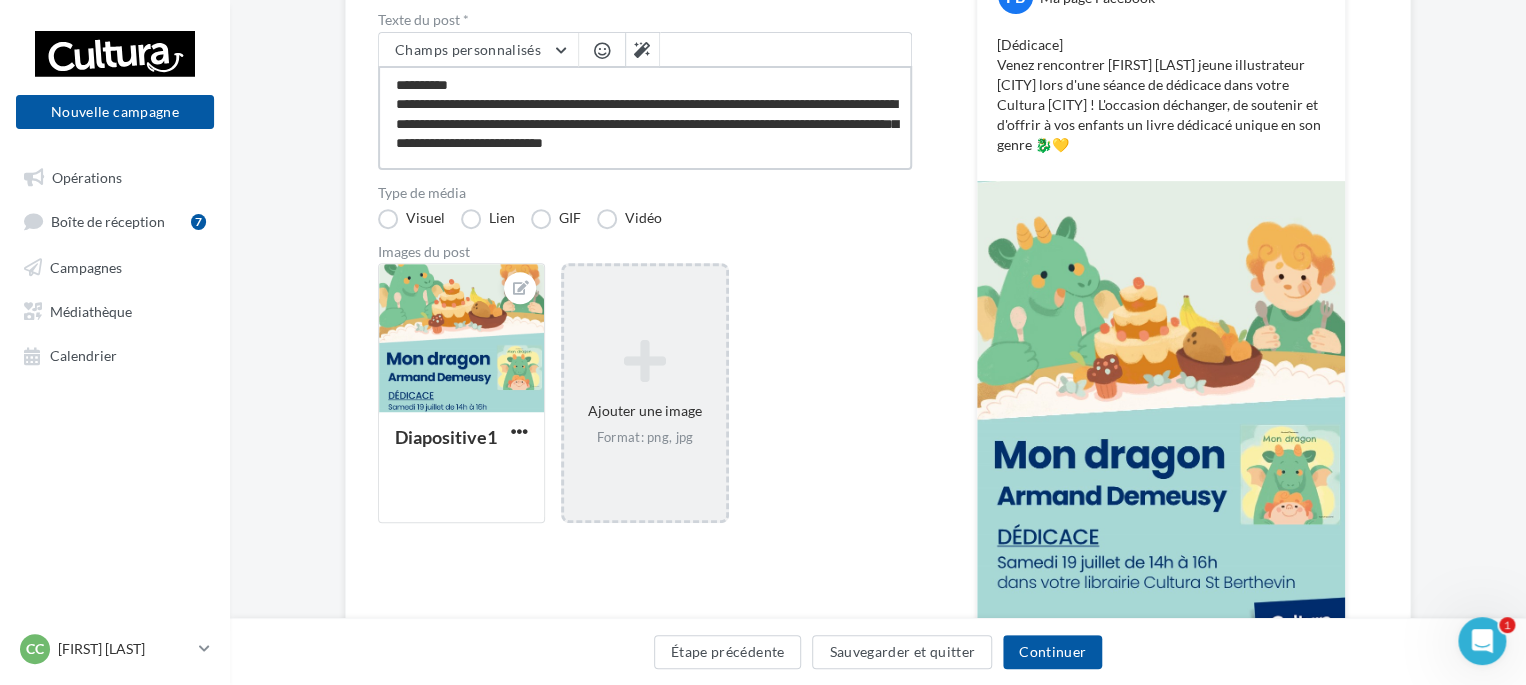 scroll, scrollTop: 345, scrollLeft: 0, axis: vertical 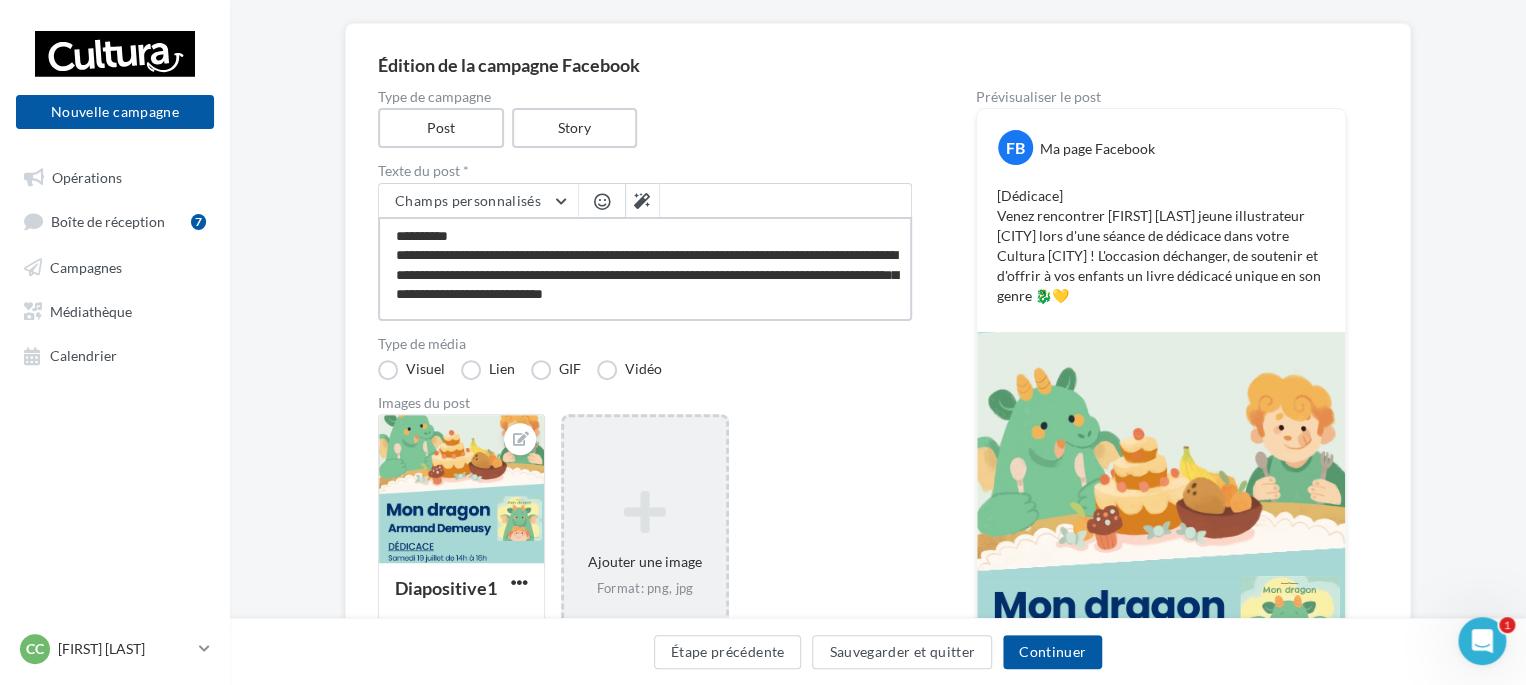 click on "**********" at bounding box center (645, 269) 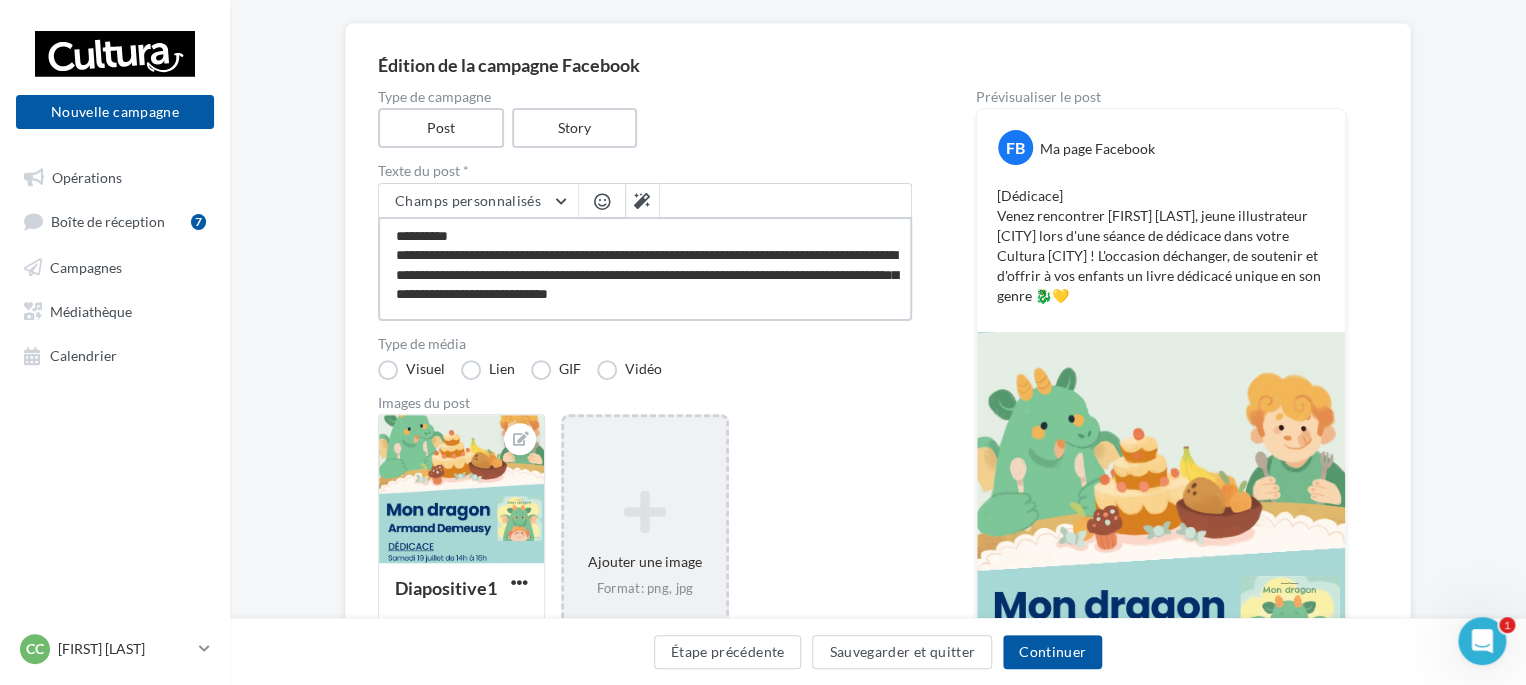 click on "**********" at bounding box center [645, 269] 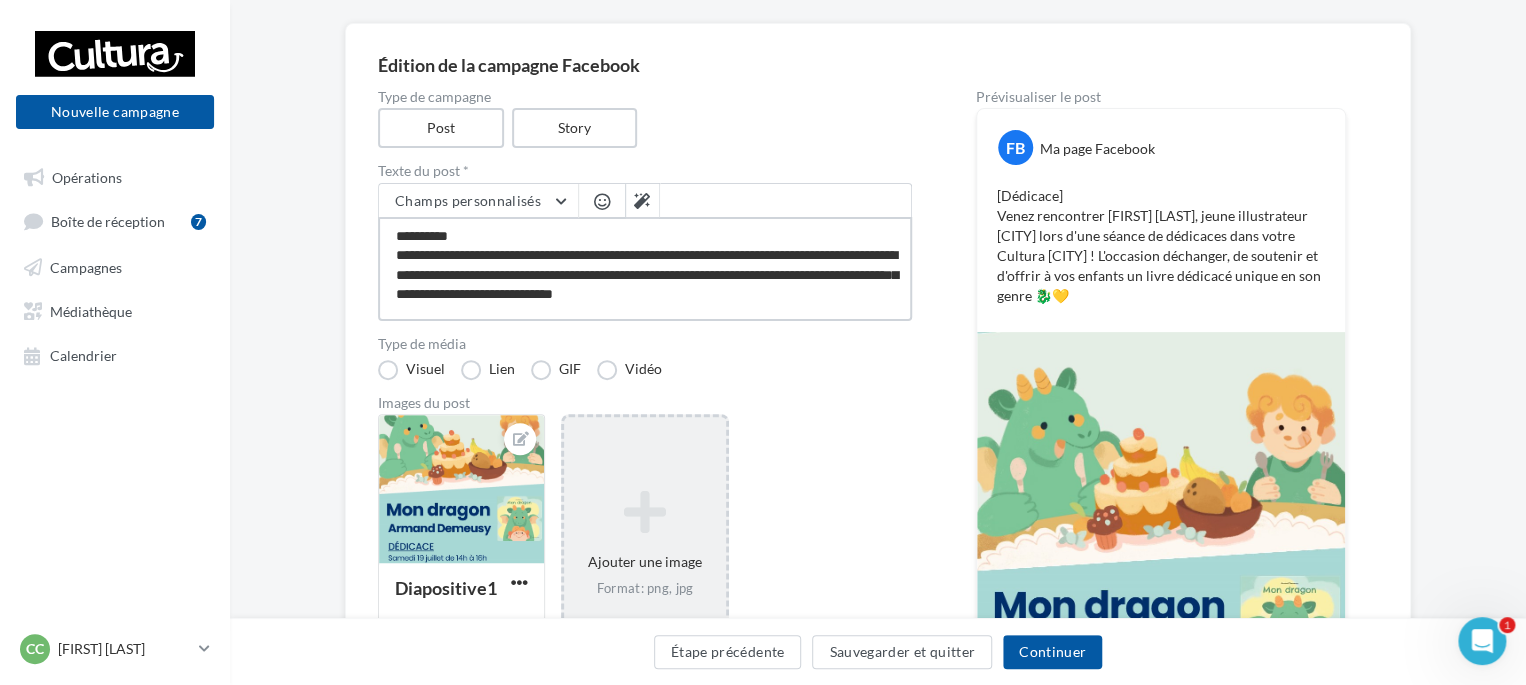 click on "**********" at bounding box center [645, 269] 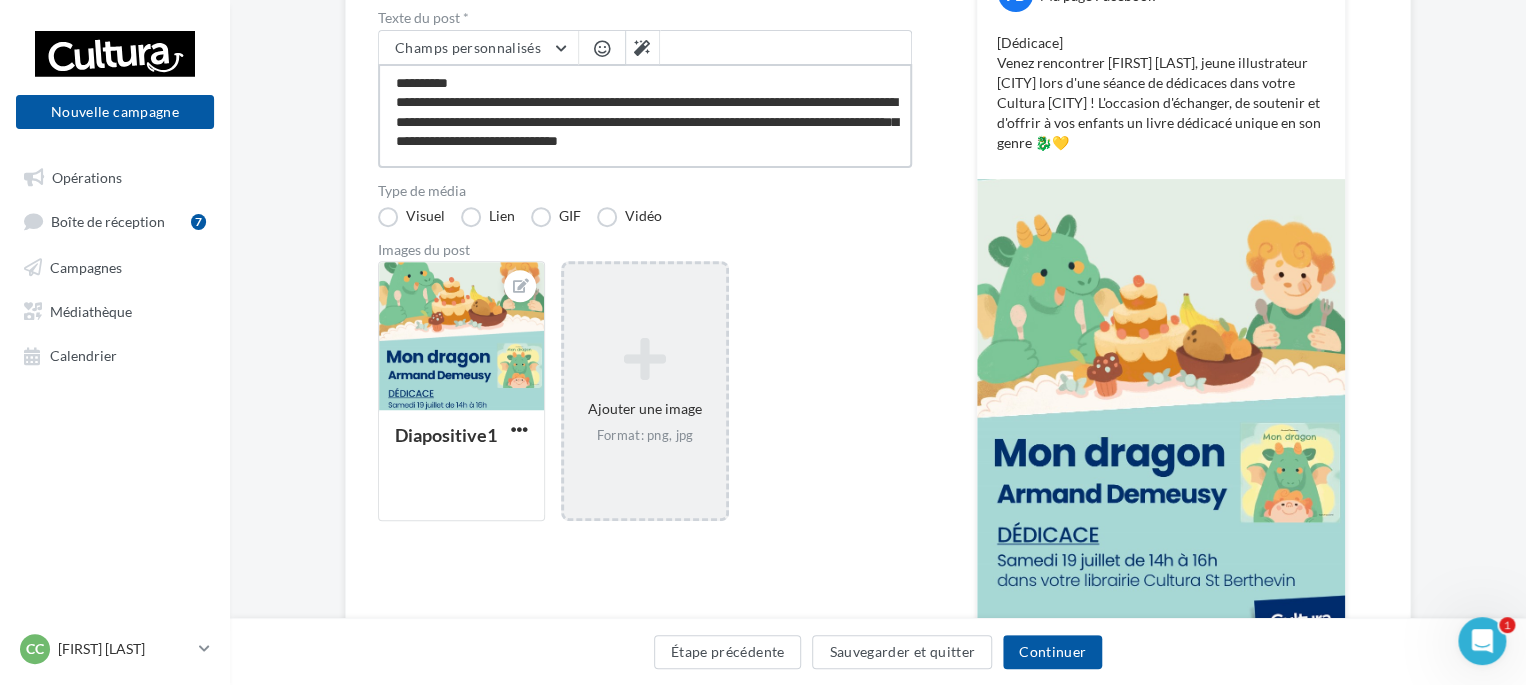 scroll, scrollTop: 145, scrollLeft: 0, axis: vertical 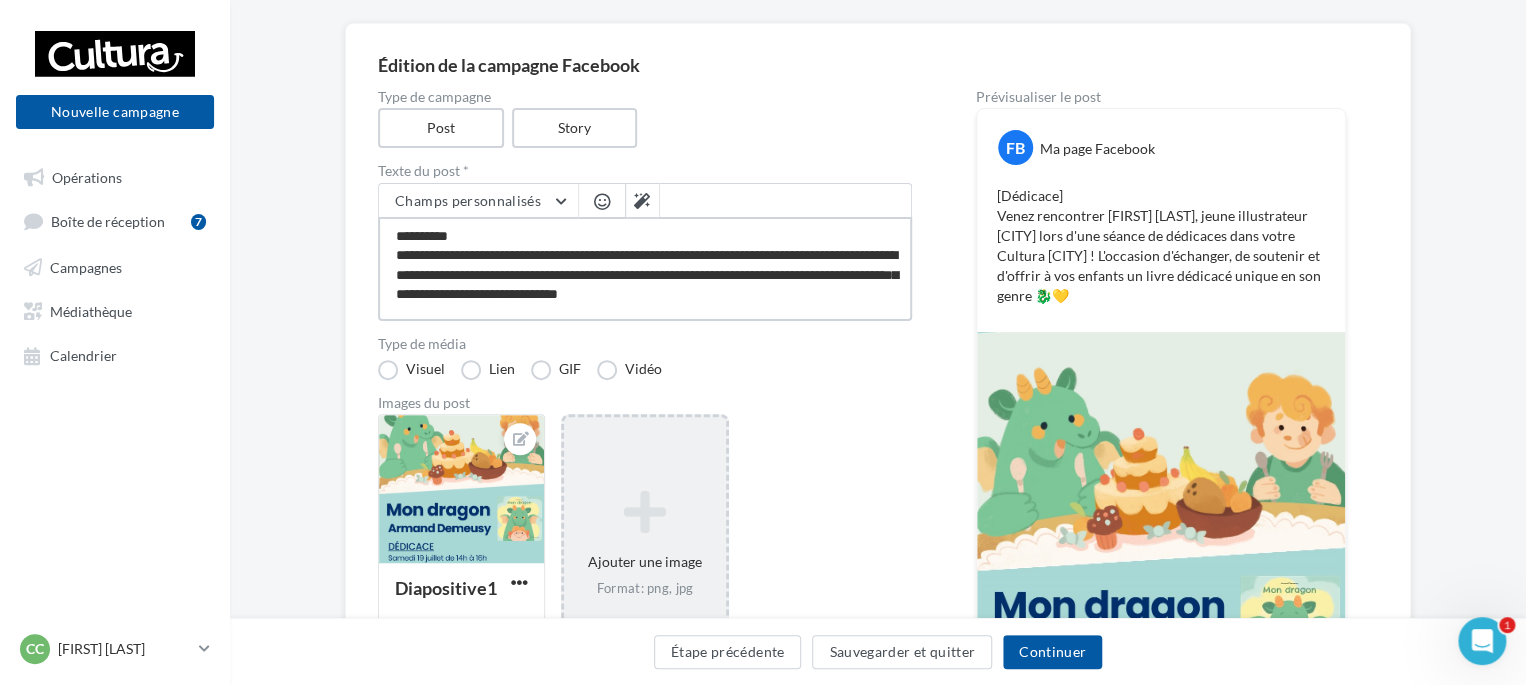 click on "**********" at bounding box center (645, 269) 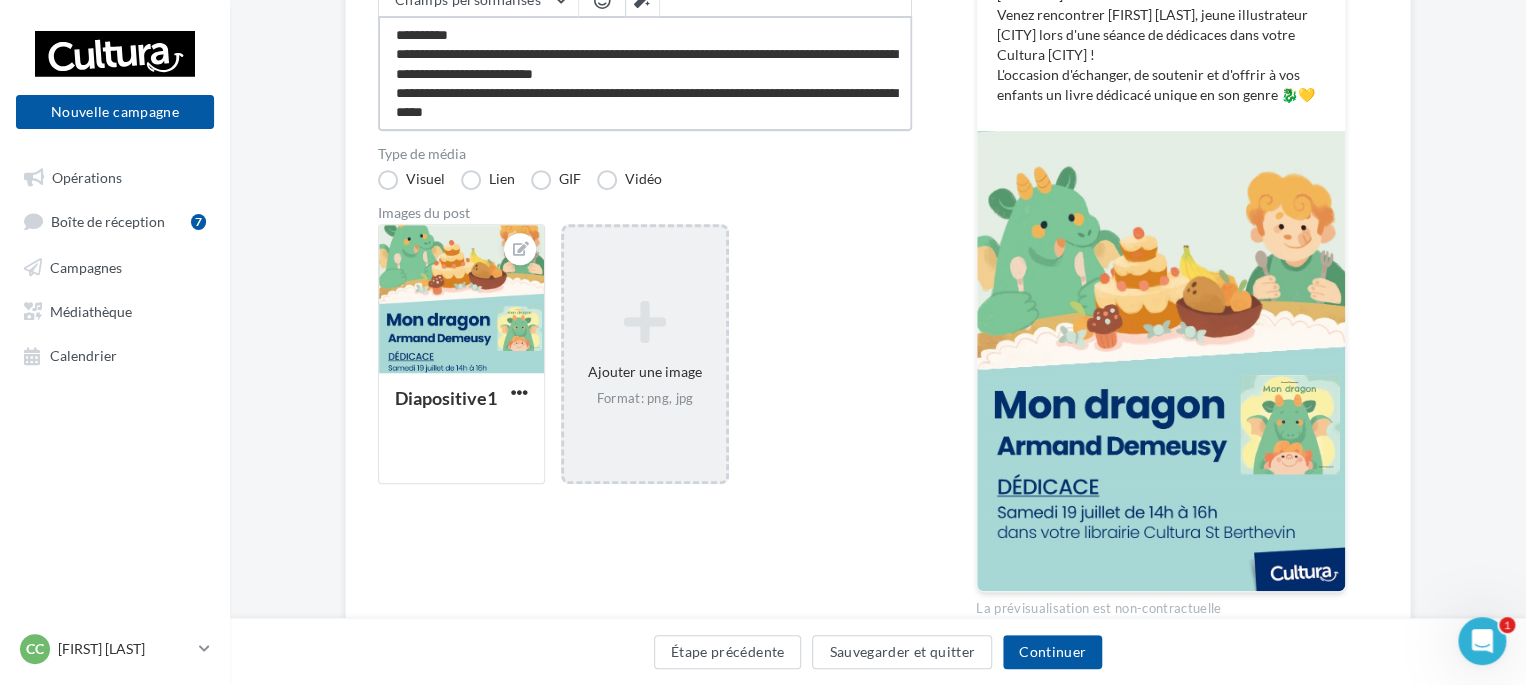 scroll, scrollTop: 345, scrollLeft: 0, axis: vertical 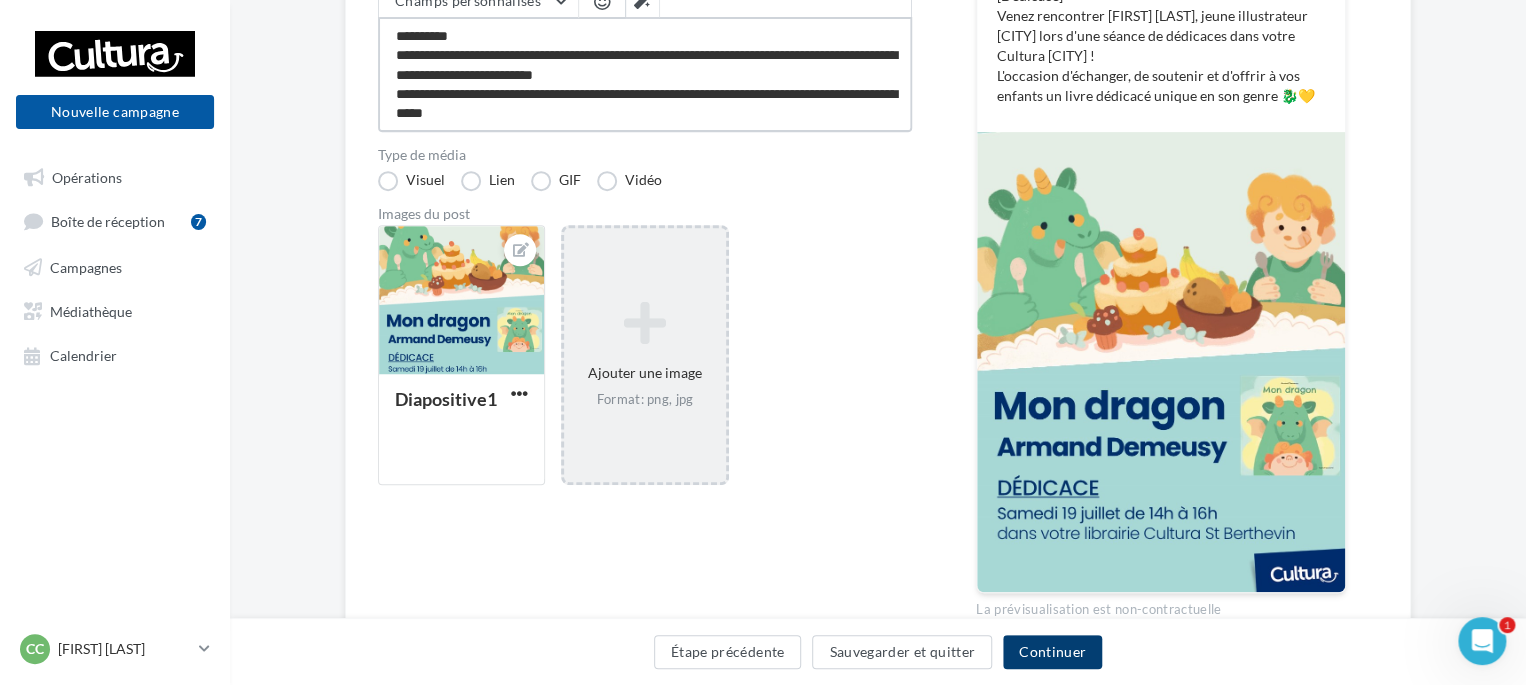type on "**********" 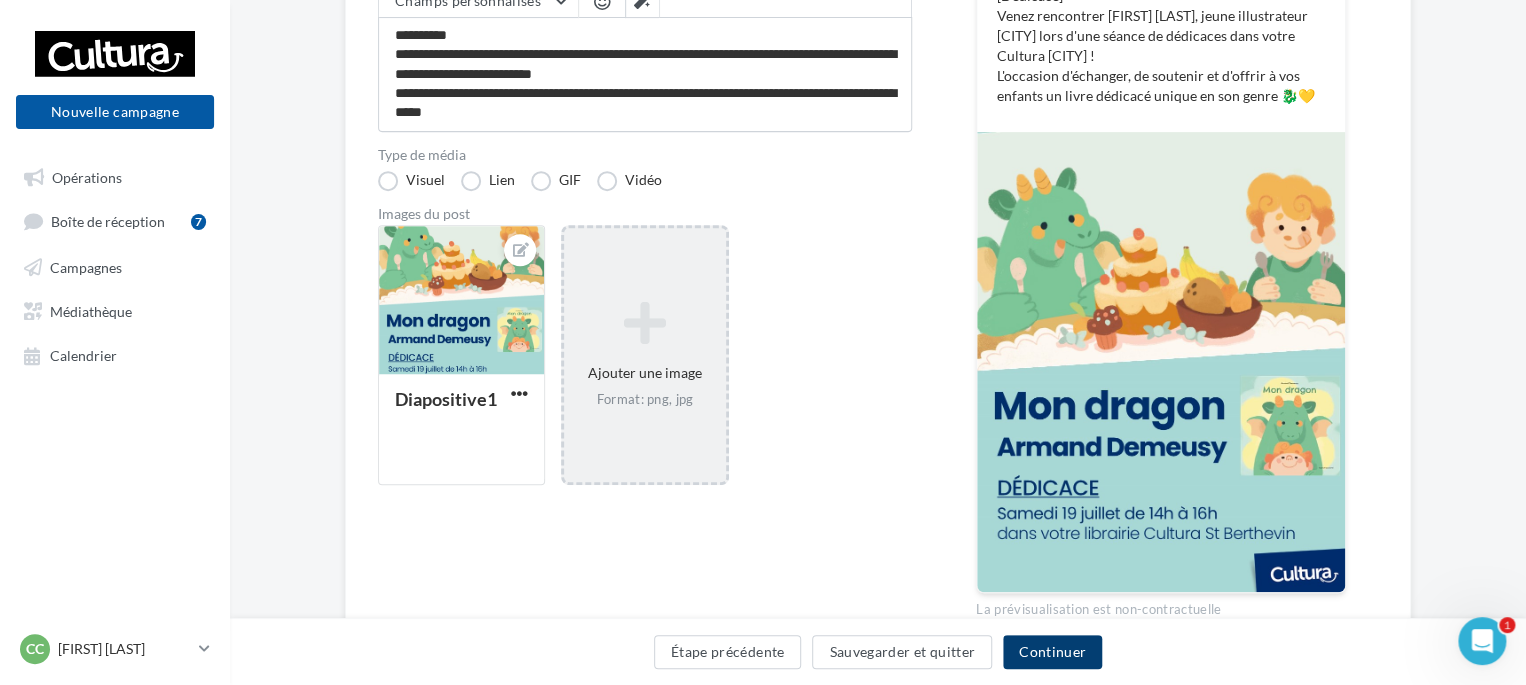 click on "Continuer" at bounding box center (1052, 652) 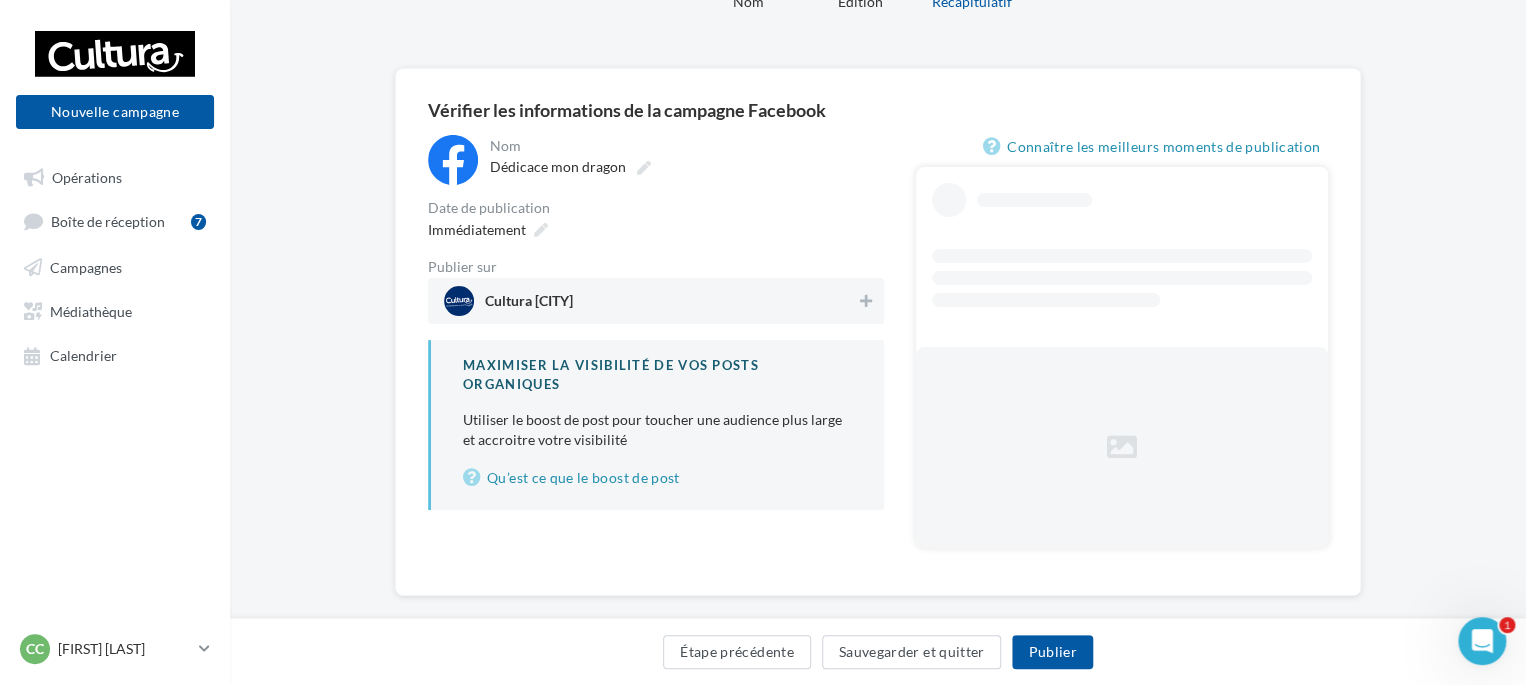 scroll, scrollTop: 75, scrollLeft: 0, axis: vertical 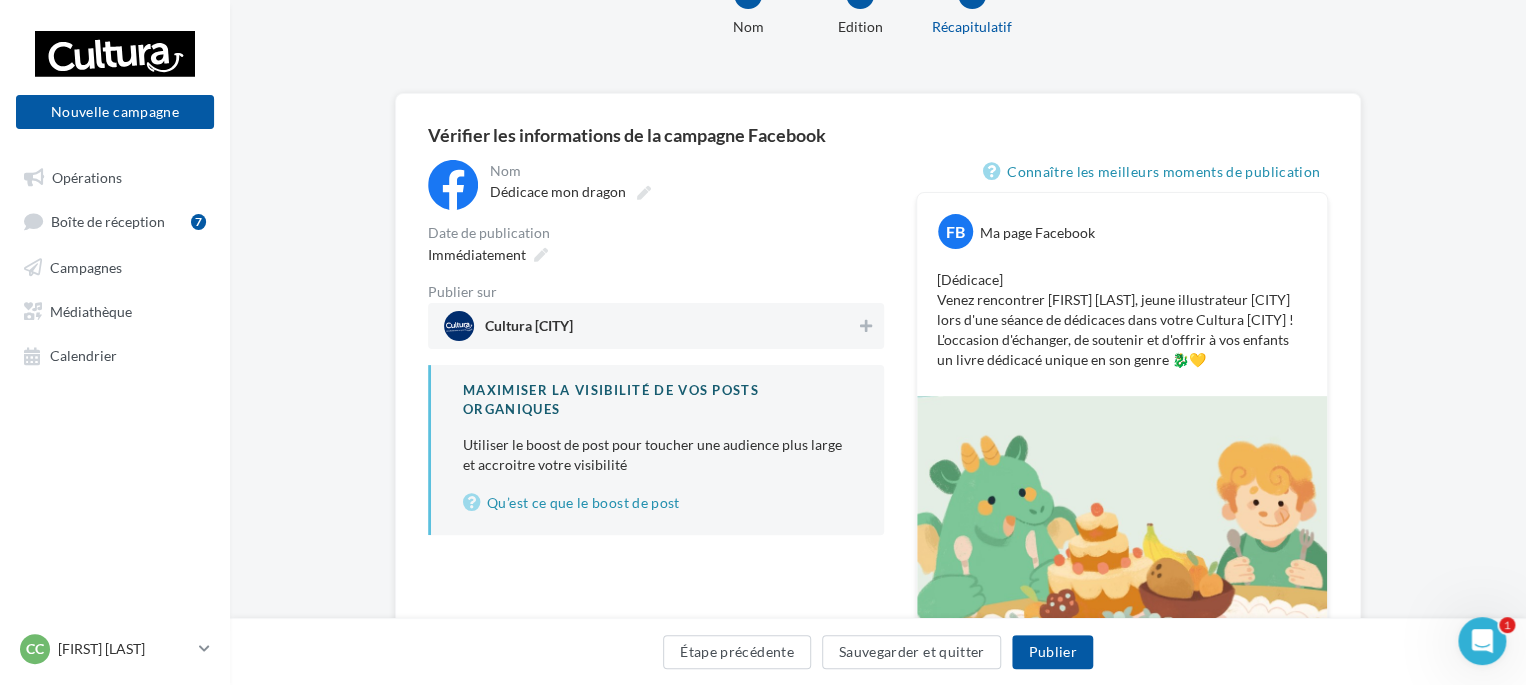 click on "[ORGANIZATION] ([CITY])" at bounding box center (529, 330) 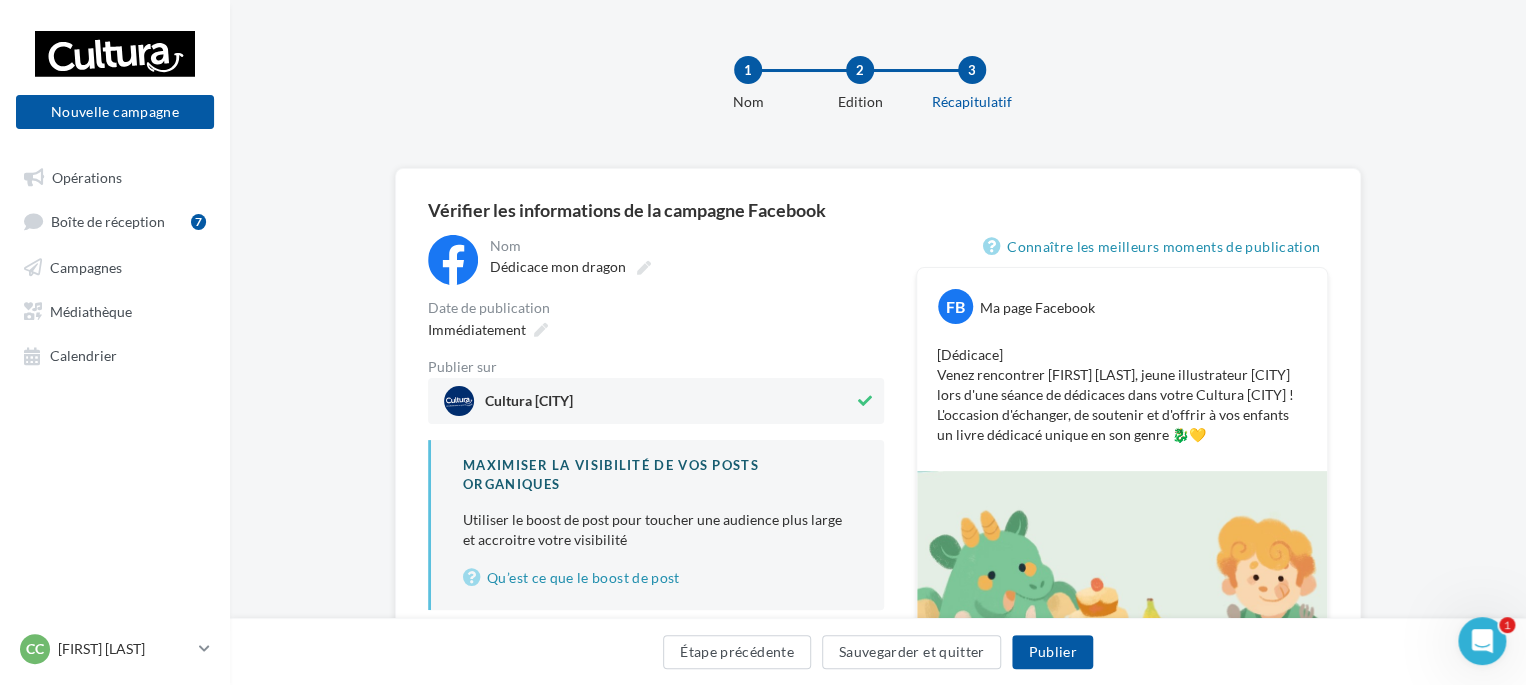 scroll, scrollTop: 200, scrollLeft: 0, axis: vertical 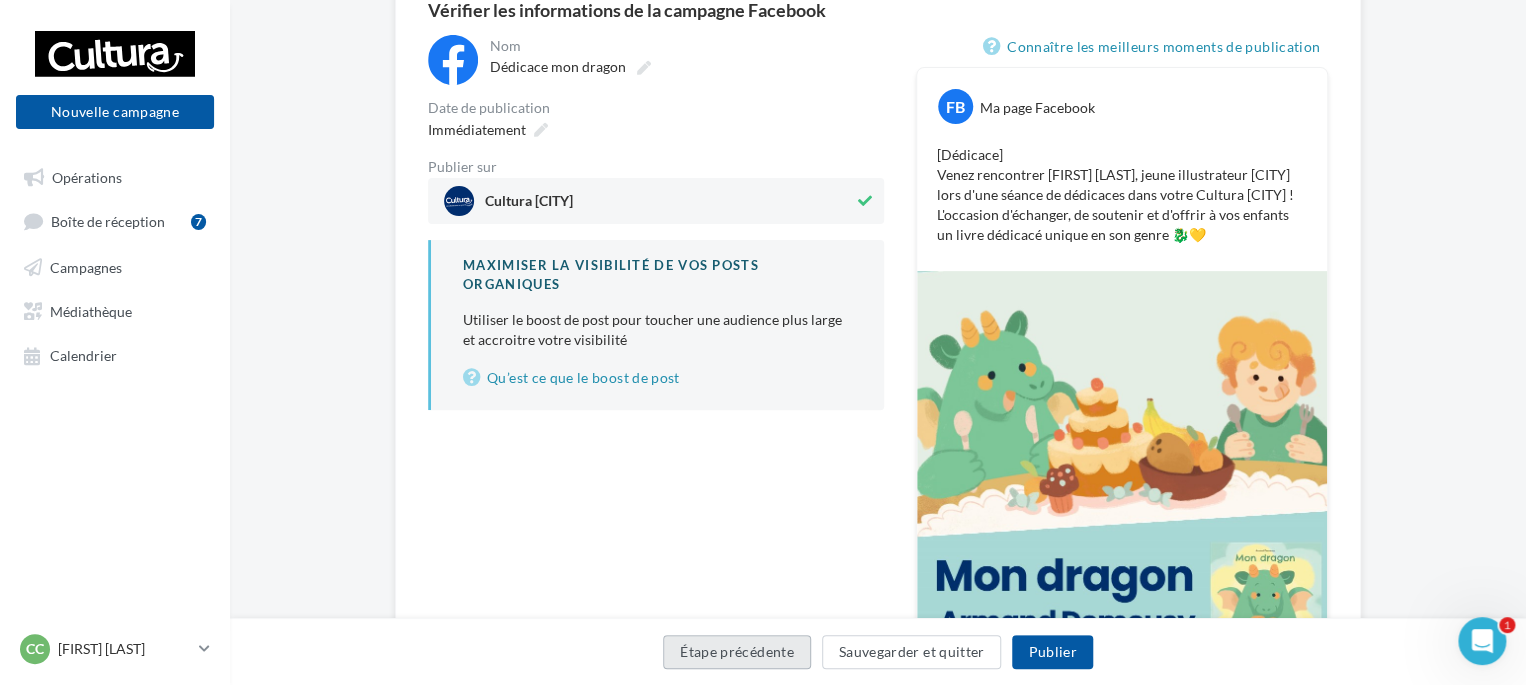 click on "Étape précédente" at bounding box center [737, 652] 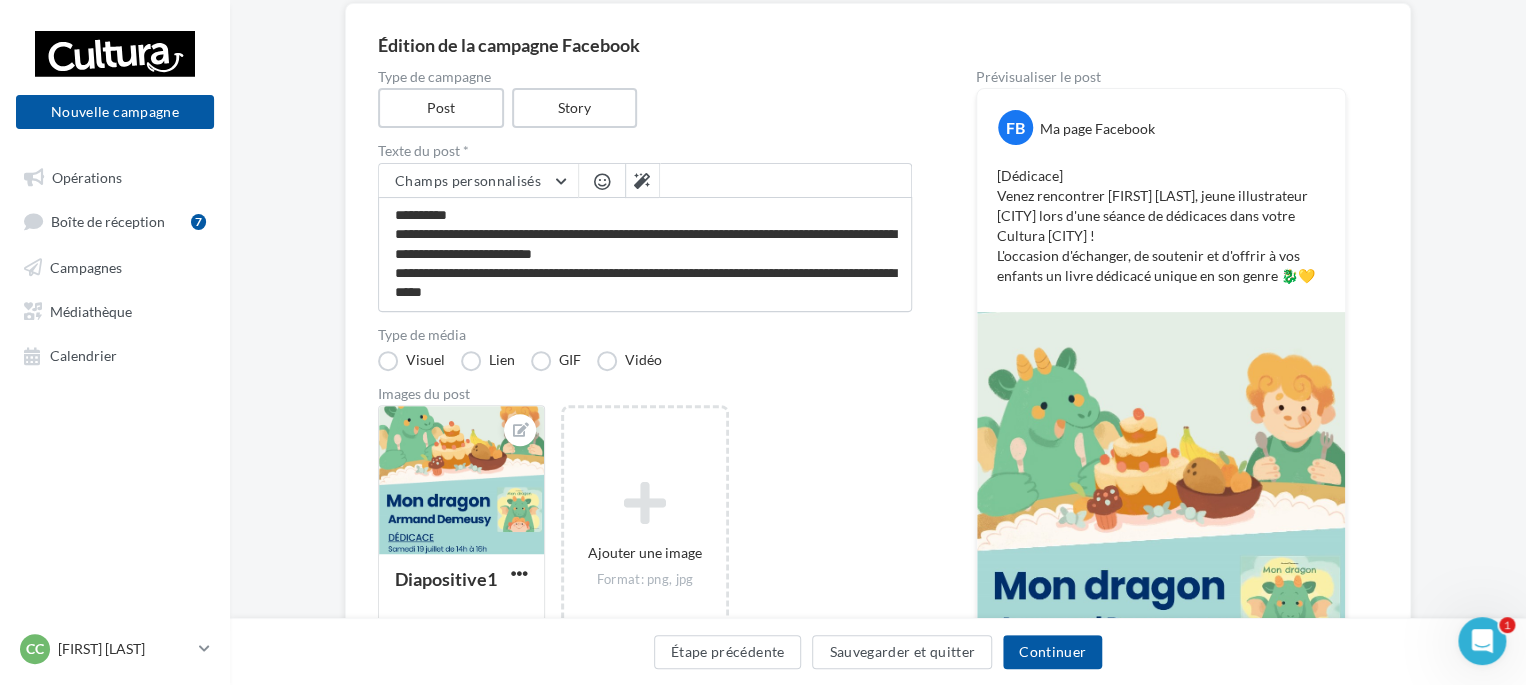 scroll, scrollTop: 145, scrollLeft: 0, axis: vertical 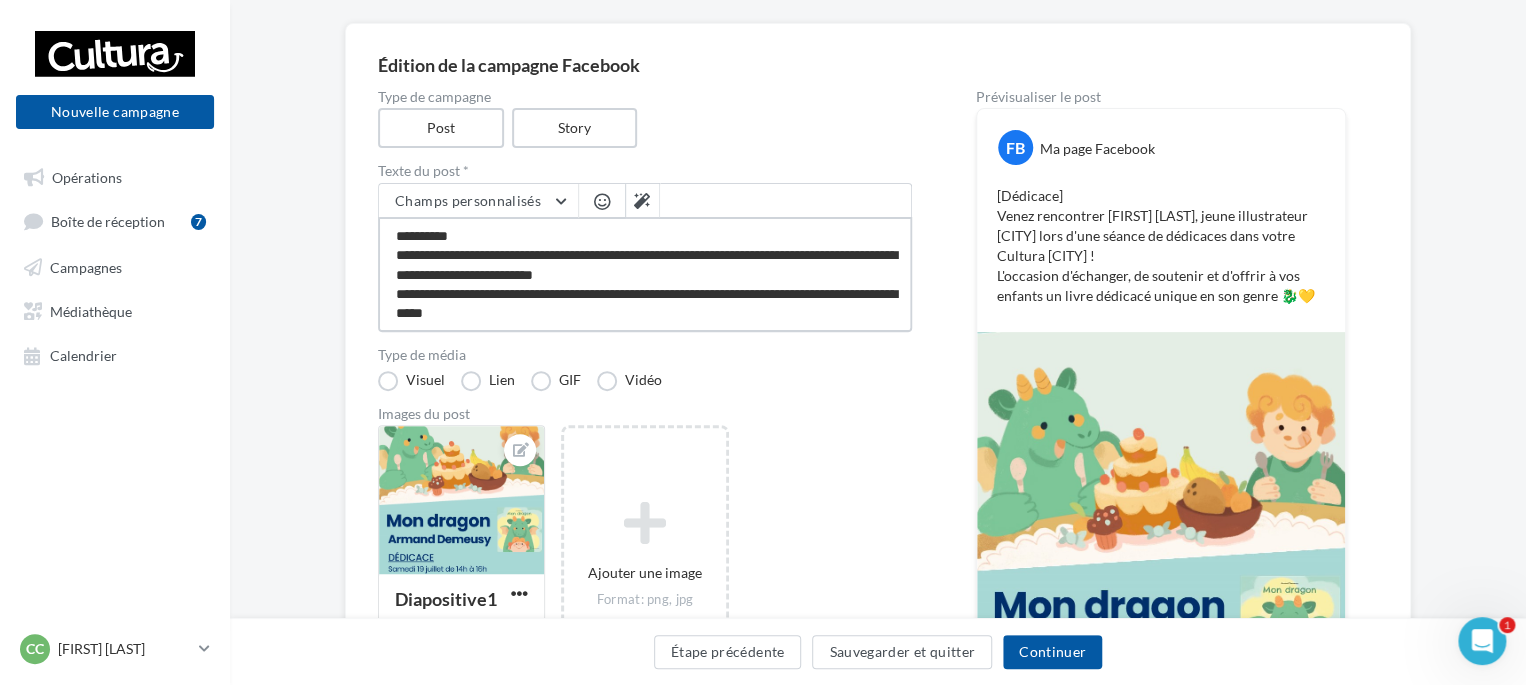 drag, startPoint x: 496, startPoint y: 301, endPoint x: 360, endPoint y: 228, distance: 154.35349 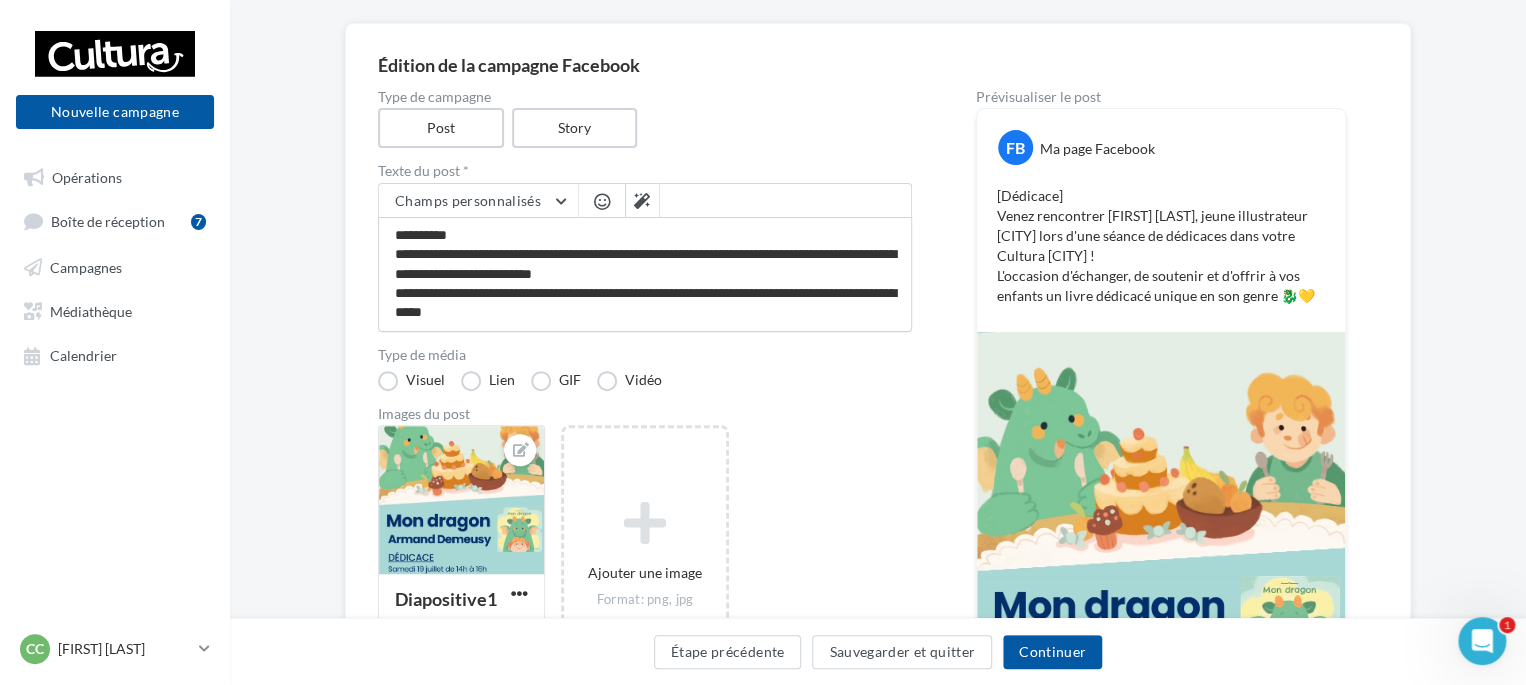 drag, startPoint x: 460, startPoint y: 161, endPoint x: 903, endPoint y: 588, distance: 615.2869 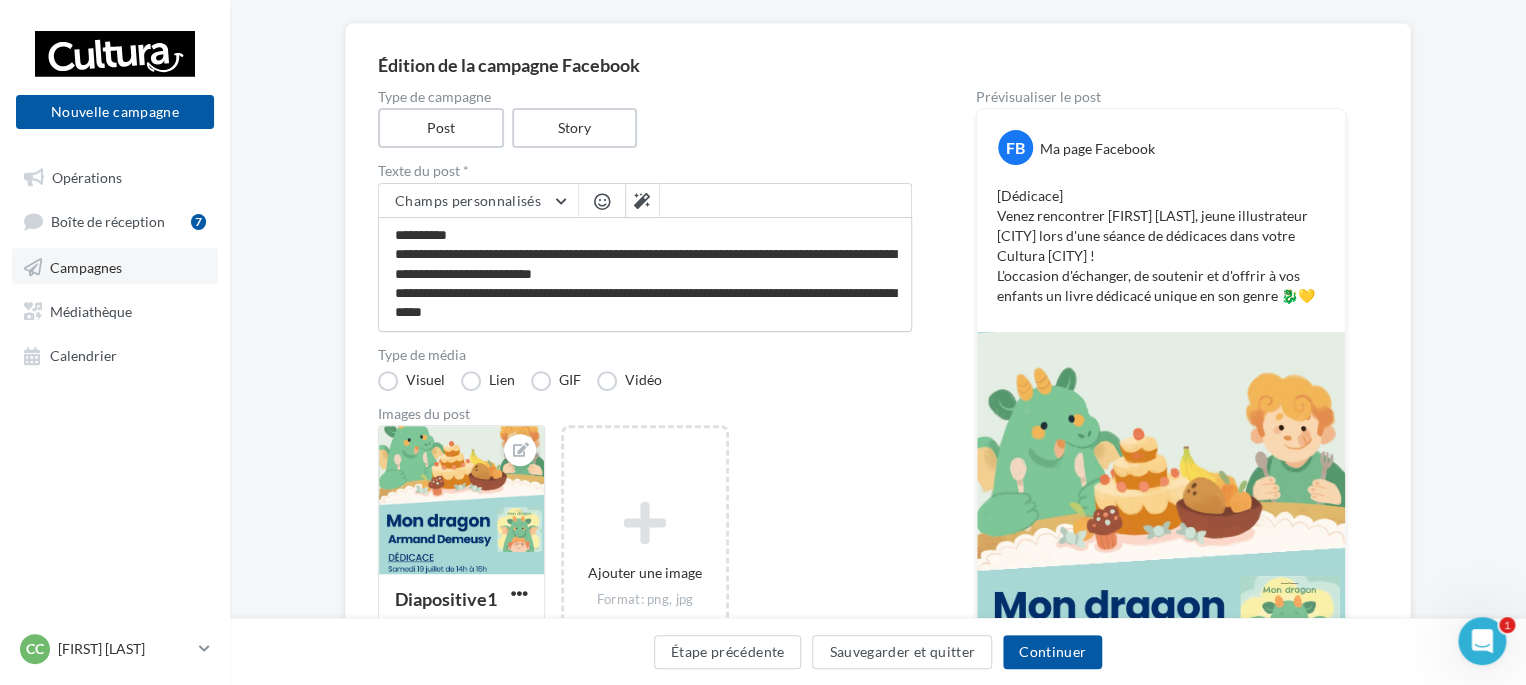 click on "Campagnes" at bounding box center [115, 266] 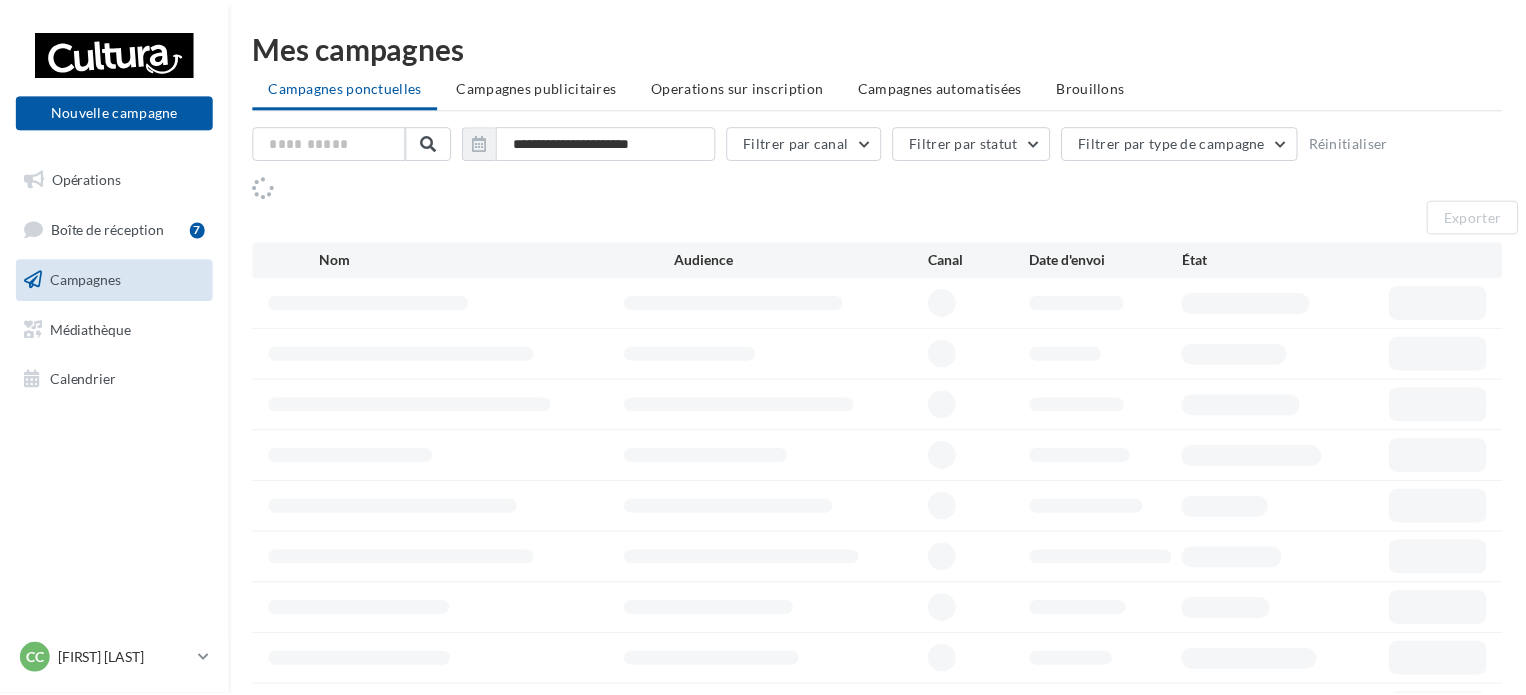 scroll, scrollTop: 0, scrollLeft: 0, axis: both 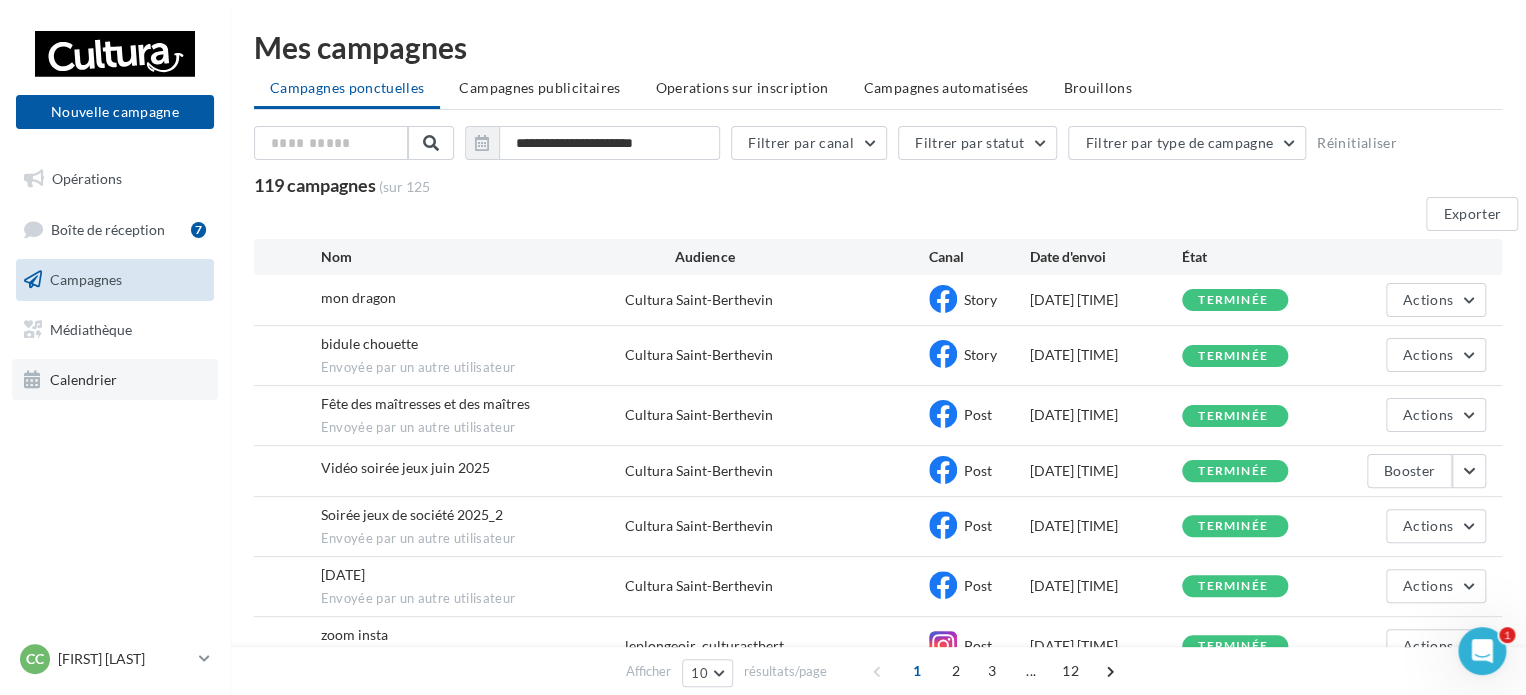click on "Calendrier" at bounding box center [83, 378] 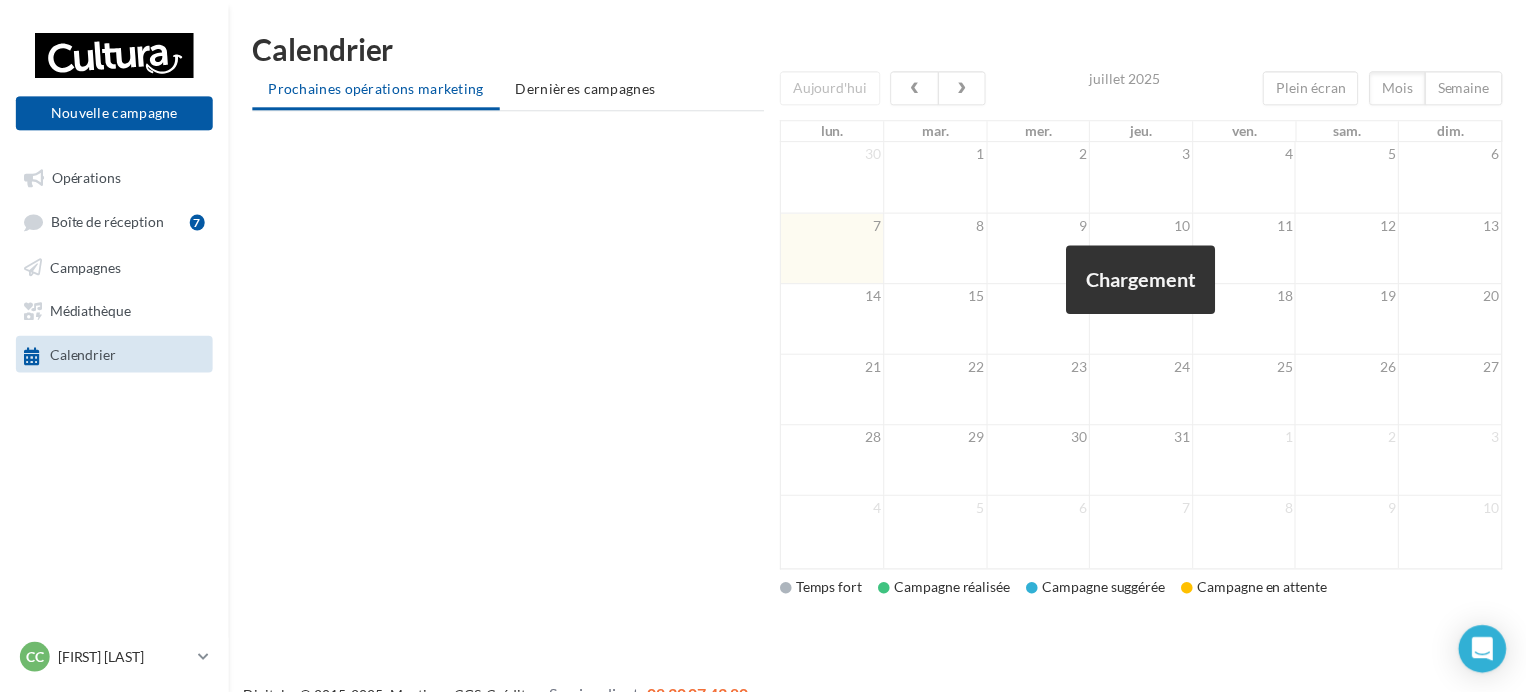 scroll, scrollTop: 0, scrollLeft: 0, axis: both 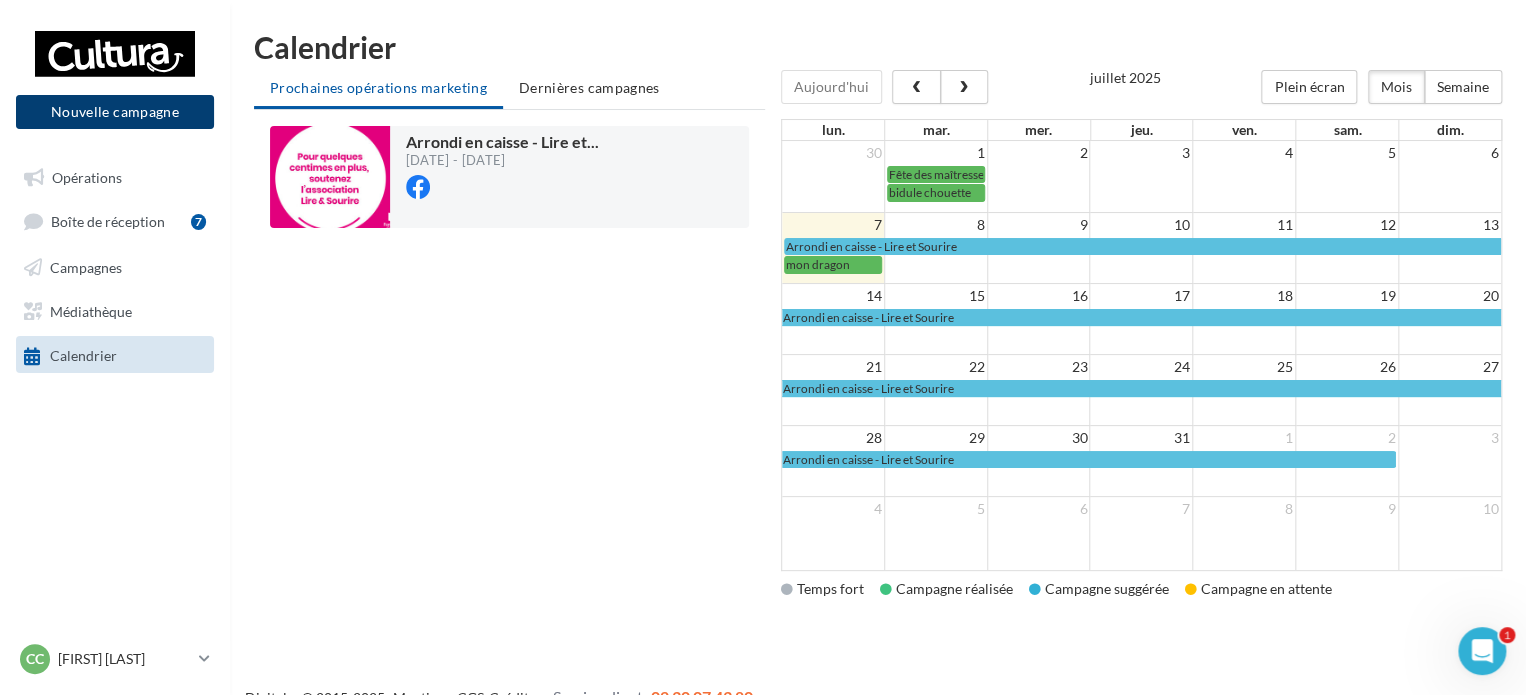 click on "Nouvelle campagne" at bounding box center (115, 112) 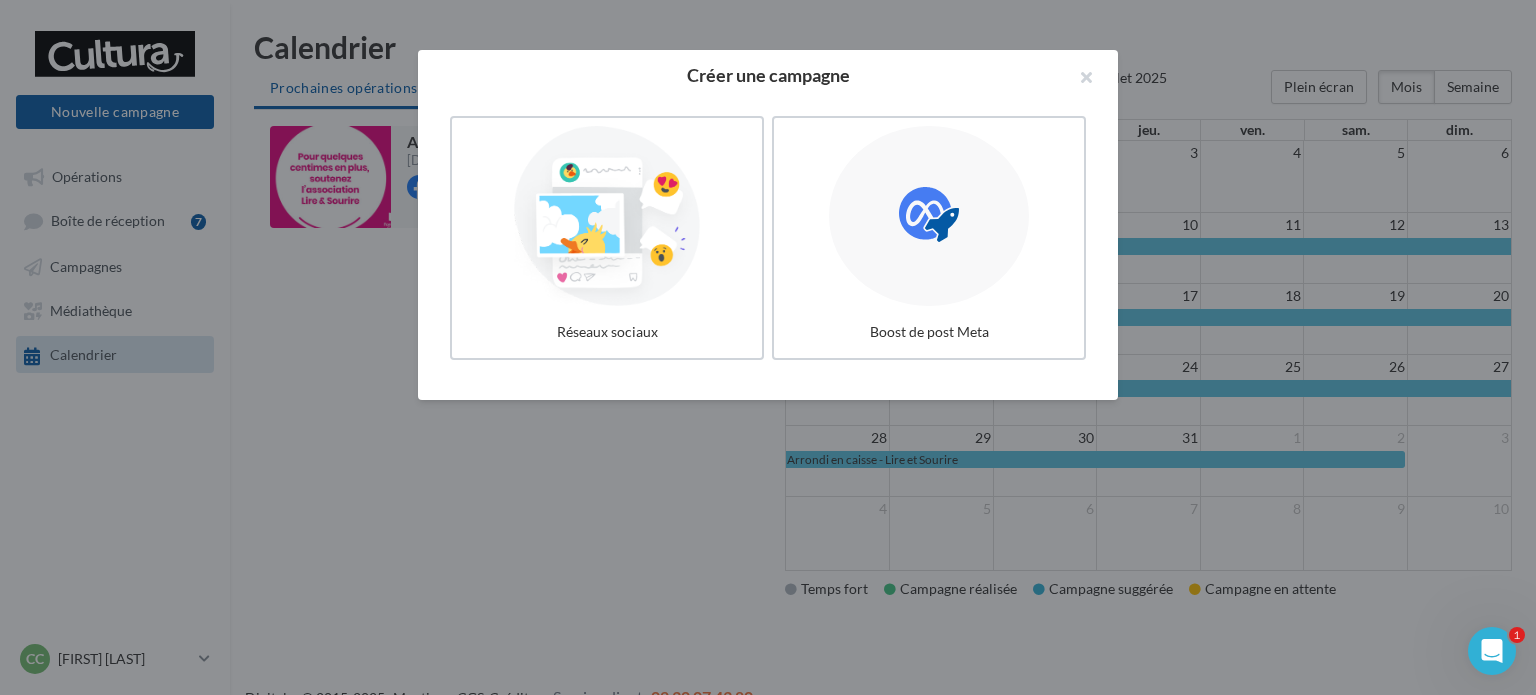 click at bounding box center [768, 347] 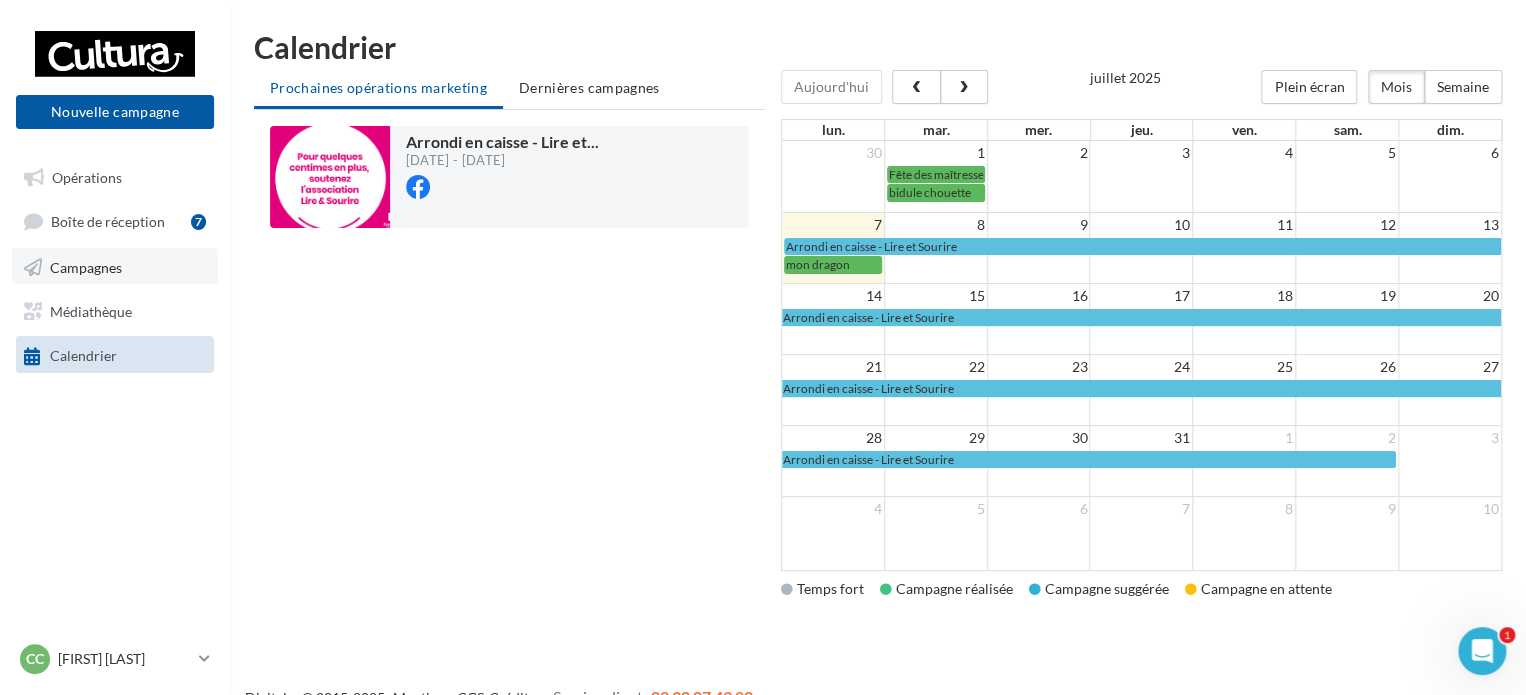 click on "Campagnes" at bounding box center [86, 266] 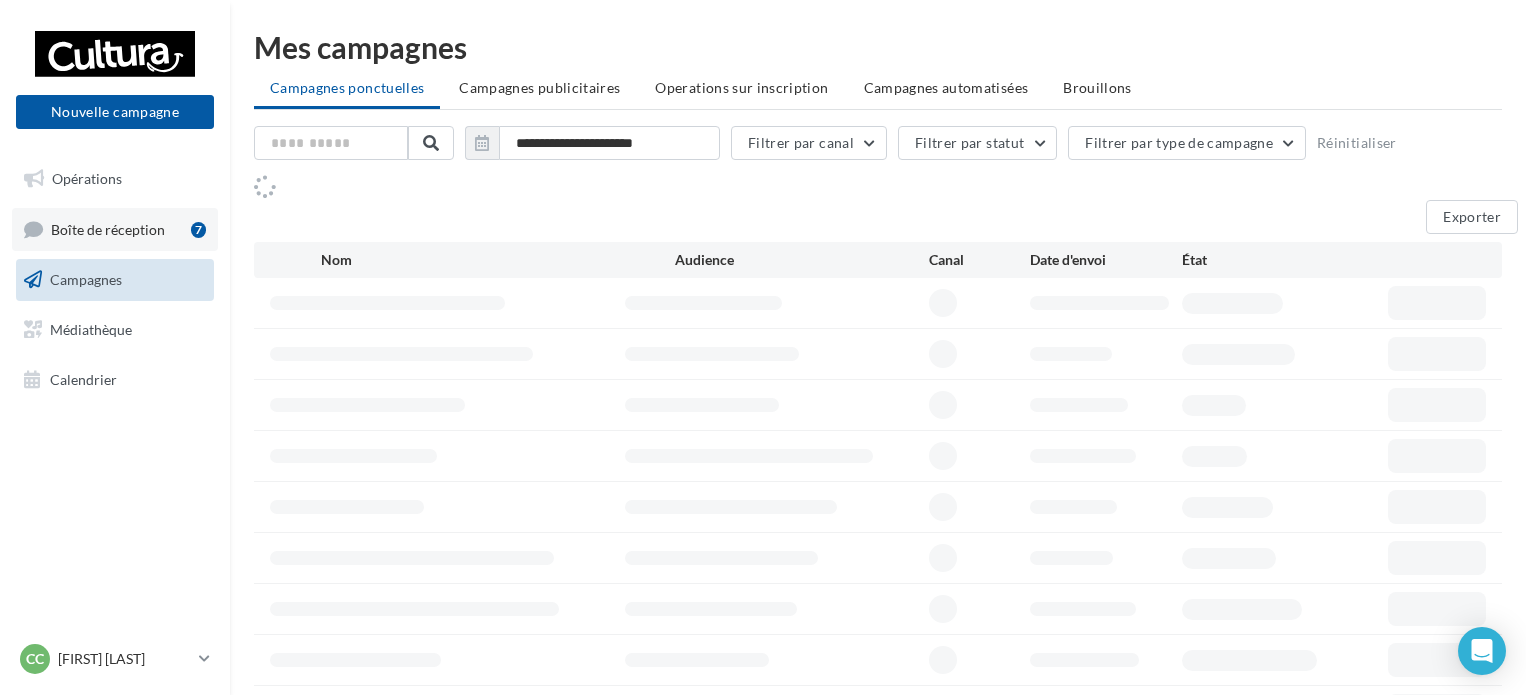 scroll, scrollTop: 0, scrollLeft: 0, axis: both 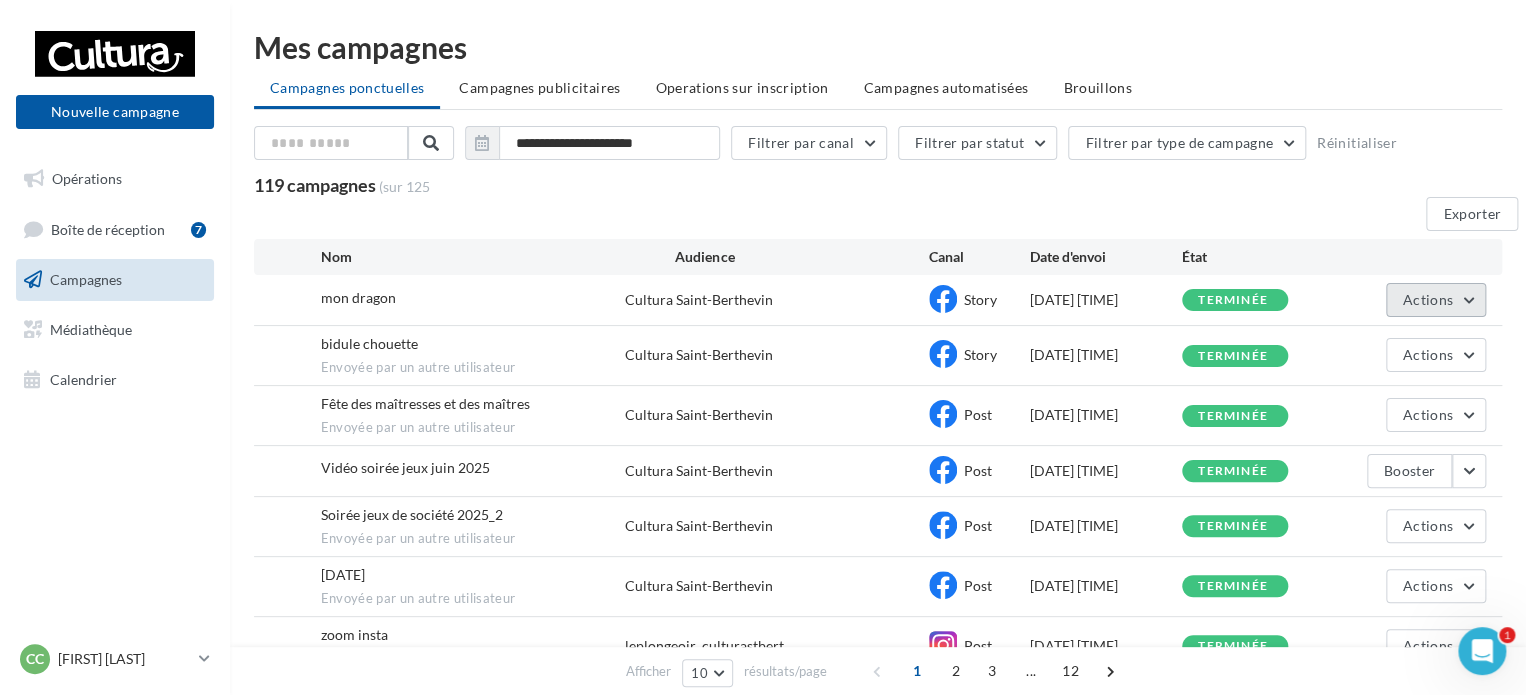 click on "Actions" at bounding box center (1428, 299) 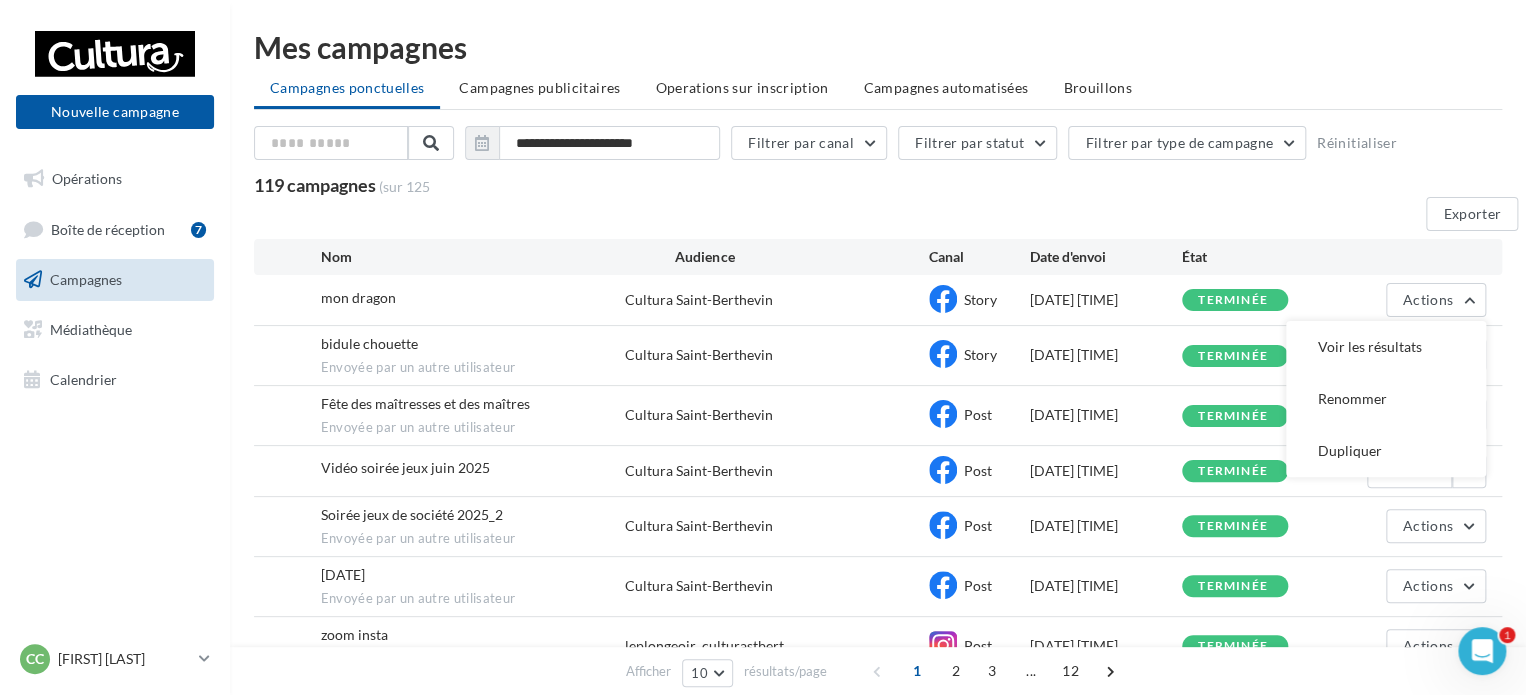 click on "**********" at bounding box center (878, 147) 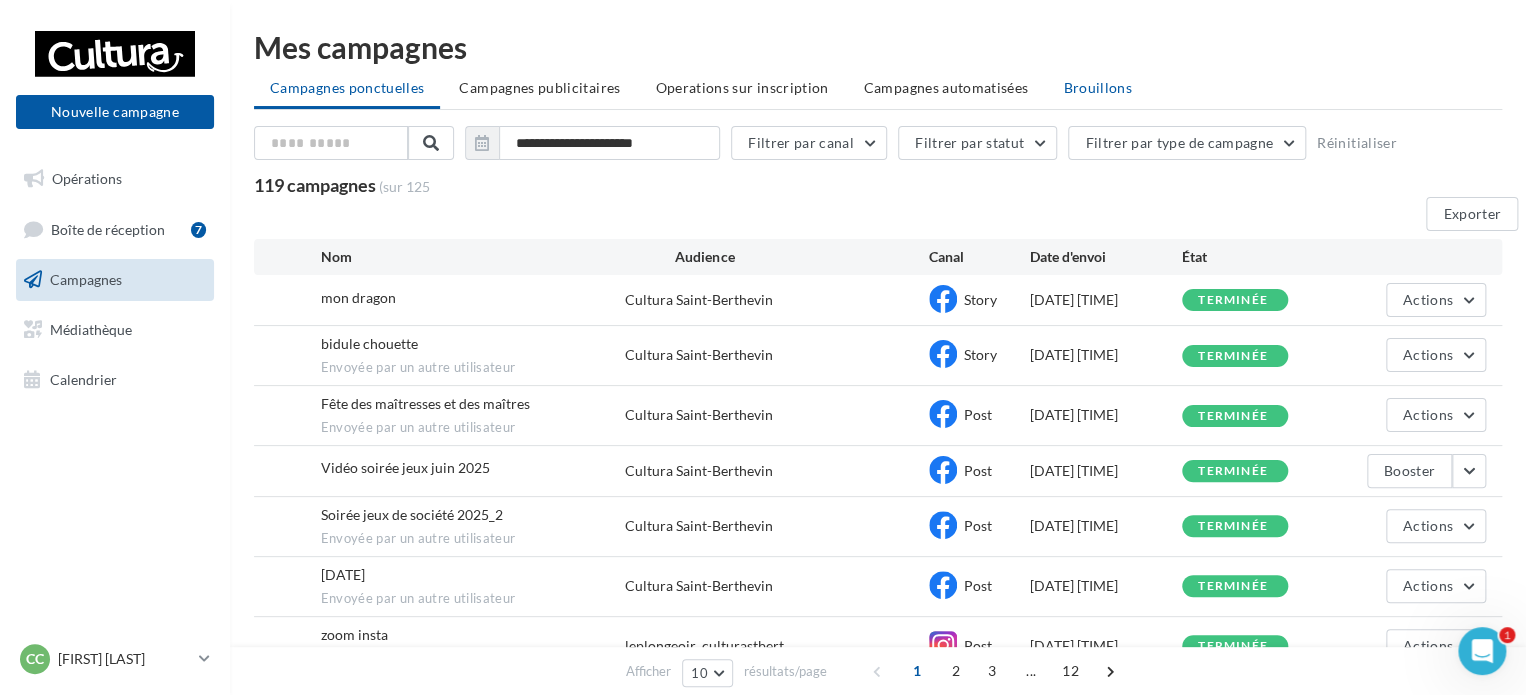 click on "Brouillons" at bounding box center [347, 87] 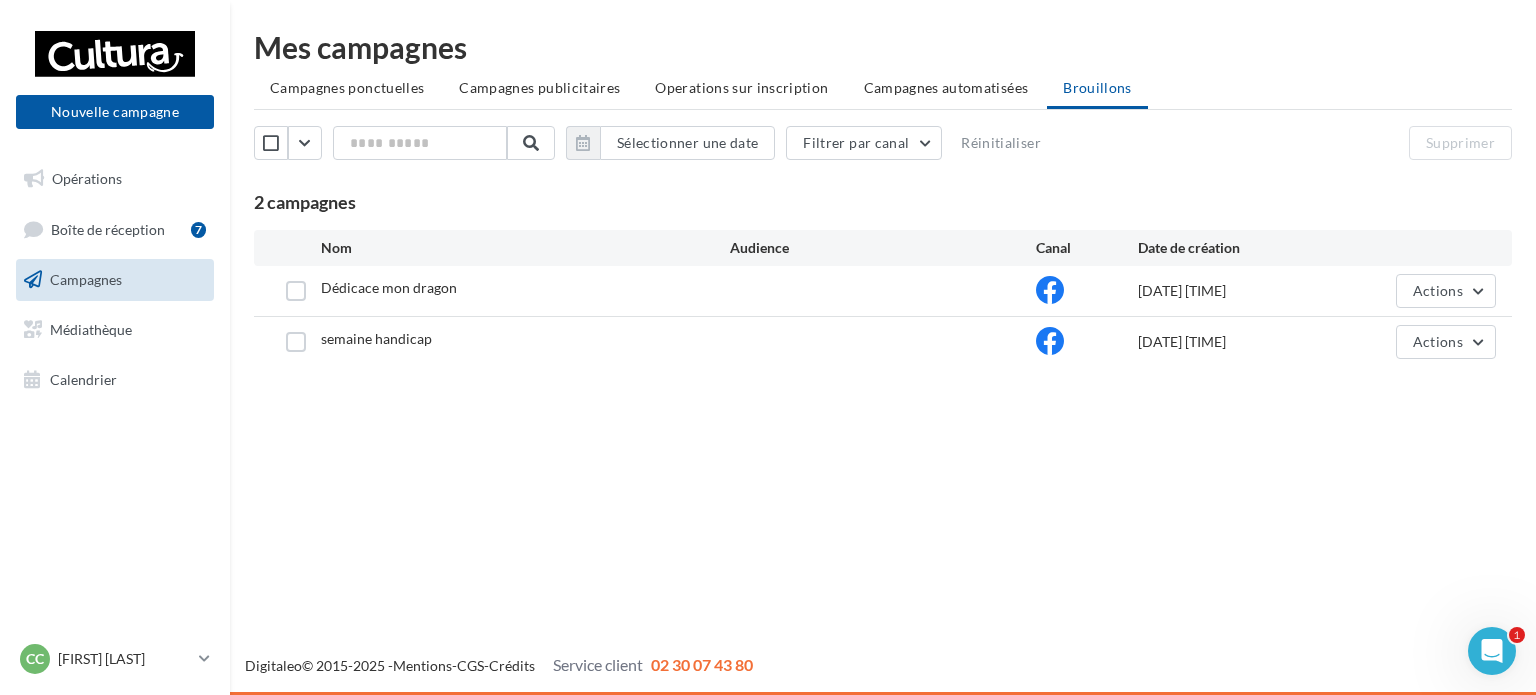 click on "Dédicace mon dragon" at bounding box center [525, 290] 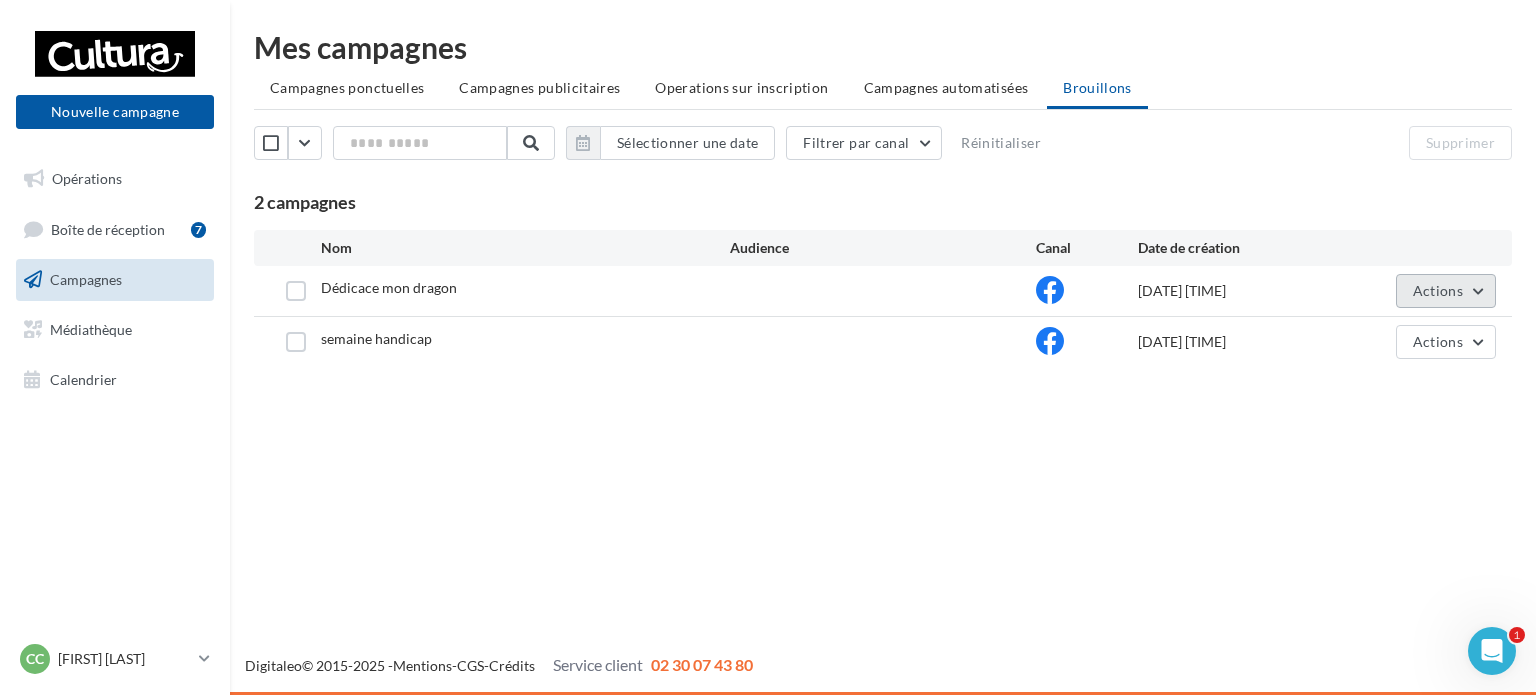 click on "Actions" at bounding box center (1438, 290) 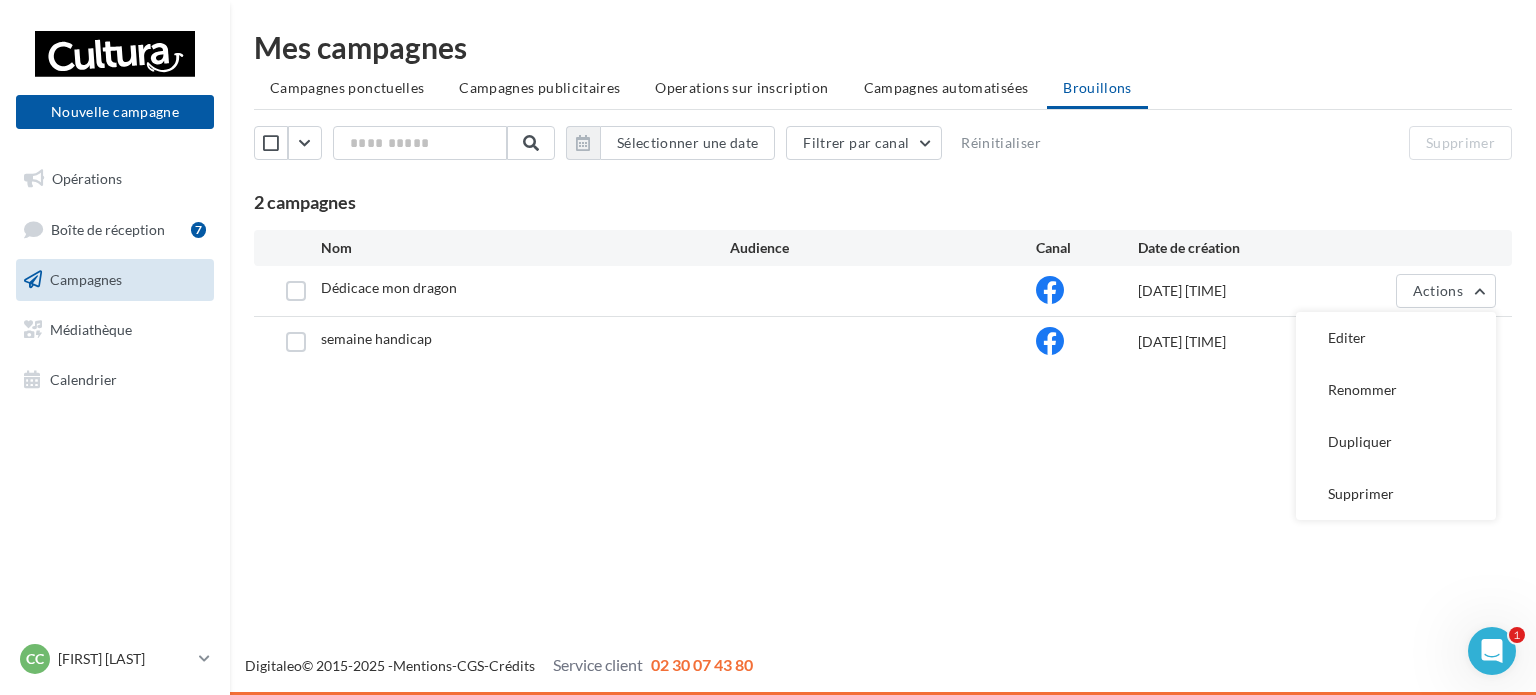 click on "Dédicace mon dragon" at bounding box center (525, 290) 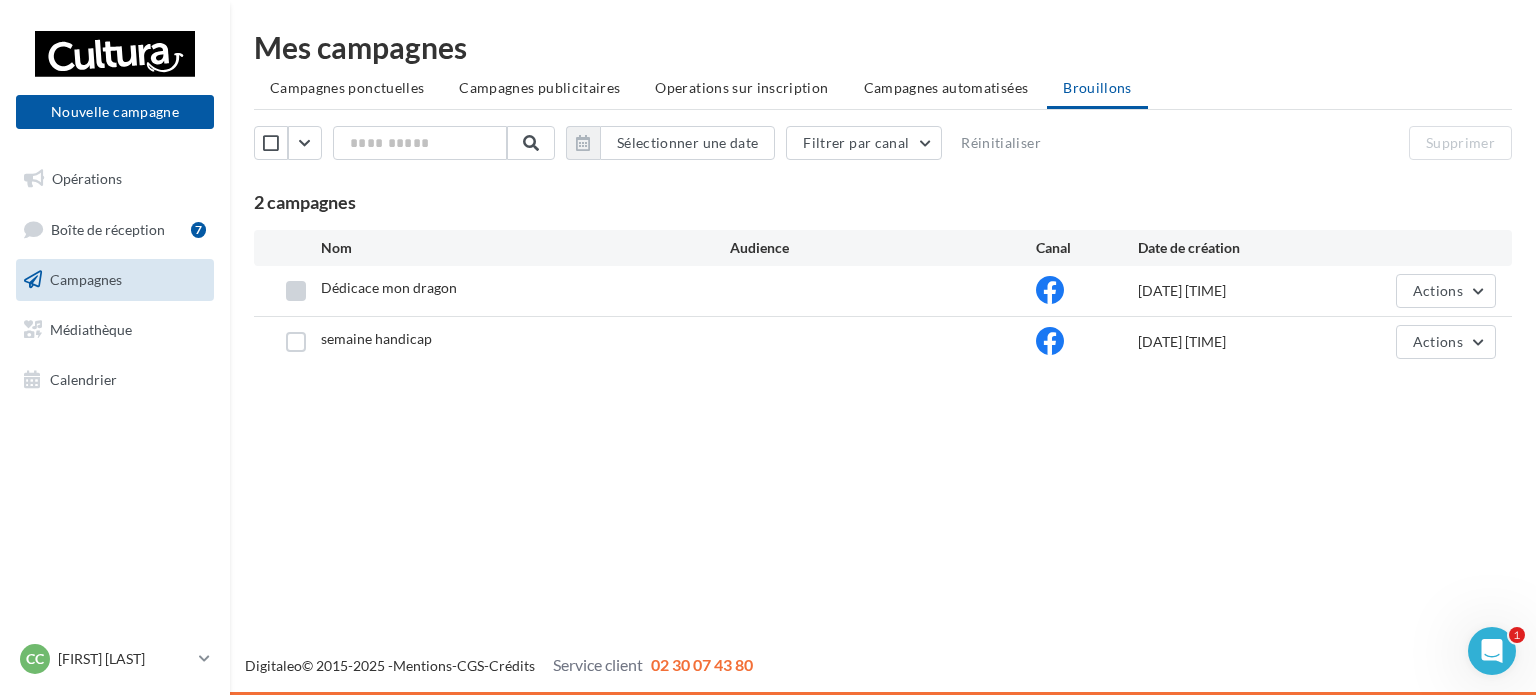click at bounding box center (296, 291) 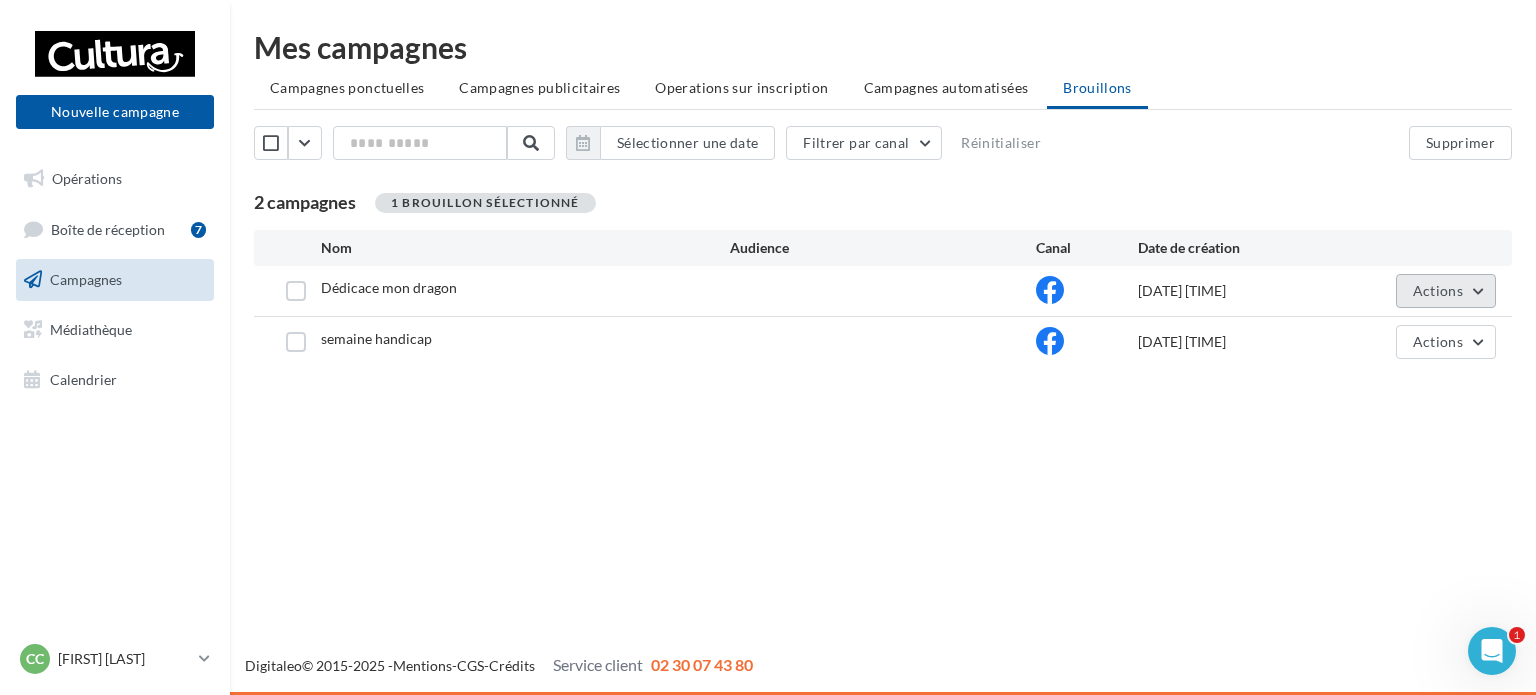 click on "Actions" at bounding box center [1438, 290] 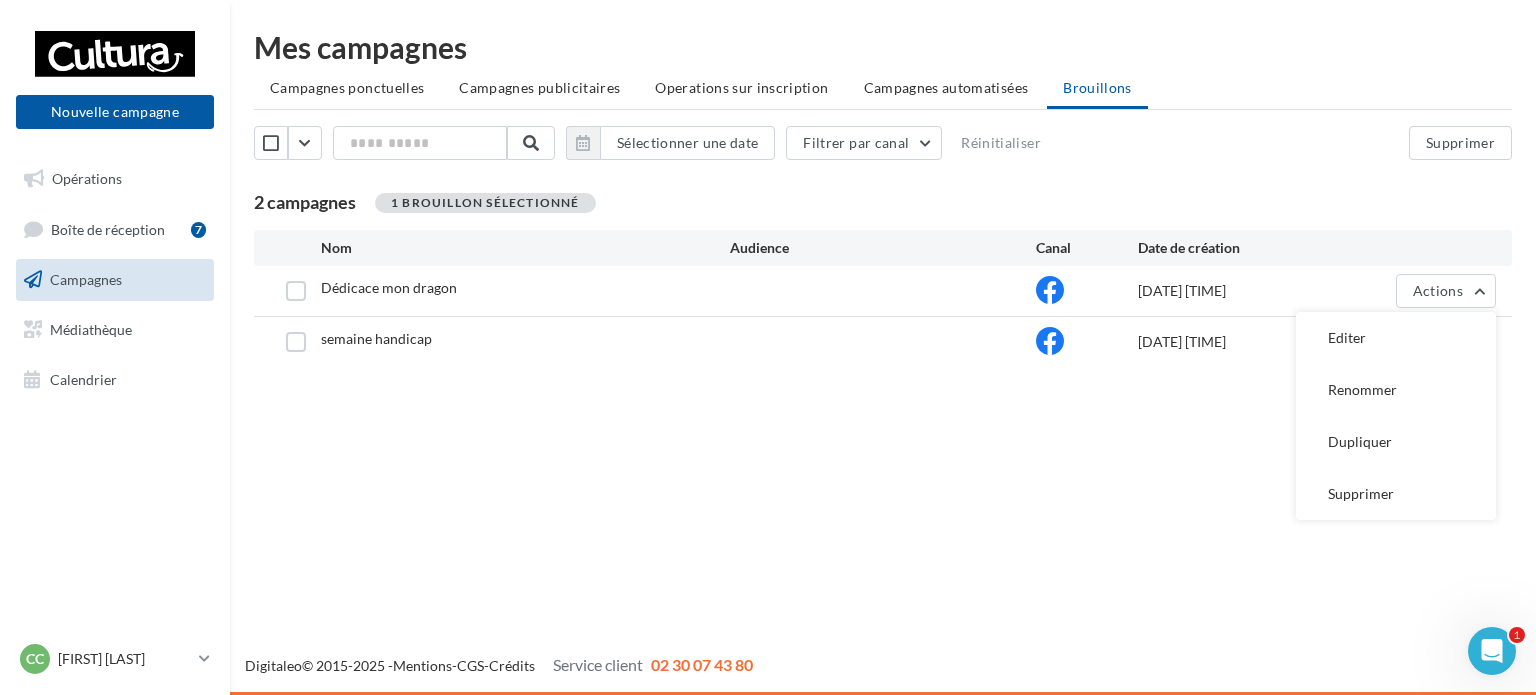 drag, startPoint x: 1384, startPoint y: 337, endPoint x: 1440, endPoint y: 336, distance: 56.008926 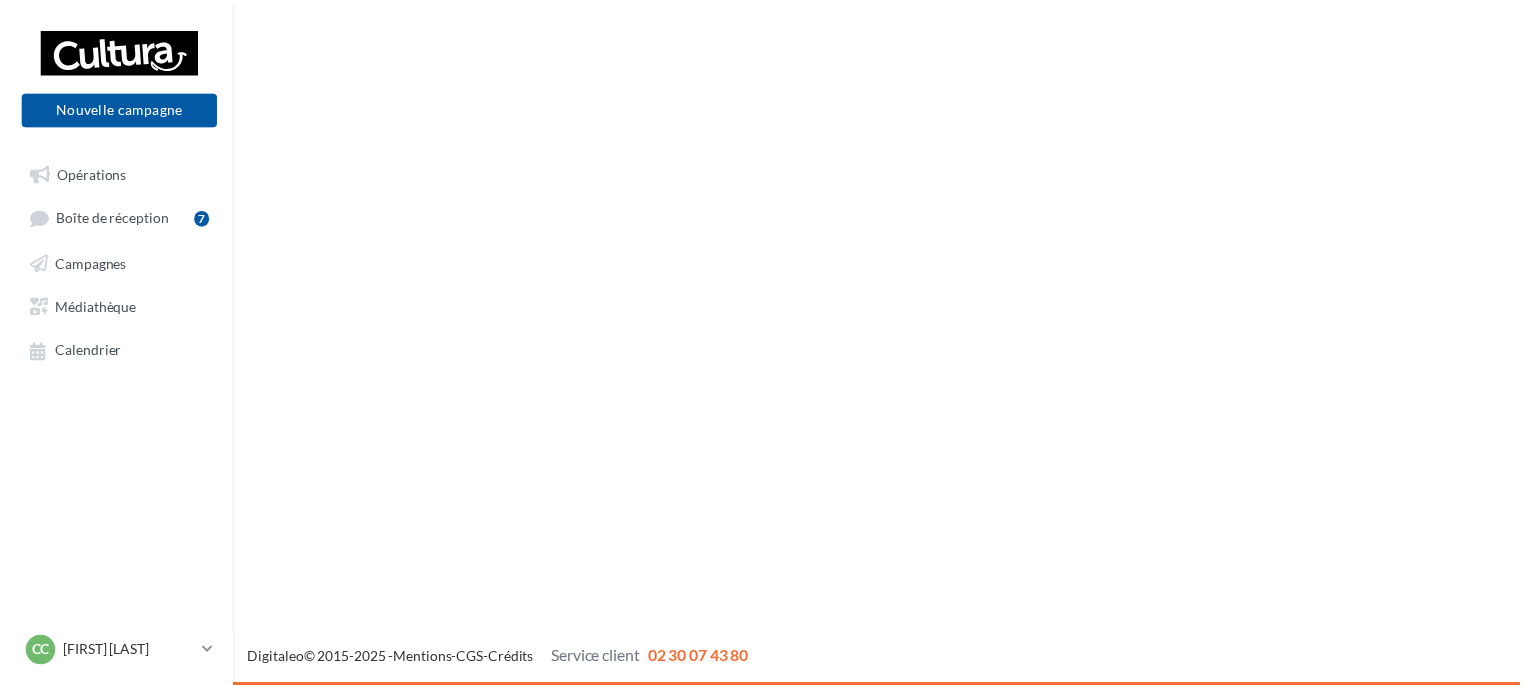 scroll, scrollTop: 0, scrollLeft: 0, axis: both 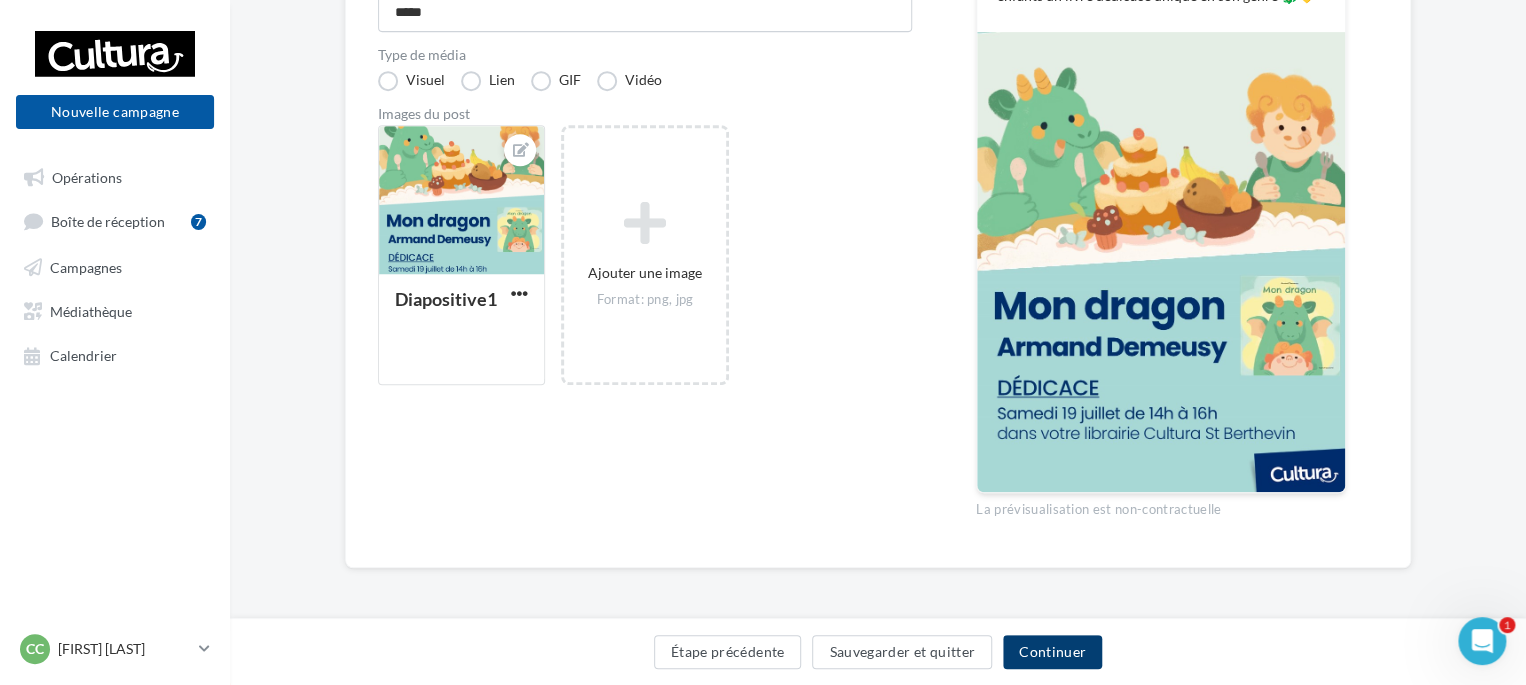 click on "Continuer" at bounding box center (1052, 652) 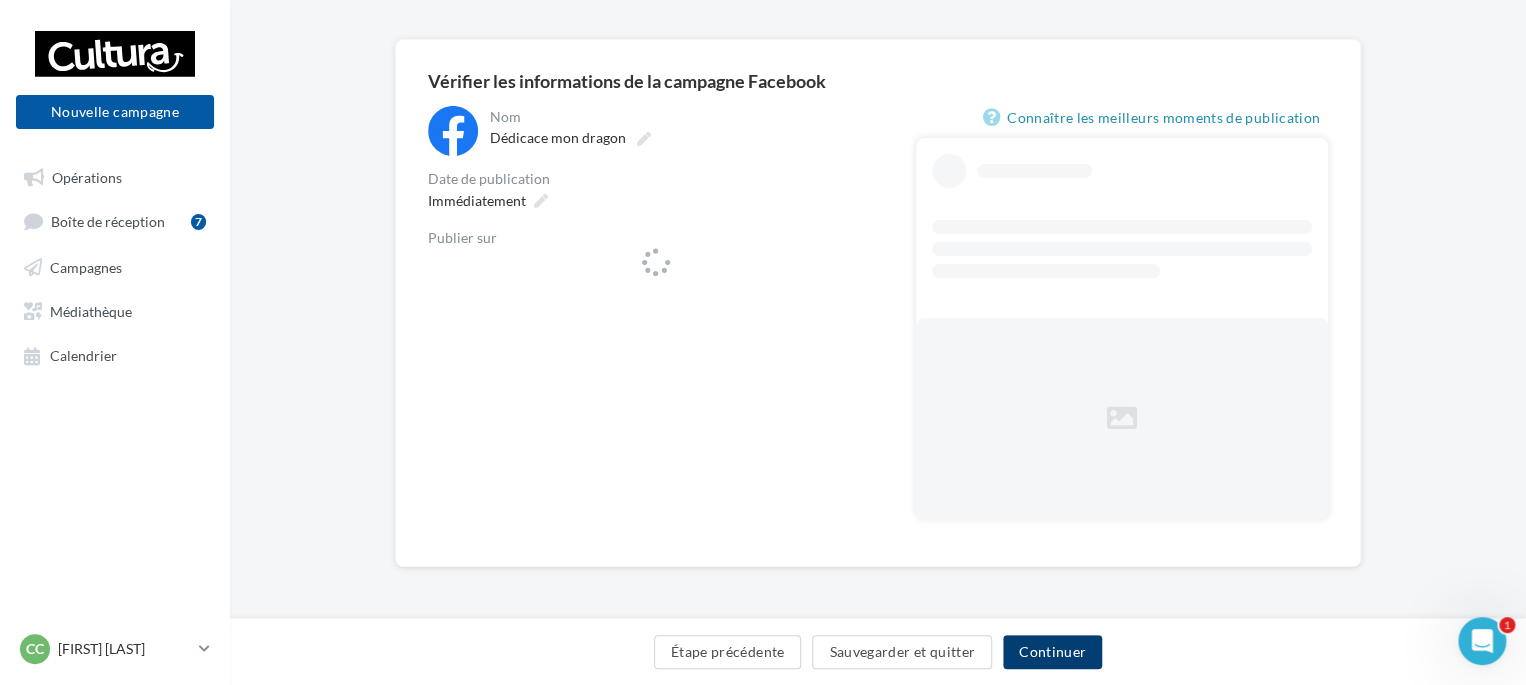 scroll, scrollTop: 128, scrollLeft: 0, axis: vertical 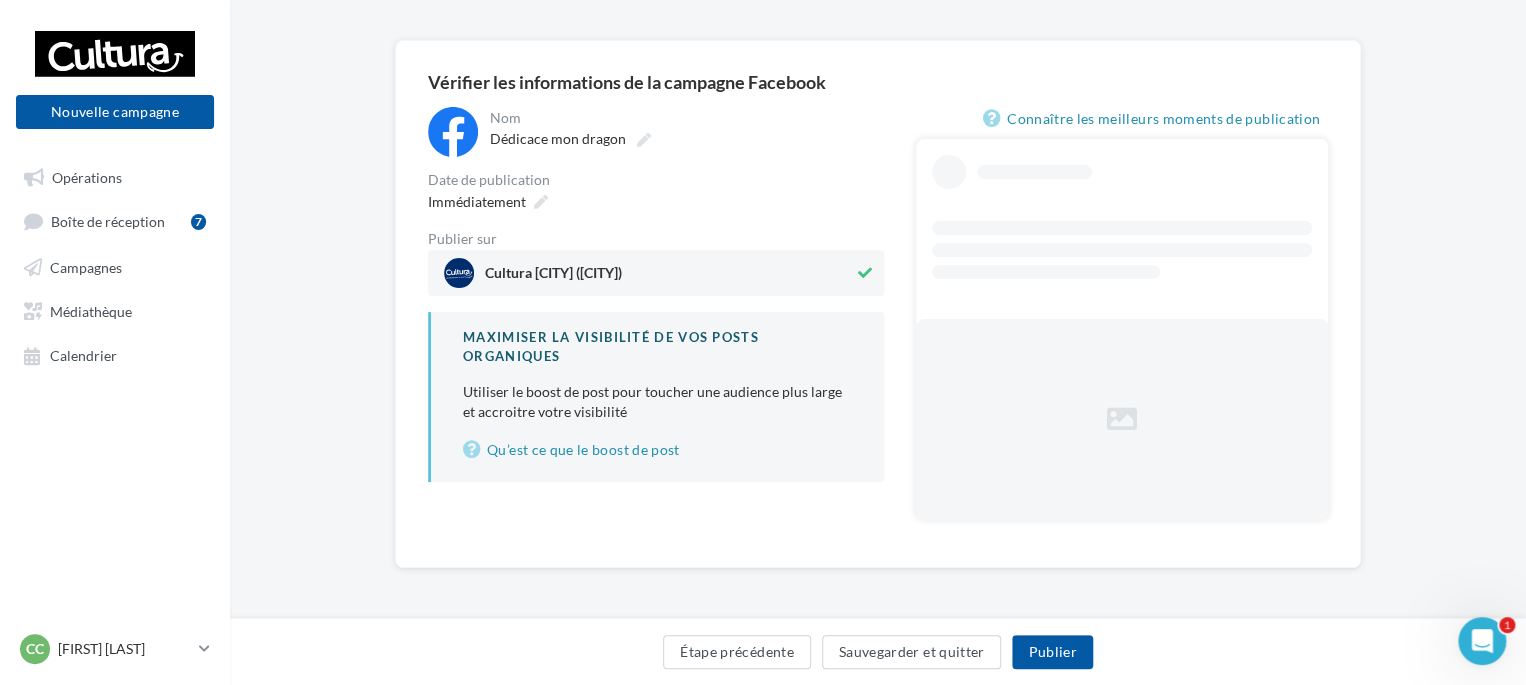 click on "Cultura [CITY] ([CITY])" at bounding box center (553, 277) 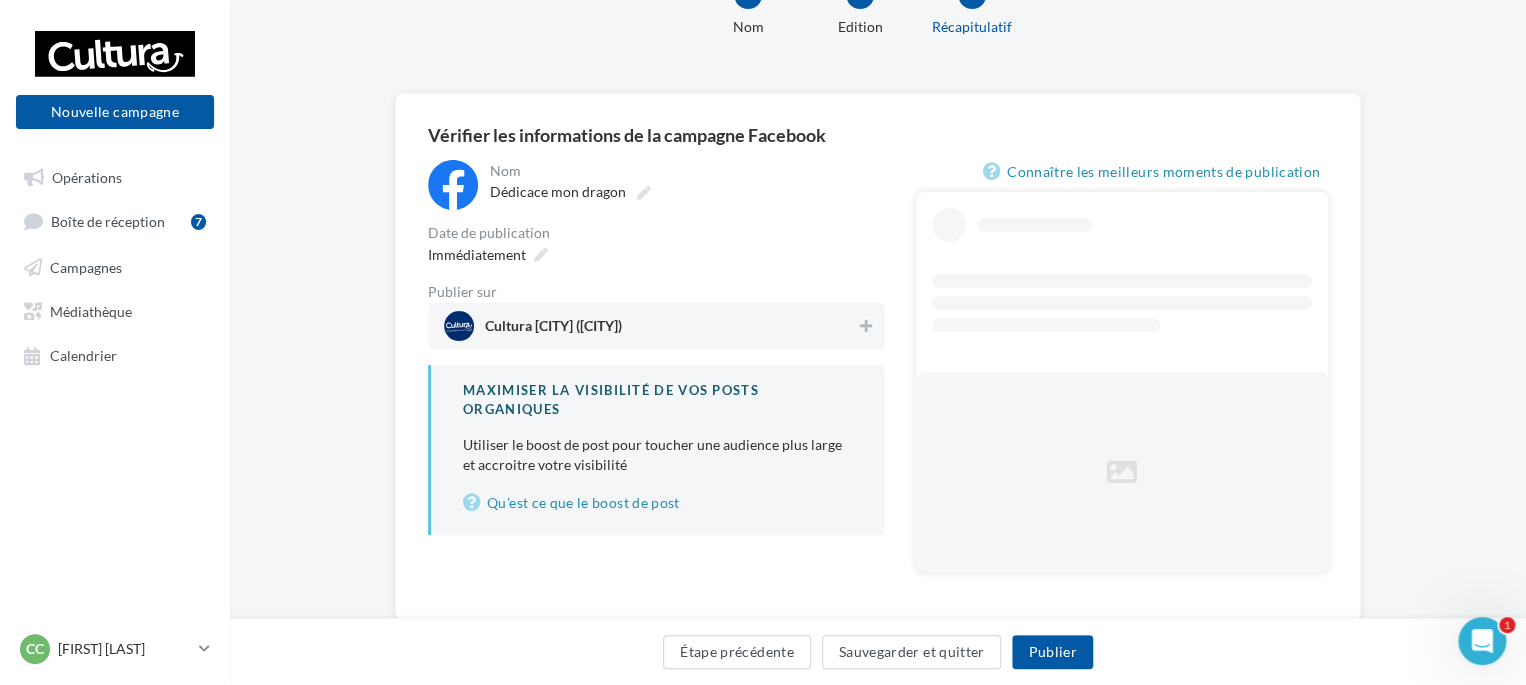 scroll, scrollTop: 128, scrollLeft: 0, axis: vertical 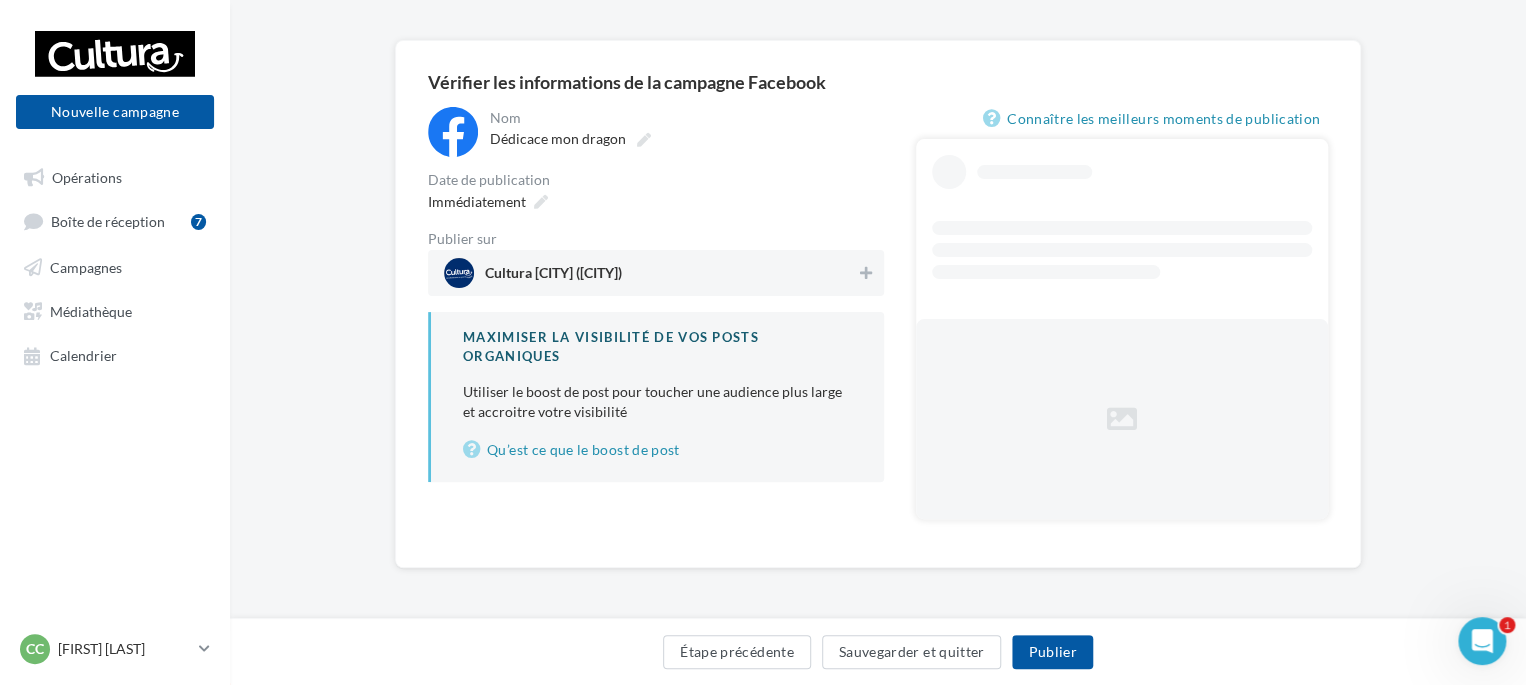click on "Cultura [CITY] ([CITY])" at bounding box center (553, 277) 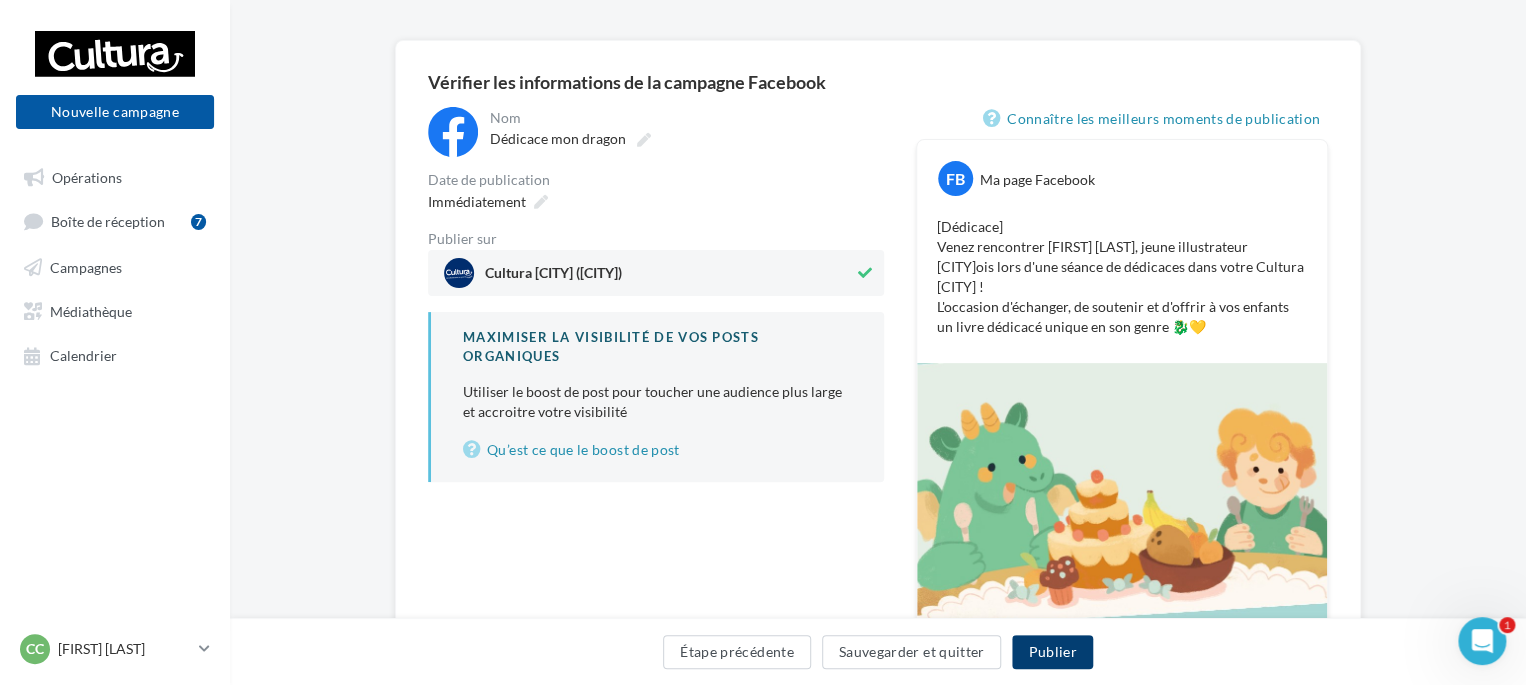 click on "Publier" at bounding box center [1052, 652] 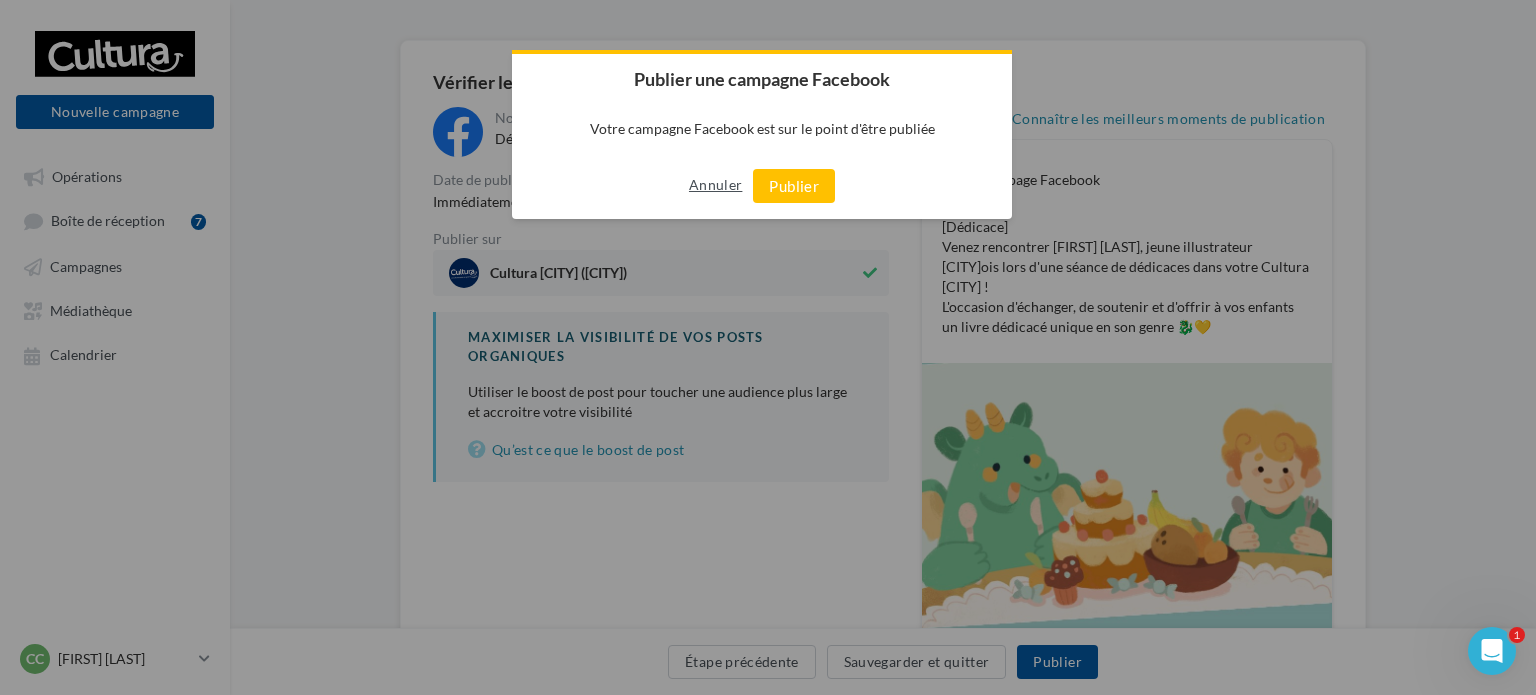 click on "Annuler" at bounding box center (715, 185) 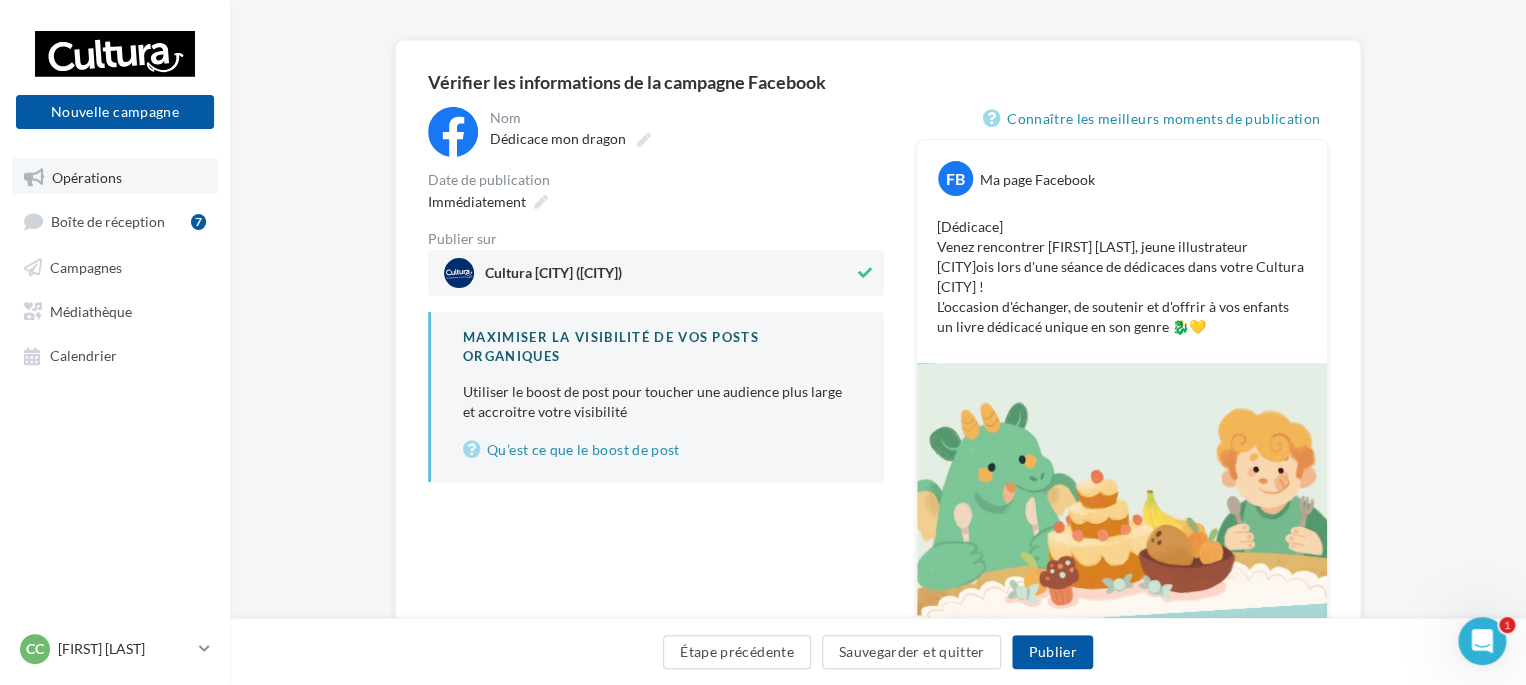 click on "Opérations" at bounding box center (115, 176) 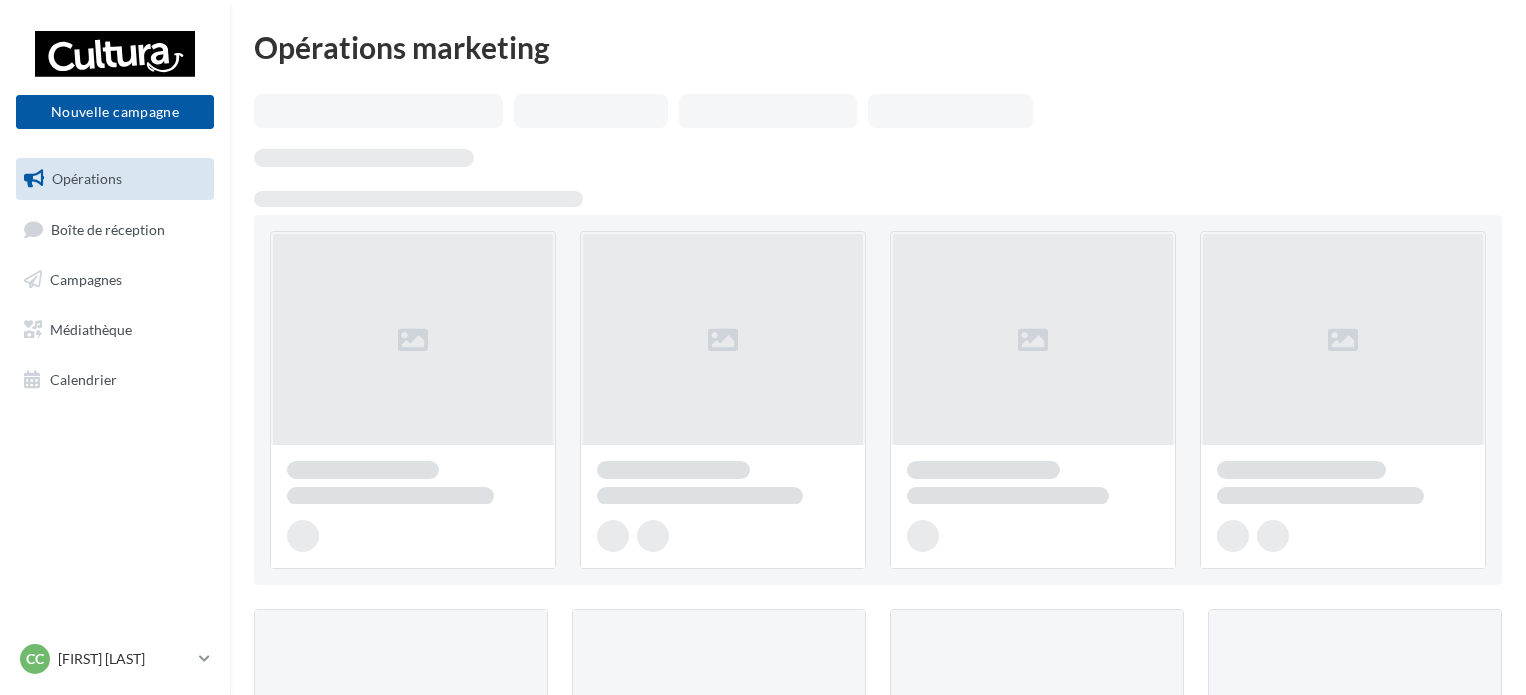 scroll, scrollTop: 0, scrollLeft: 0, axis: both 